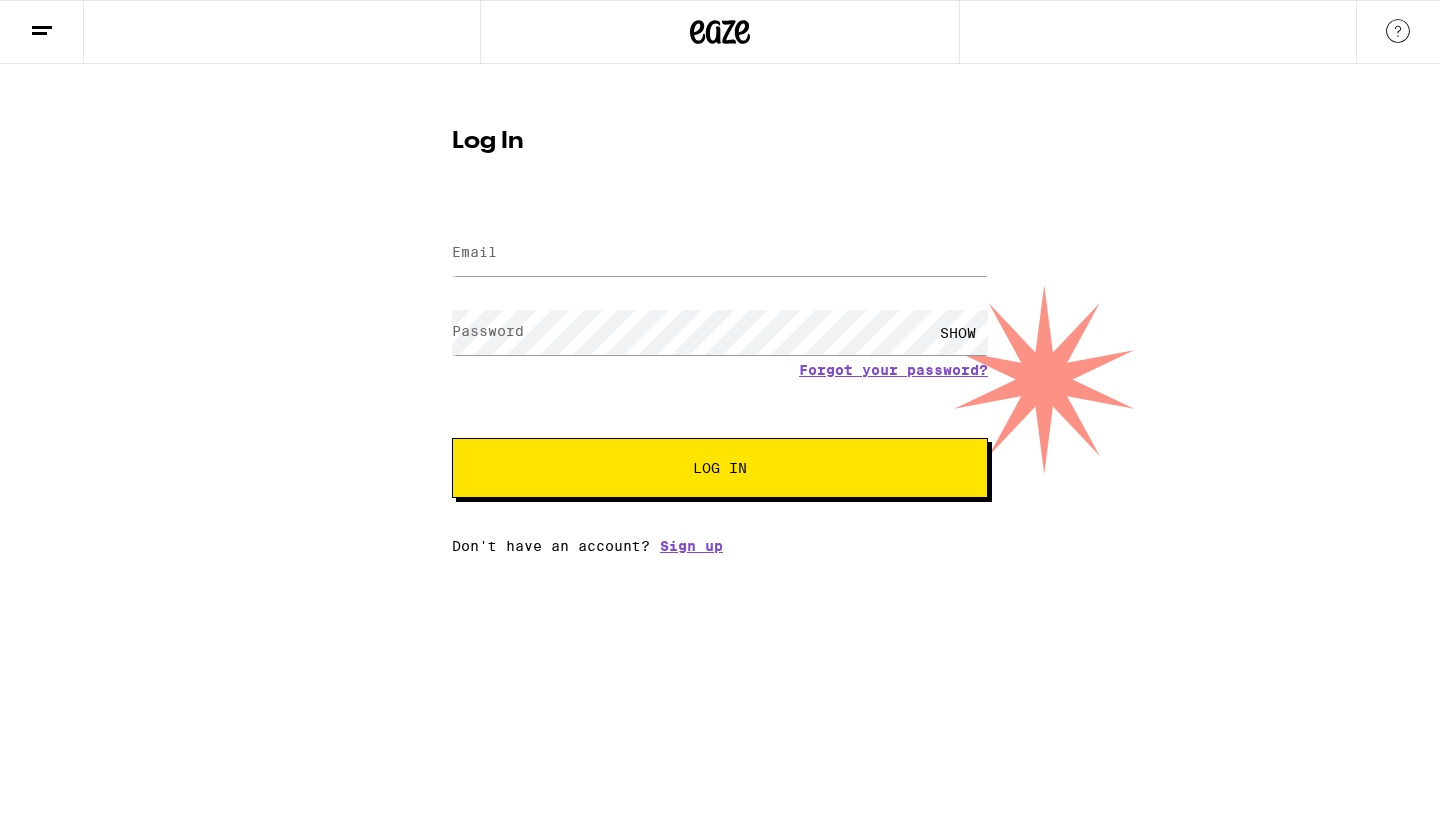 scroll, scrollTop: 0, scrollLeft: 0, axis: both 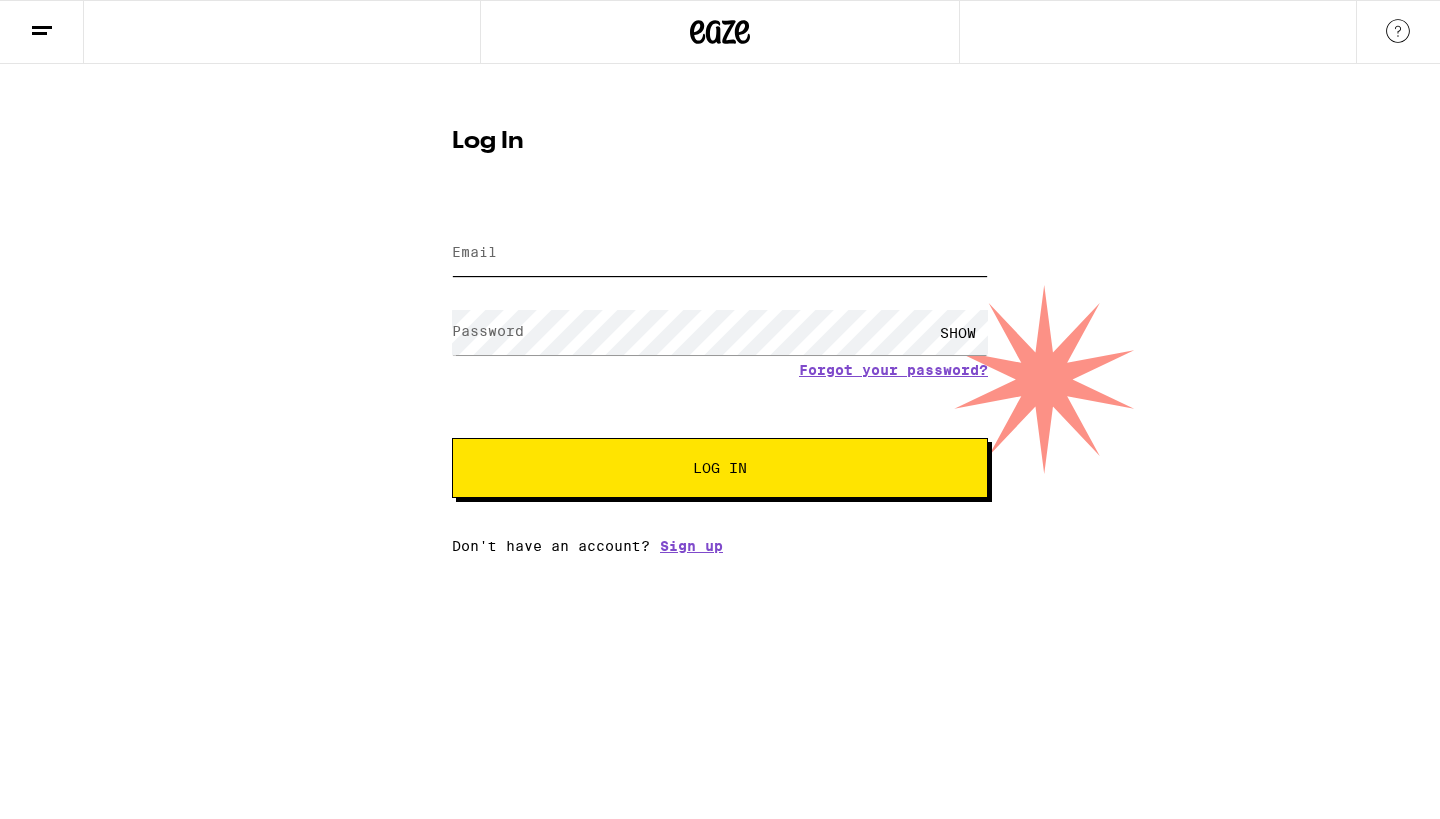 type on "[EMAIL]" 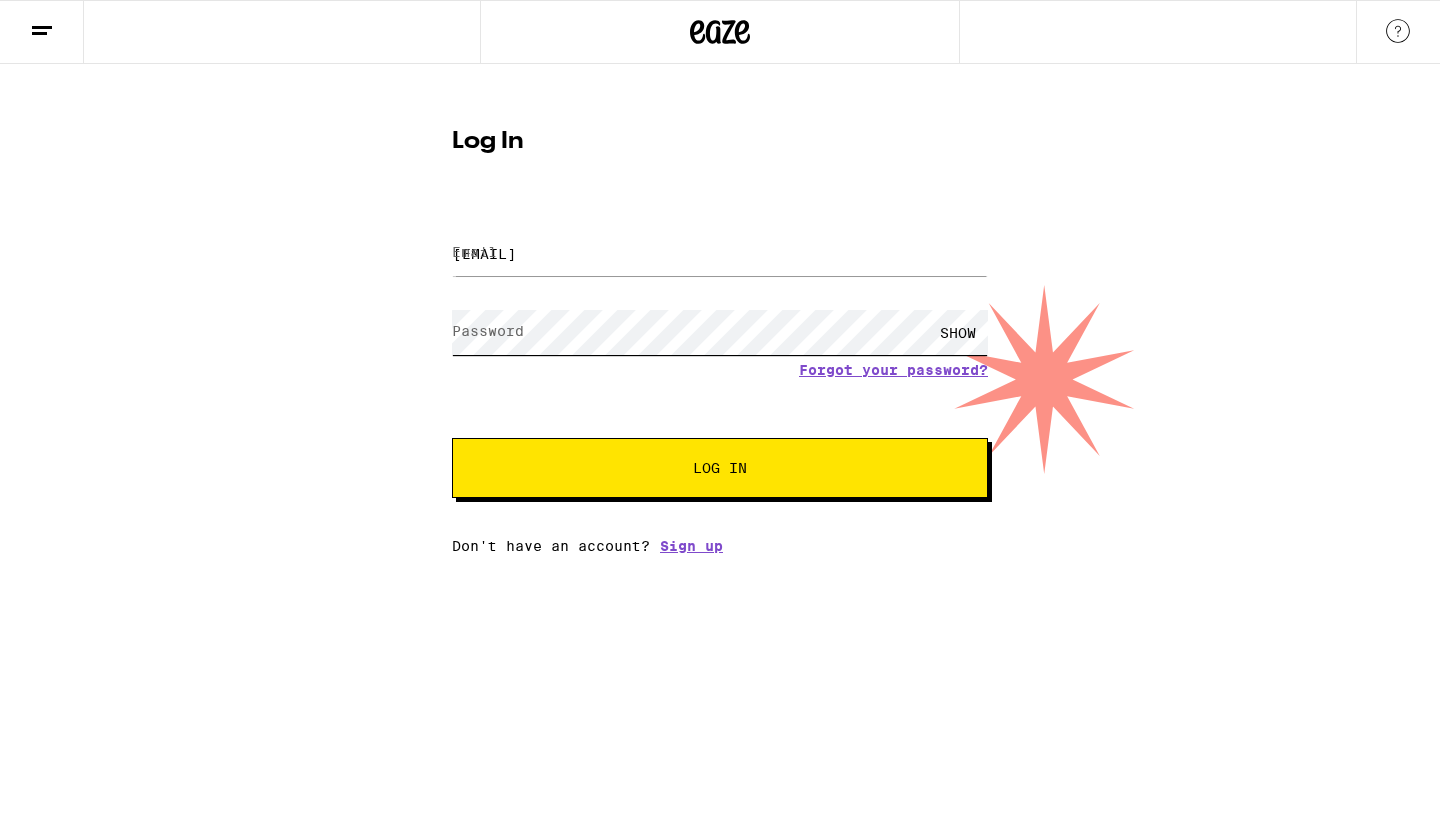 click on "Log In" at bounding box center (720, 468) 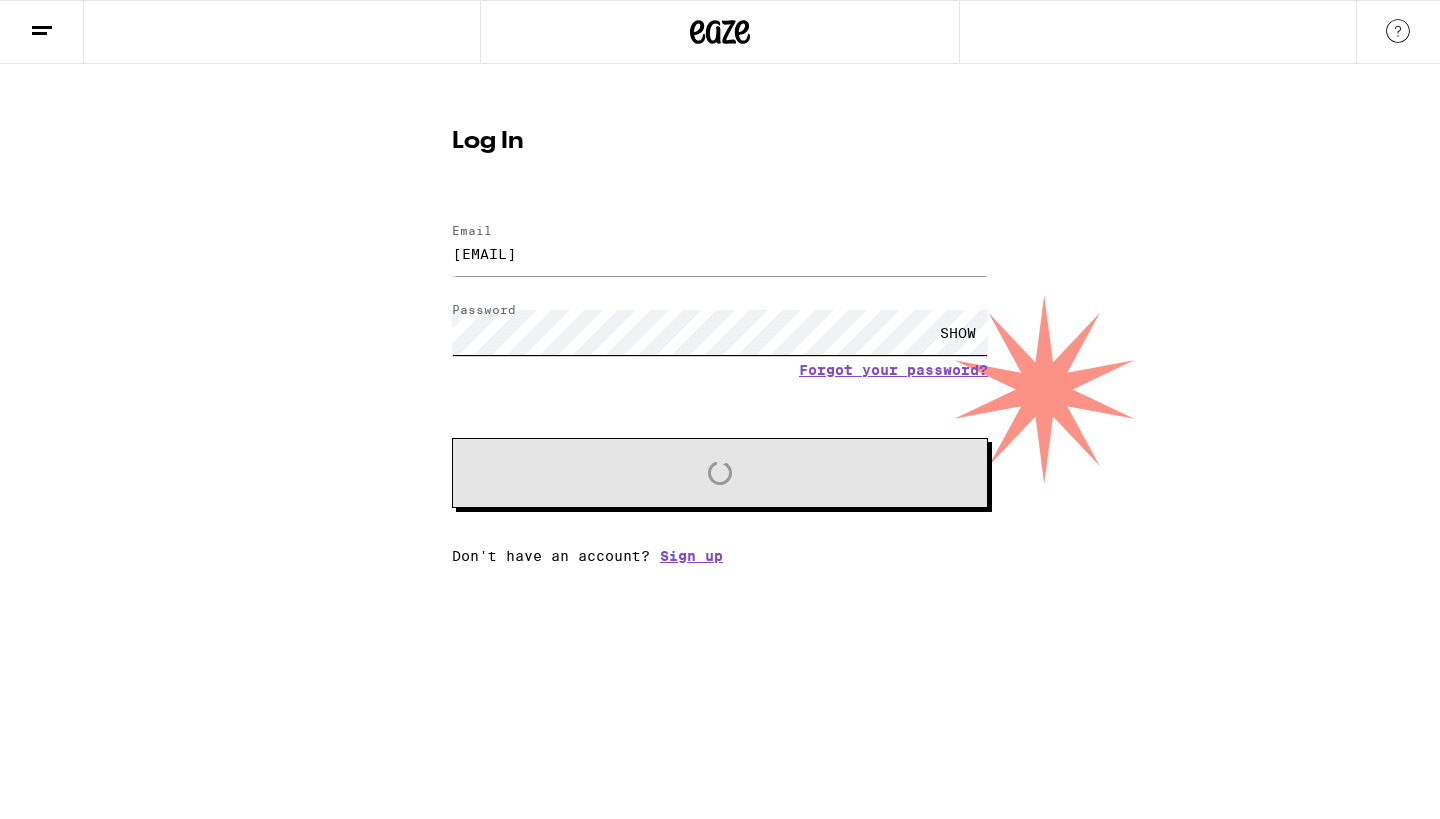 scroll, scrollTop: 0, scrollLeft: 0, axis: both 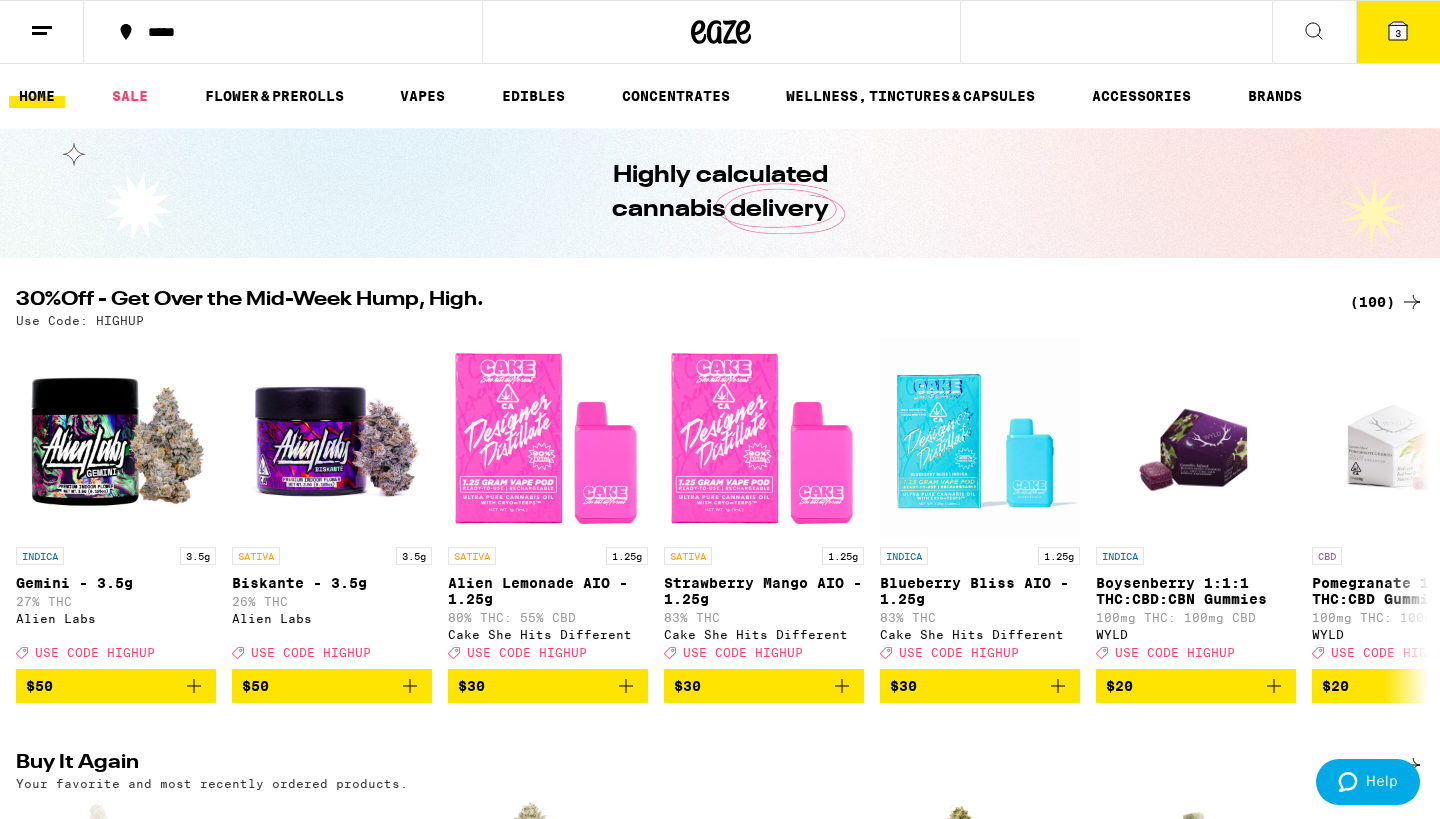 click 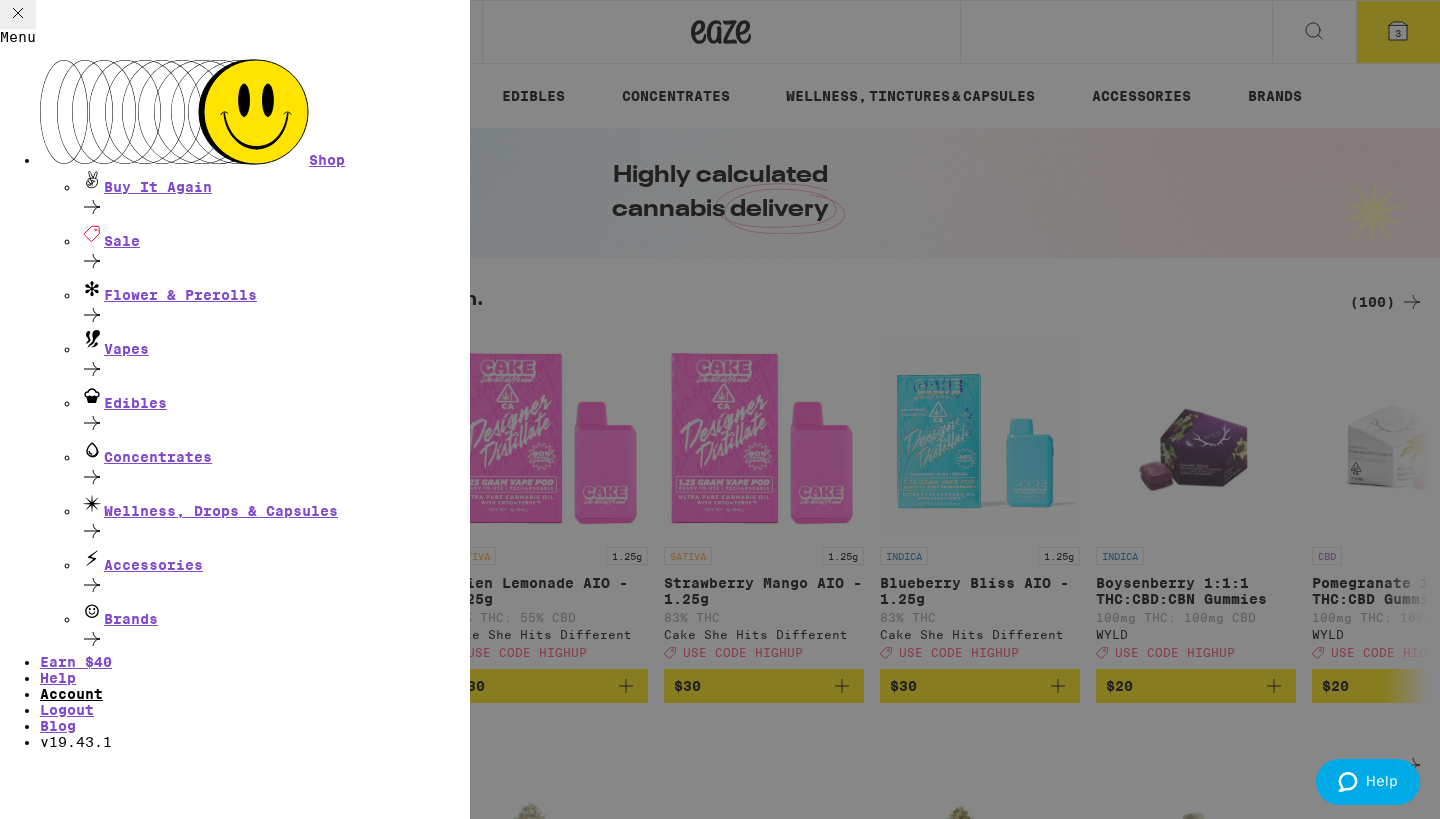 click on "Account" at bounding box center [71, 694] 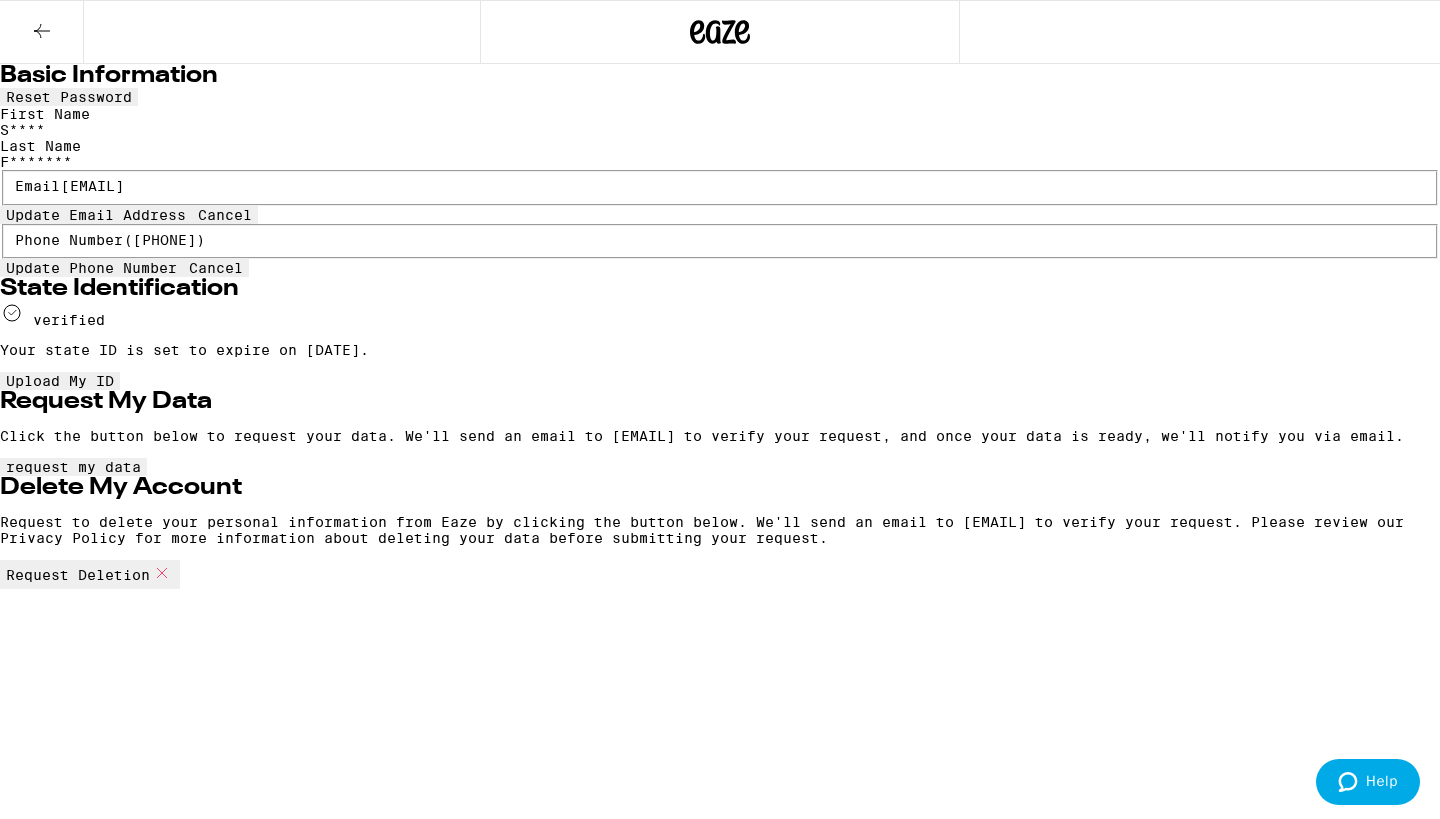 scroll, scrollTop: 0, scrollLeft: 0, axis: both 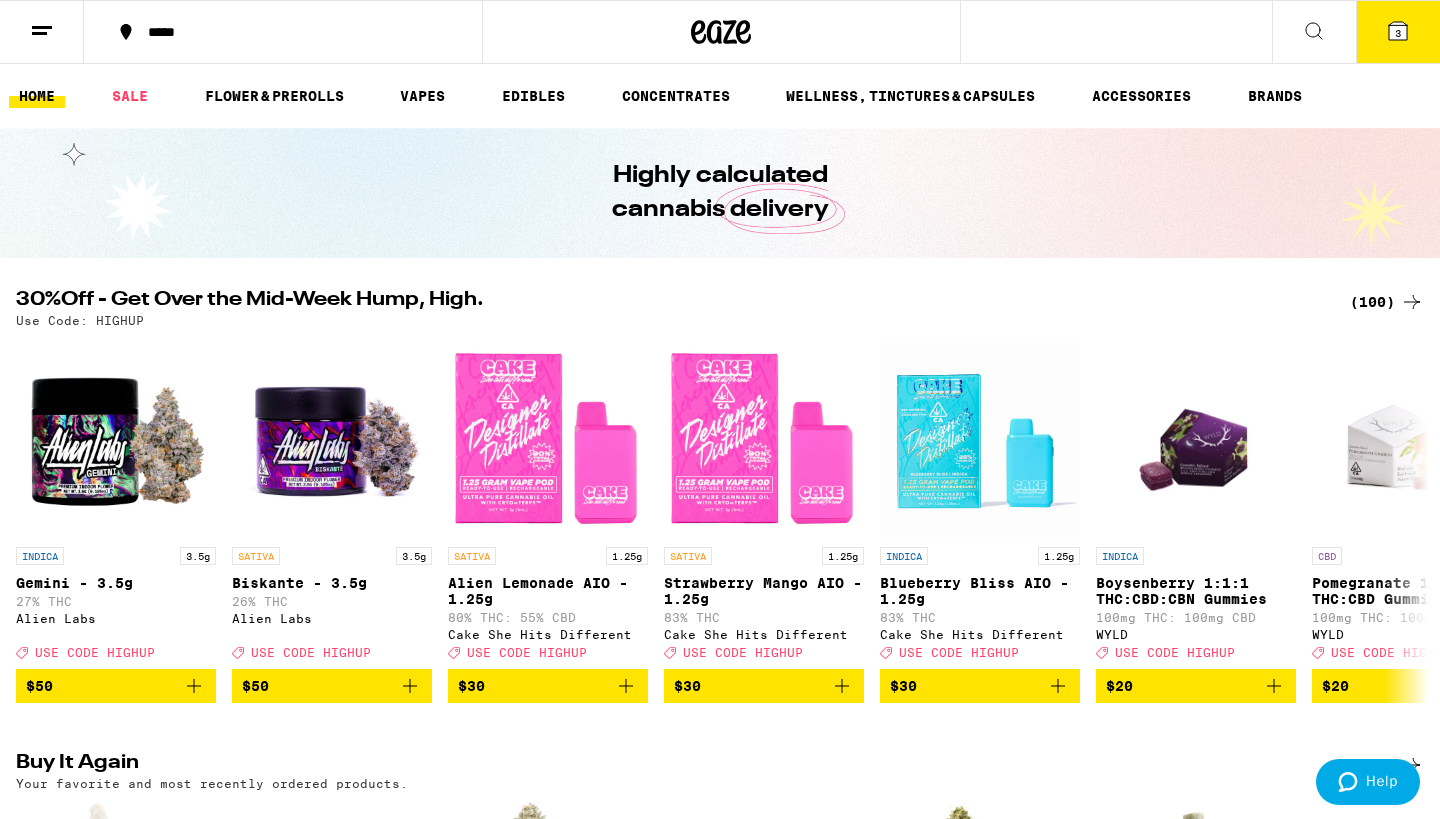 click 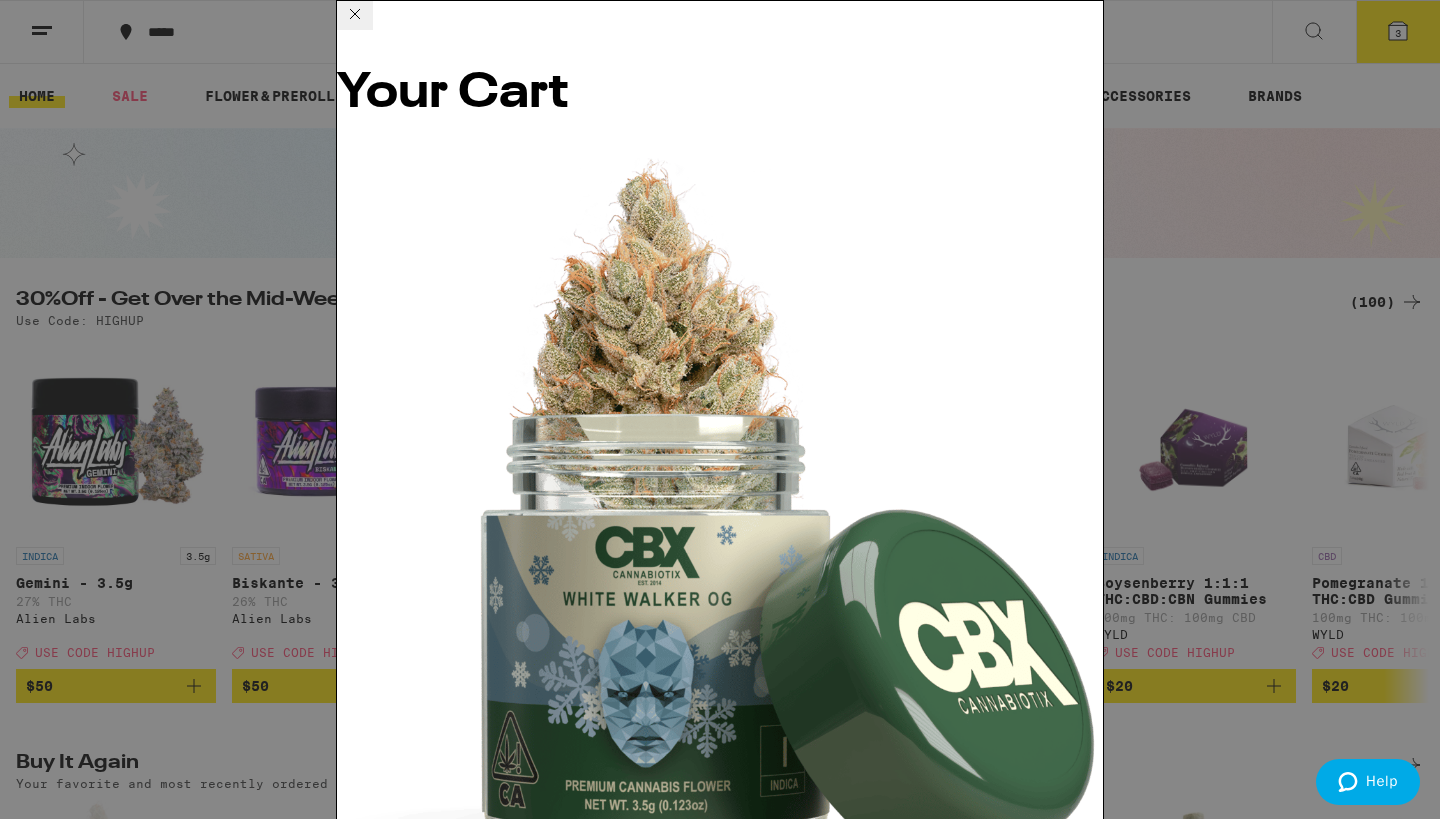 click on "Your Cart White Walker OG - 3.5g Cannabiotix $55 1 Sweet N' Sour - 3.5g Cannabiotix $55 1 Super Mango Haze - 3.5g Cannabiotix $55 1 Subtotal $165.00 Delivery FREE Order Total $0.00 ⚠️ The products in this order can expose you to chemicals including marijuana or cannabis smoke, which is known to the State of California to cause cancer and birth defects or other reproductive harm. For more information go to https:// www.P65Warnings.ca.gov Apply Promo Checkout" at bounding box center (720, 409) 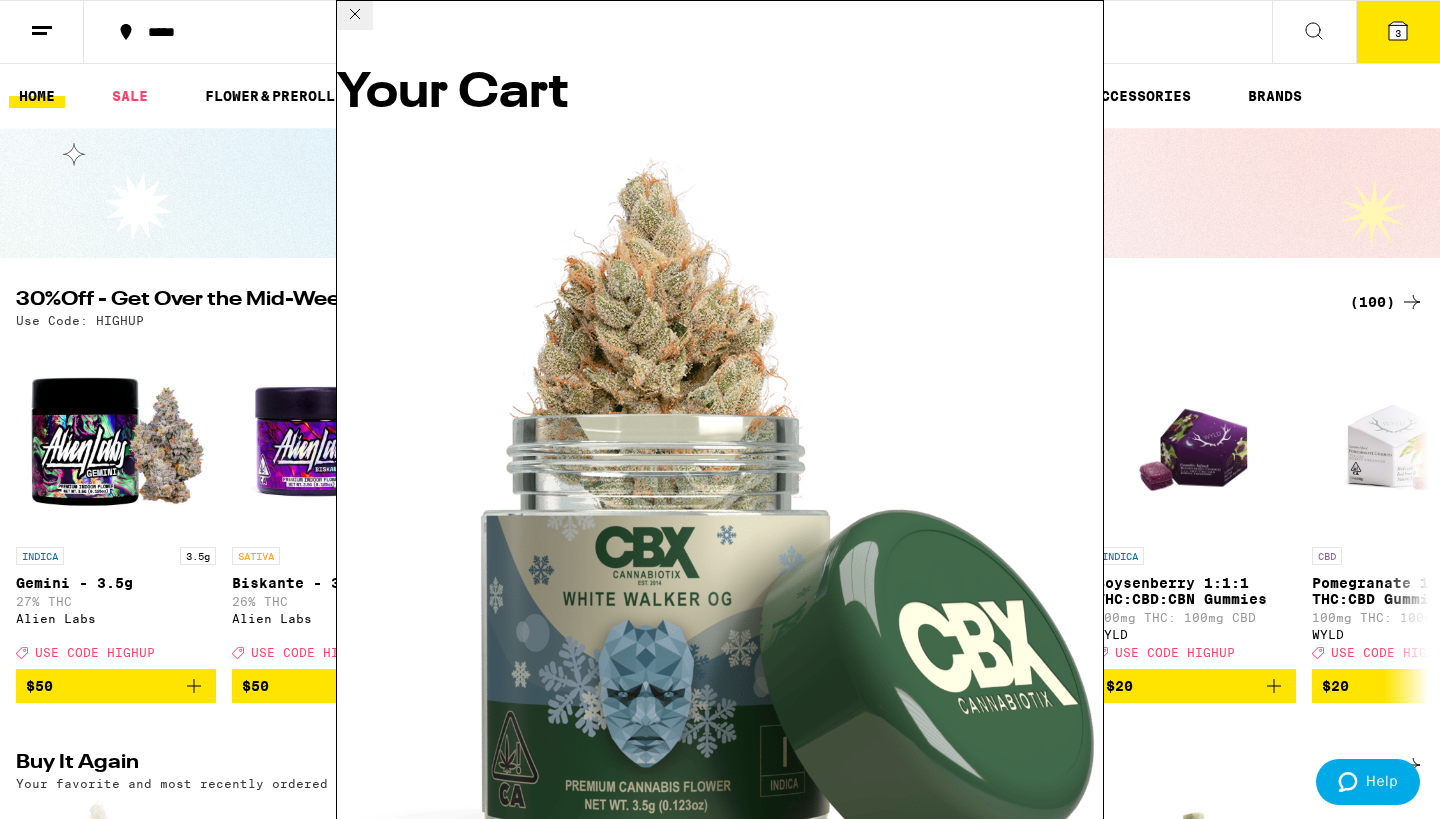 click on "Your Cart White Walker OG - 3.5g Cannabiotix $55 1 Sweet N' Sour - 3.5g Cannabiotix $55 1 Super Mango Haze - 3.5g Cannabiotix $55 1 Loading ⚠️ The products in this order can expose you to chemicals including marijuana or cannabis smoke, which is known to the State of California to cause cancer and birth defects or other reproductive harm. For more information go to https:// www.P65Warnings.ca.gov Apply Promo Checkout" at bounding box center [720, 409] 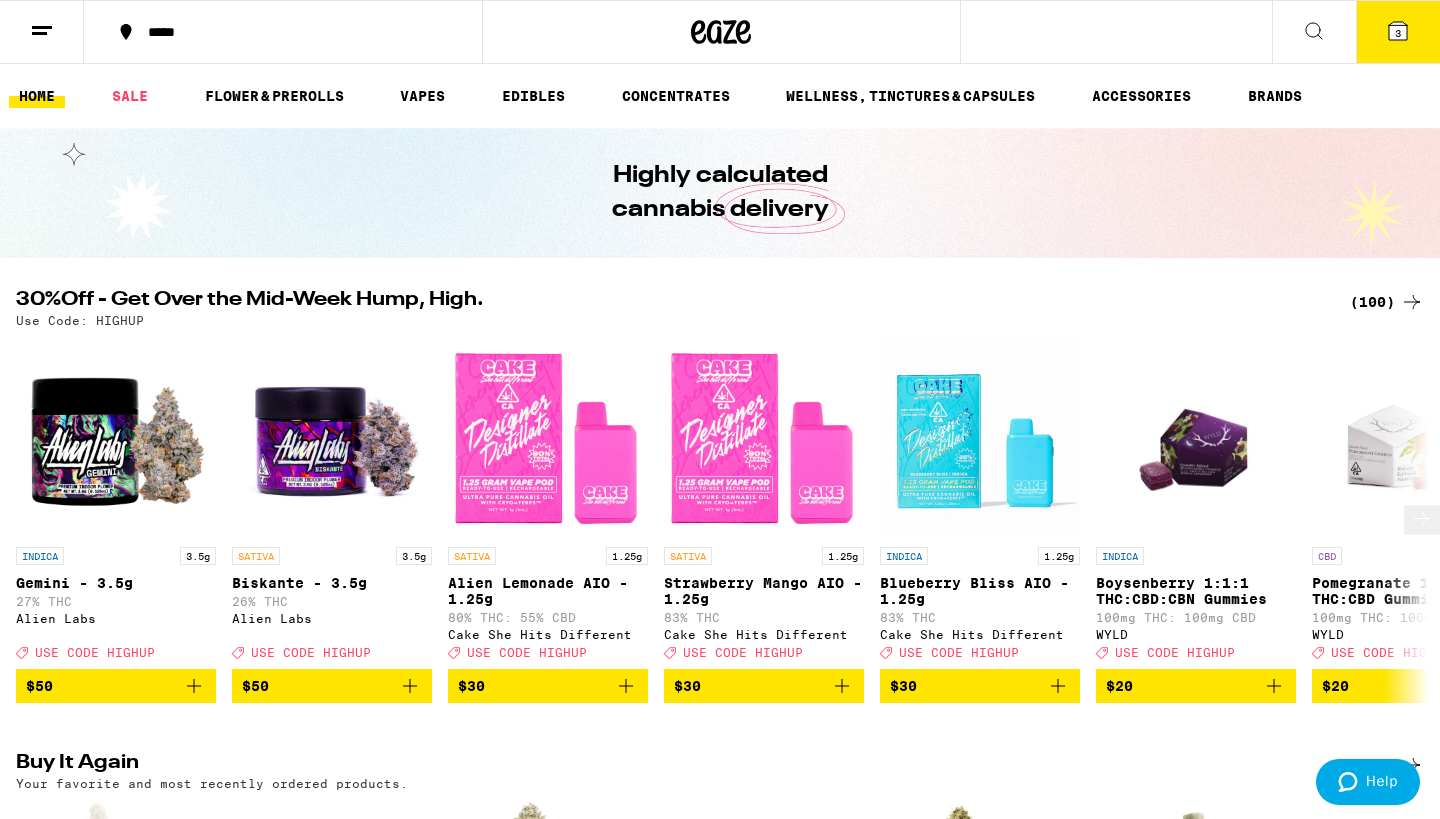 scroll, scrollTop: 0, scrollLeft: 0, axis: both 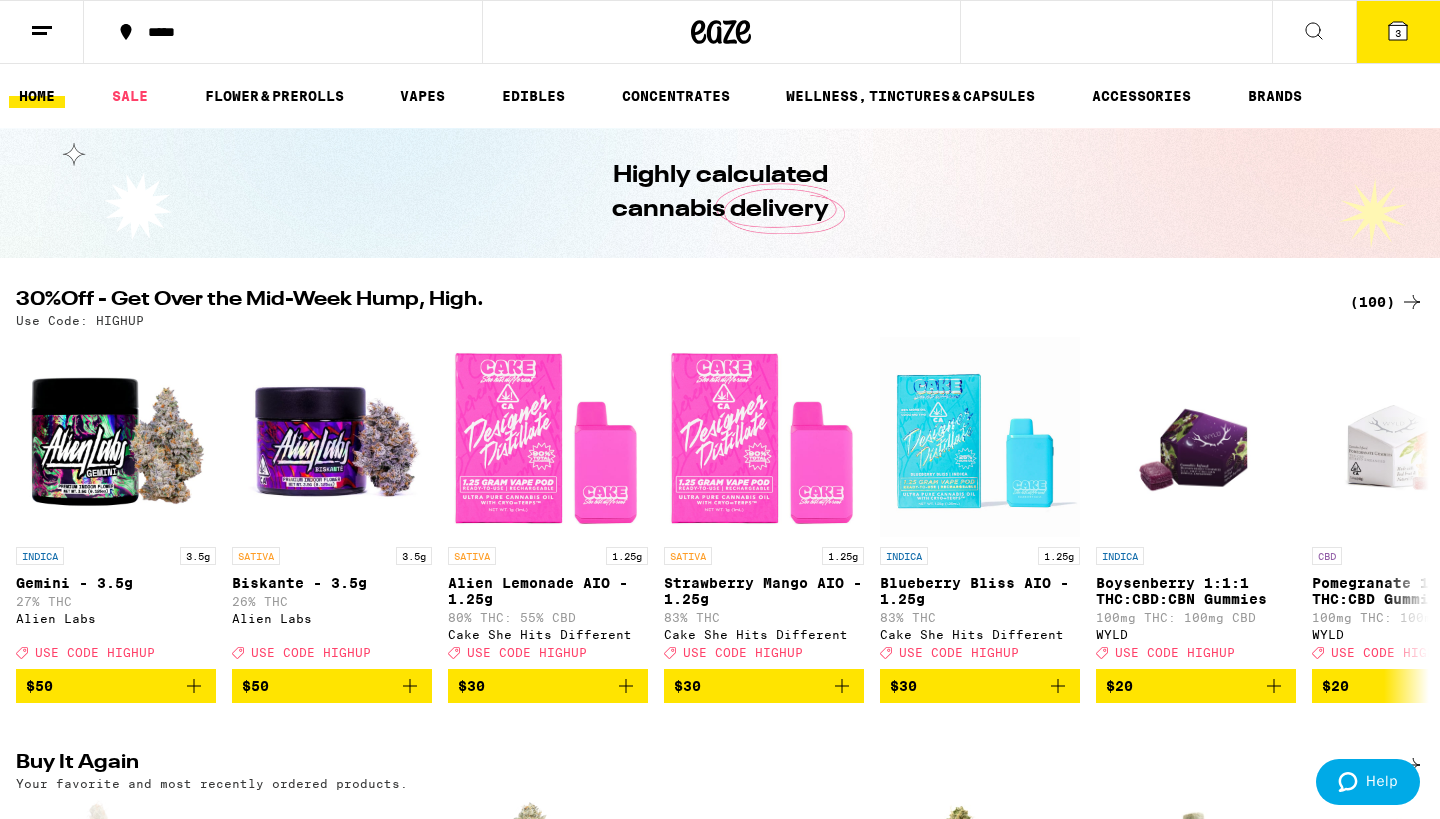 click on "(100)" at bounding box center (1387, 302) 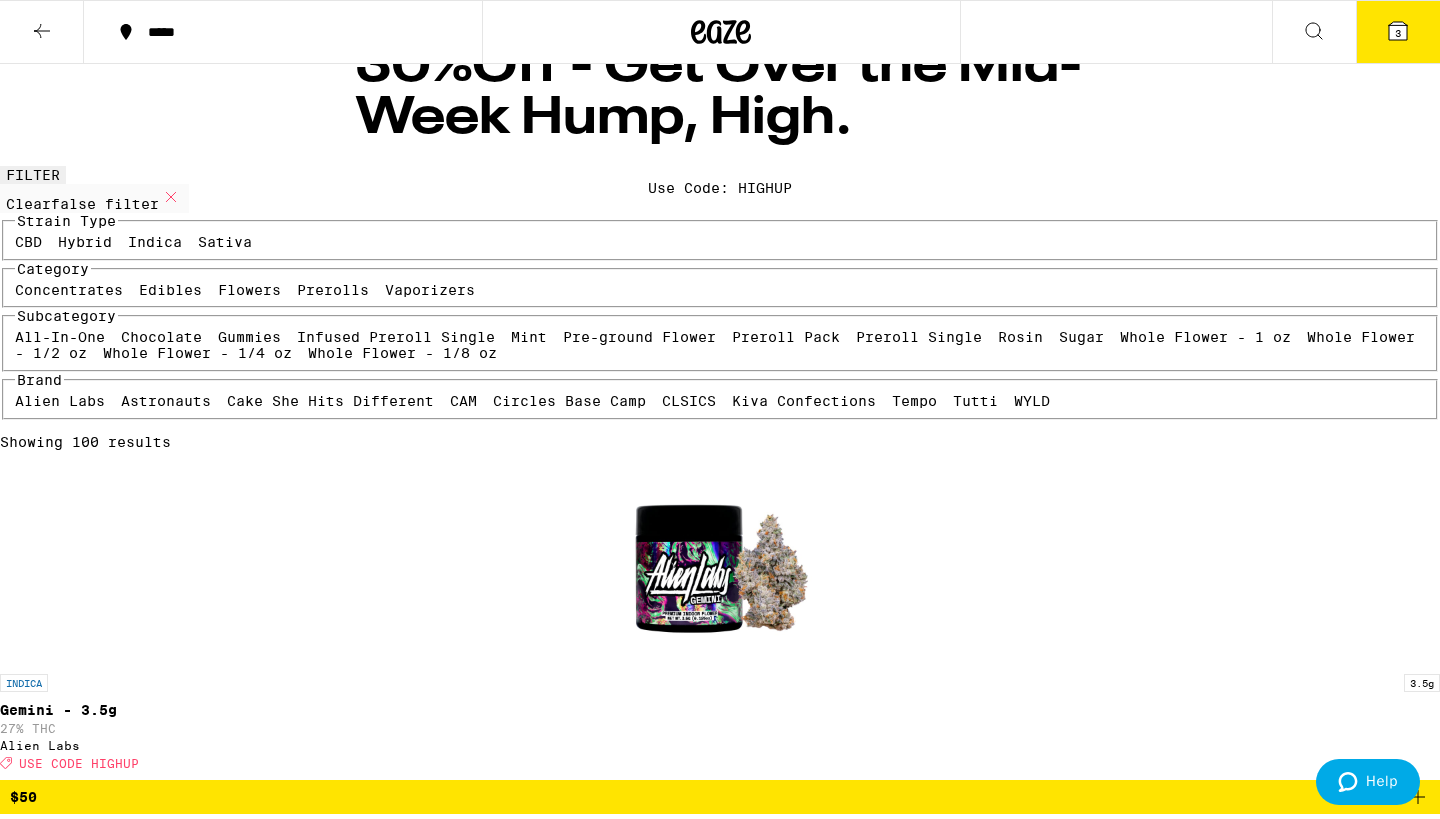 scroll, scrollTop: 49, scrollLeft: 0, axis: vertical 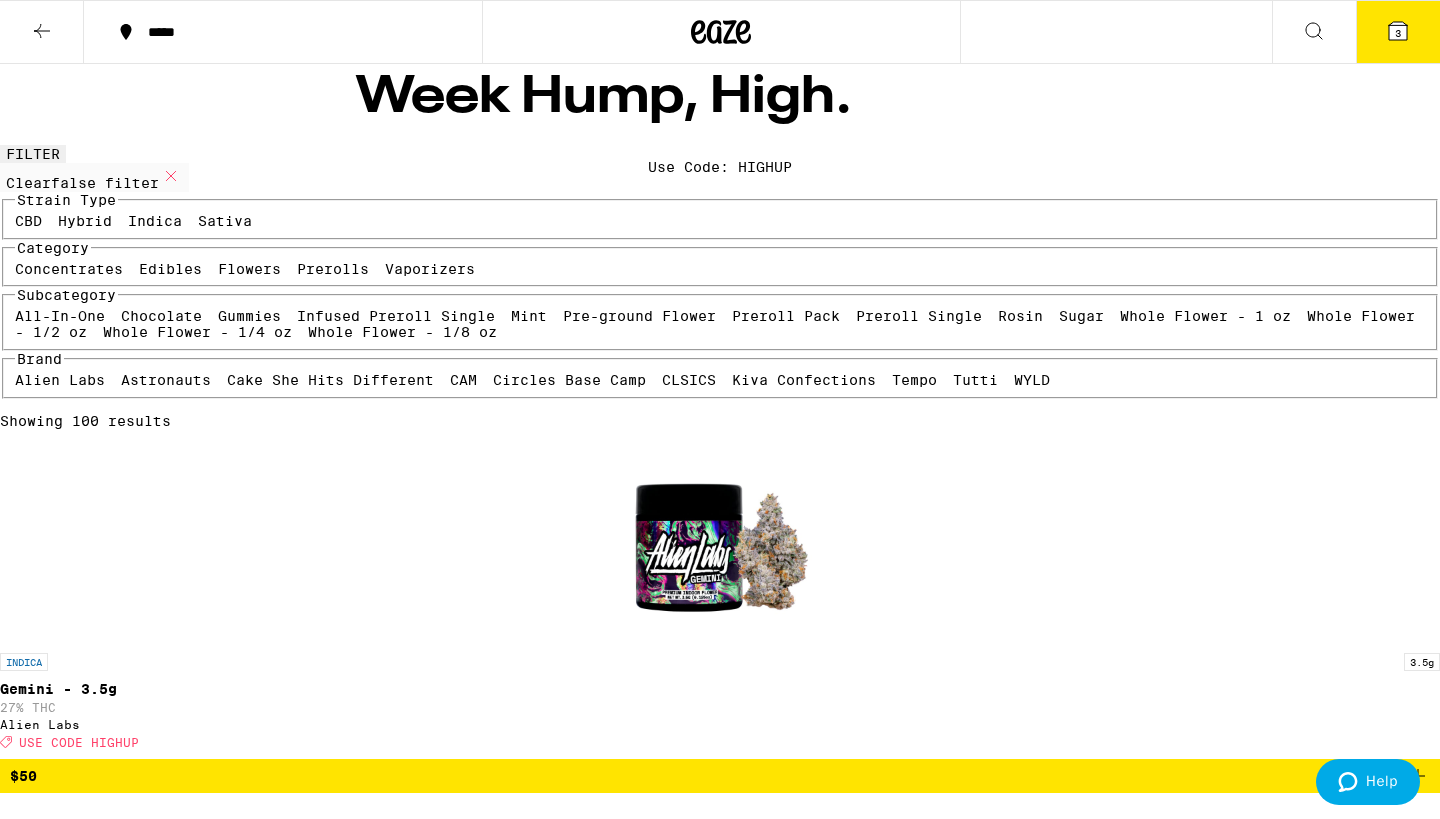 click on "Flowers" at bounding box center (249, 269) 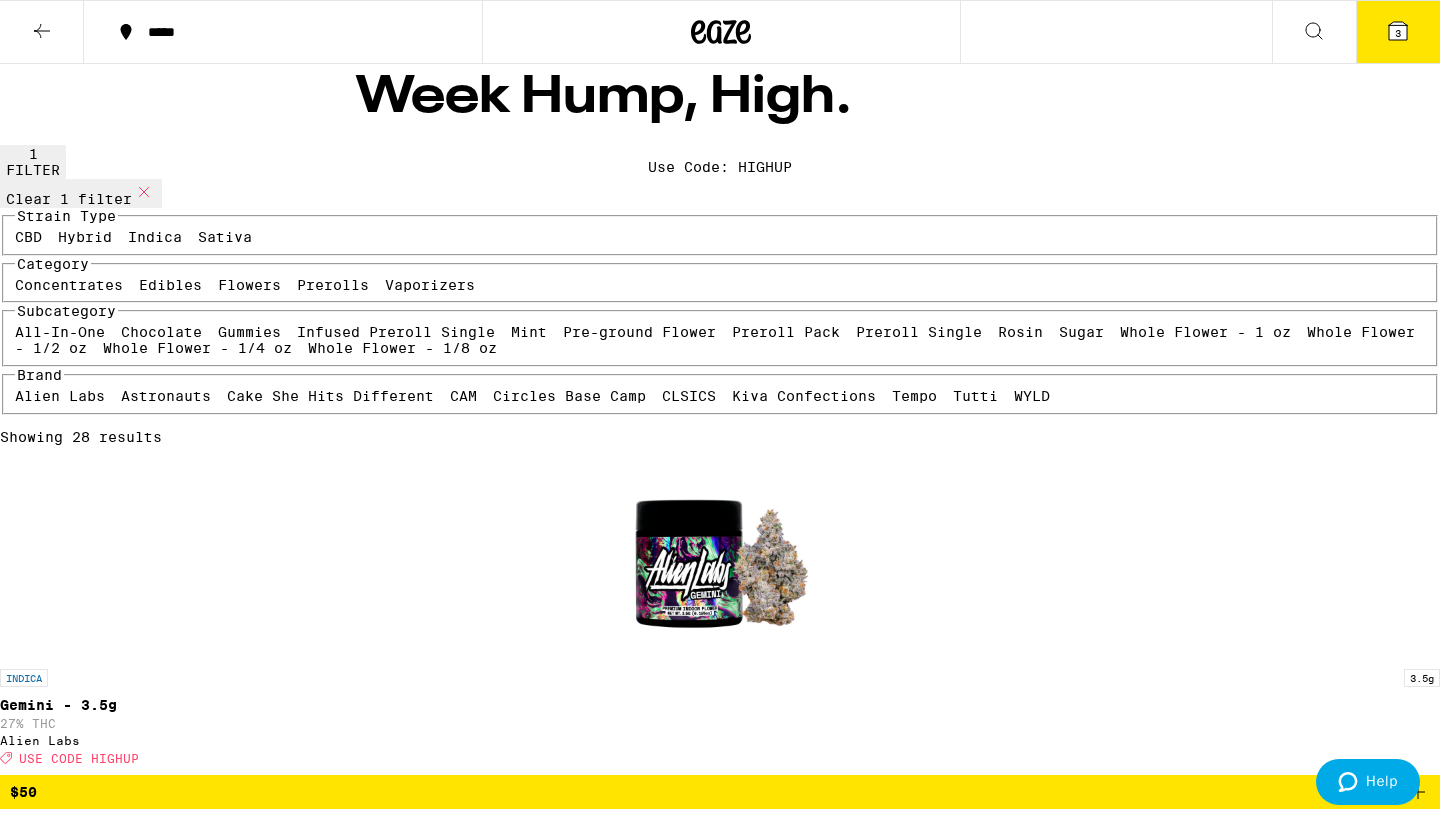 click on "Prerolls" at bounding box center [333, 285] 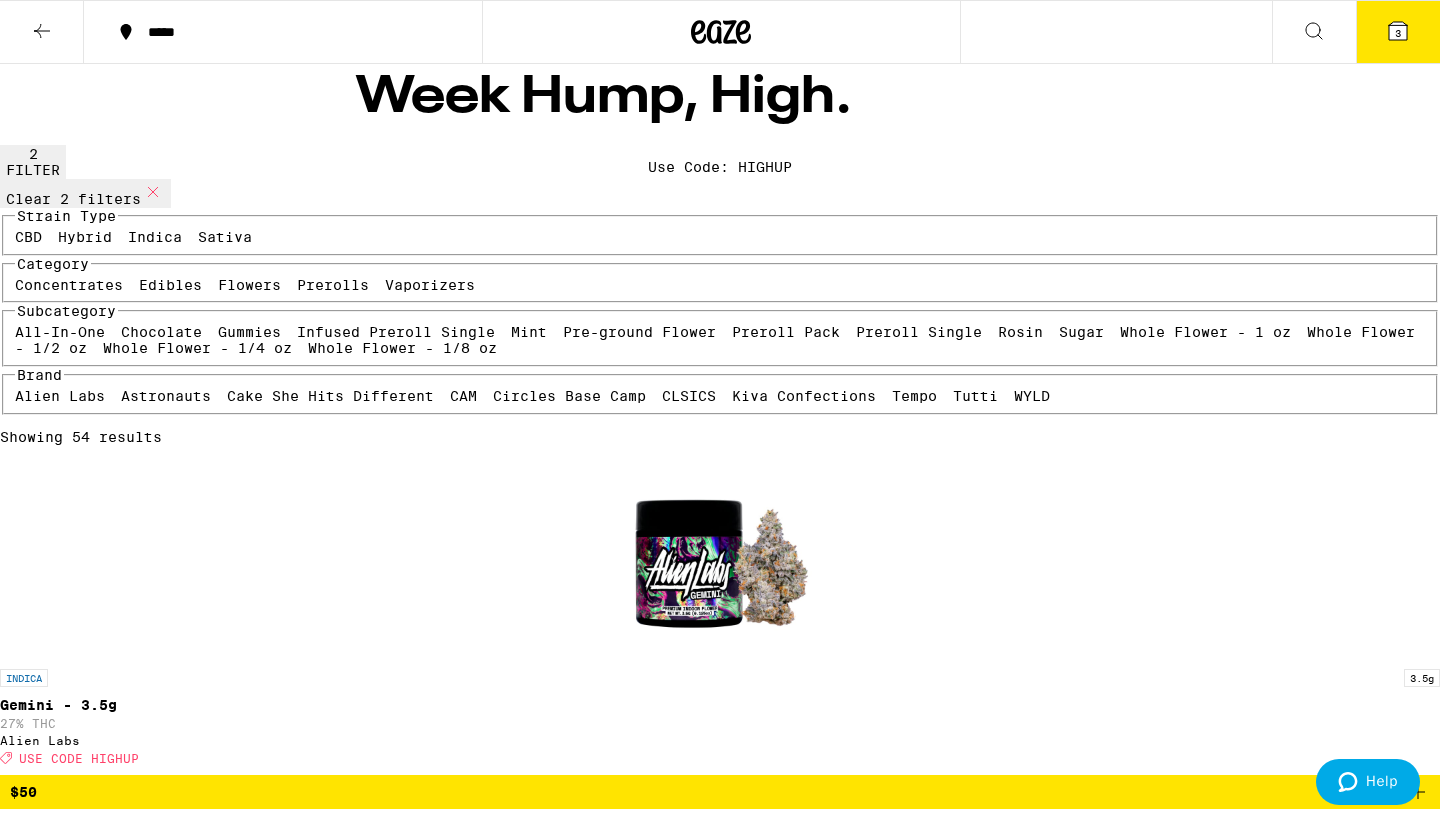 click 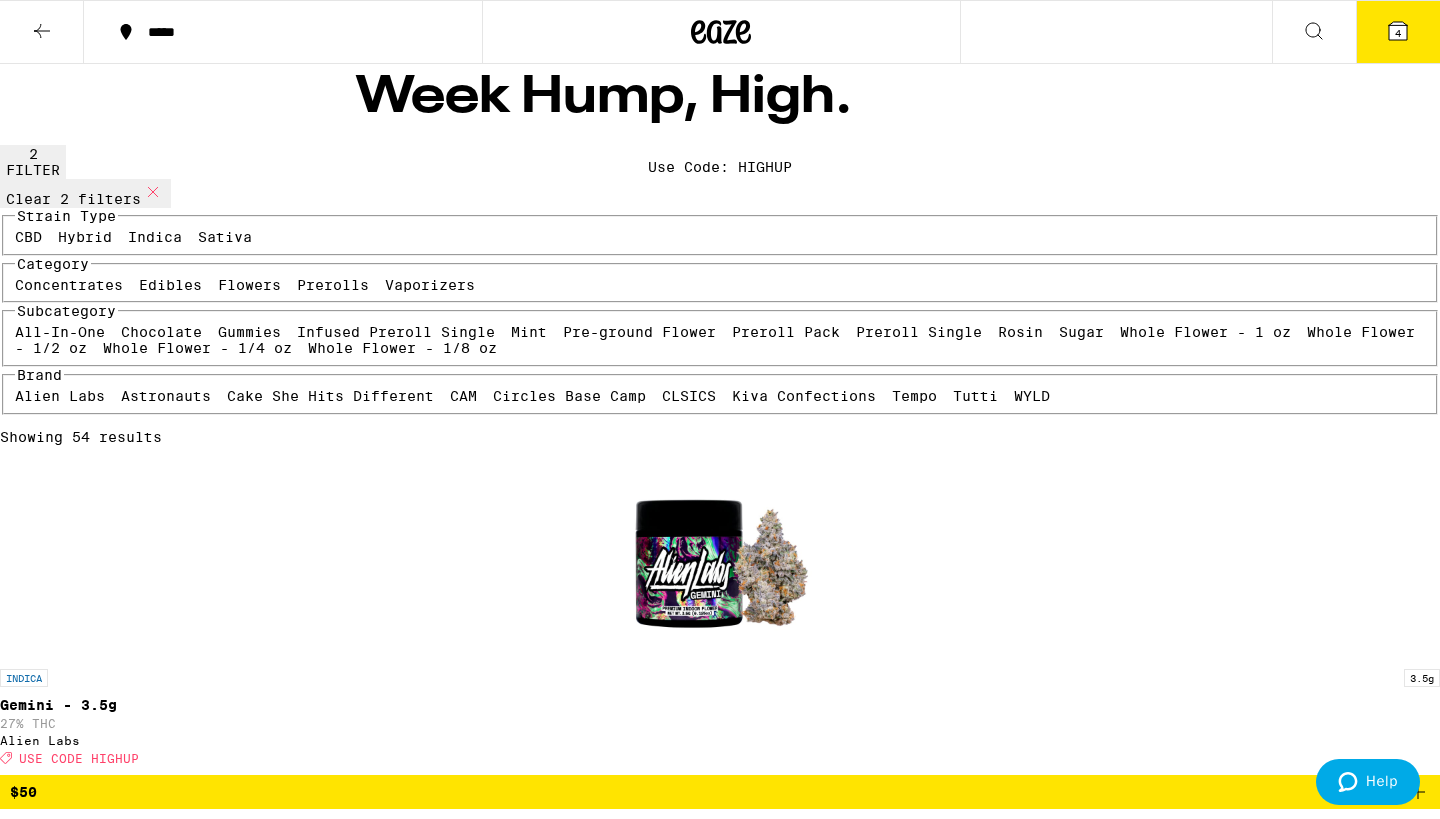 click 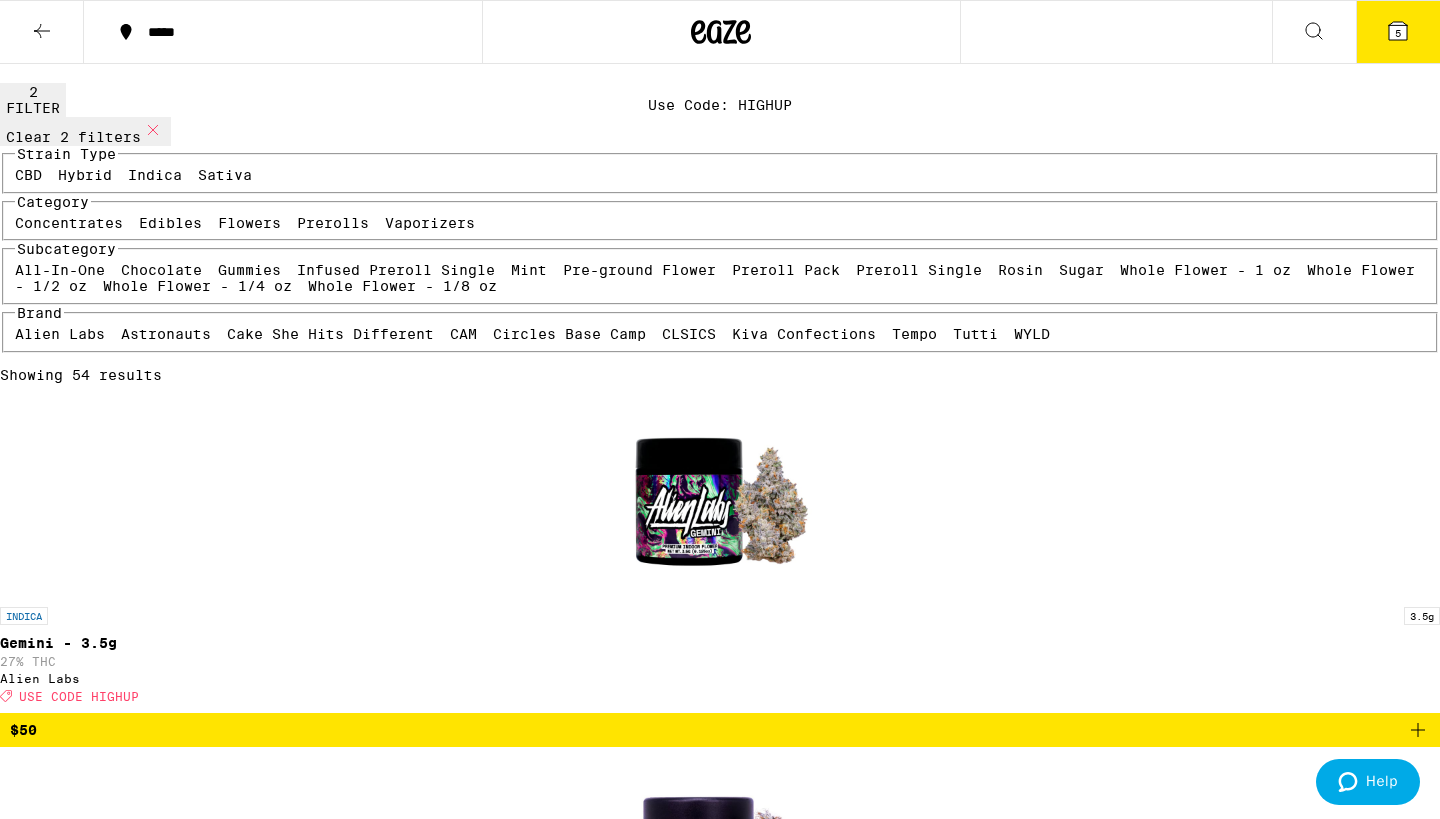 scroll, scrollTop: 348, scrollLeft: 0, axis: vertical 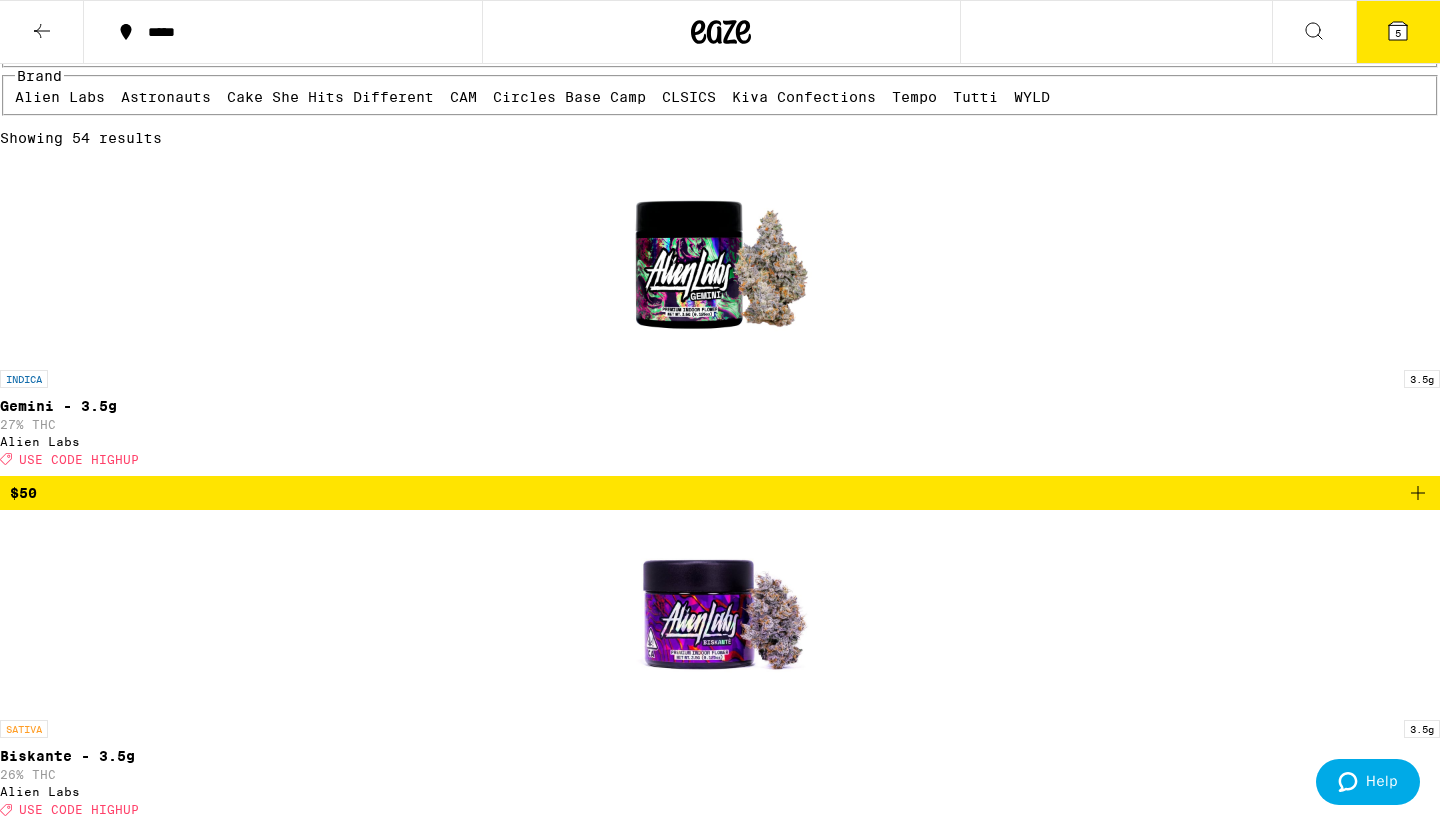click 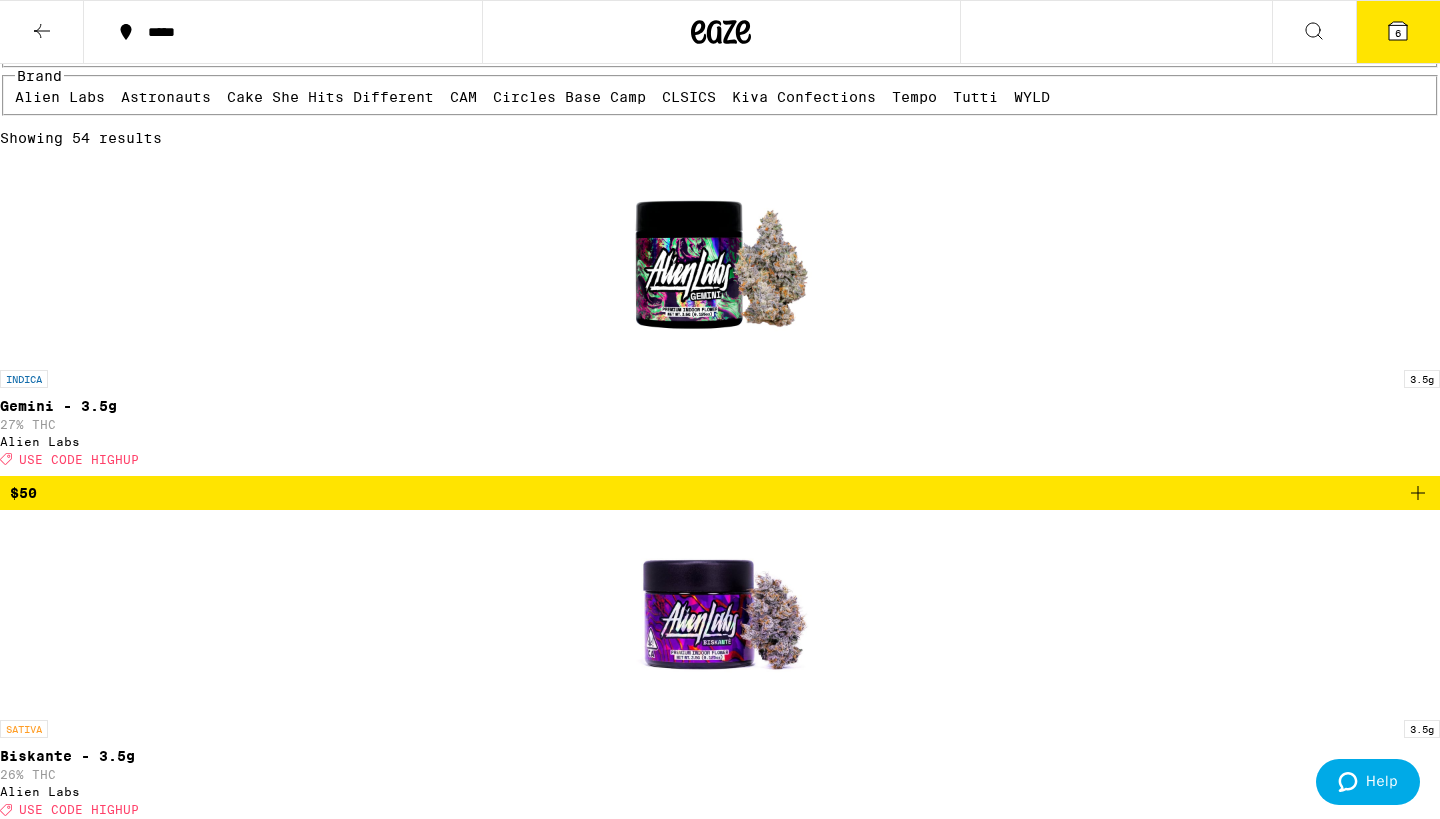 click 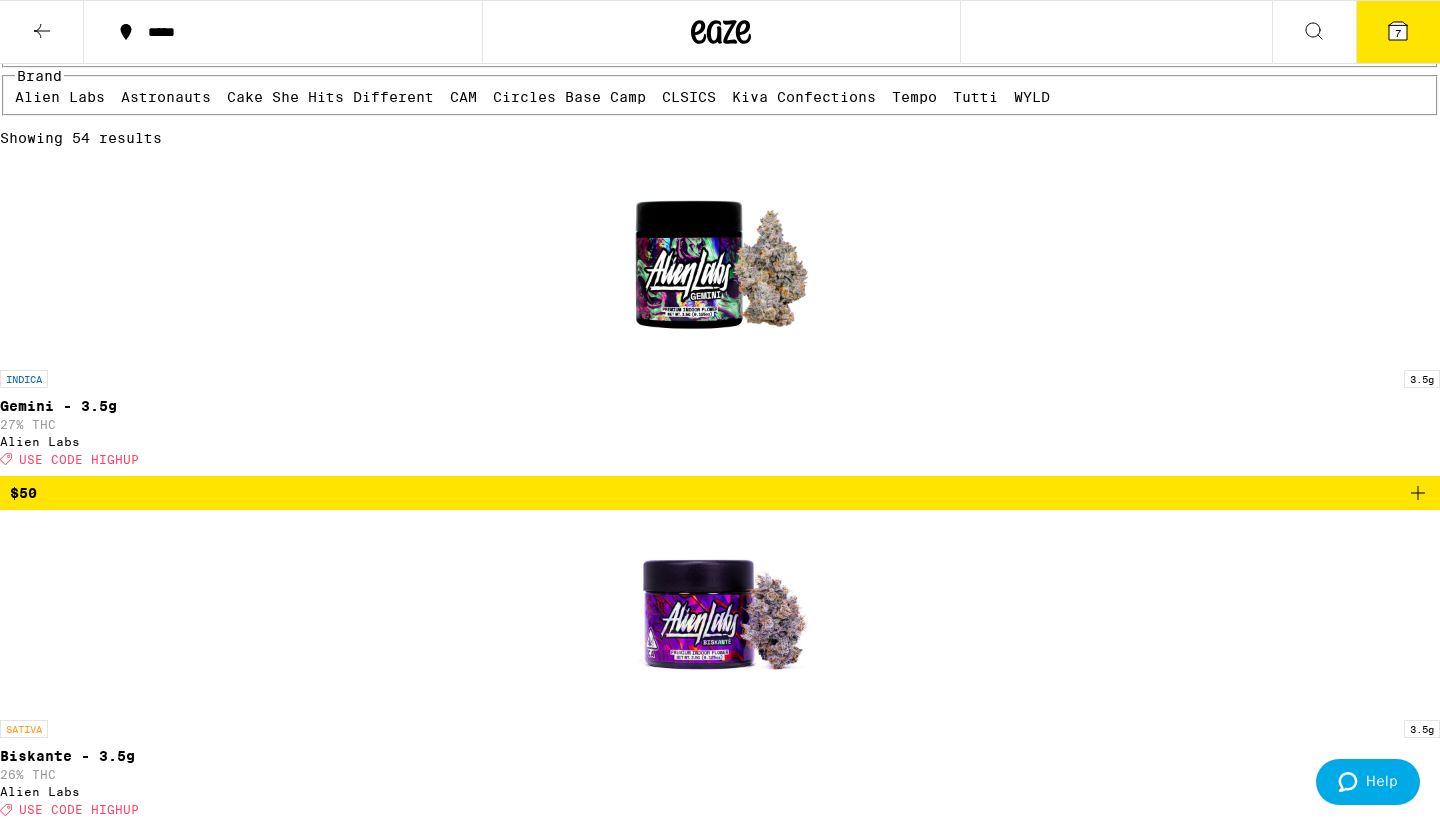 click 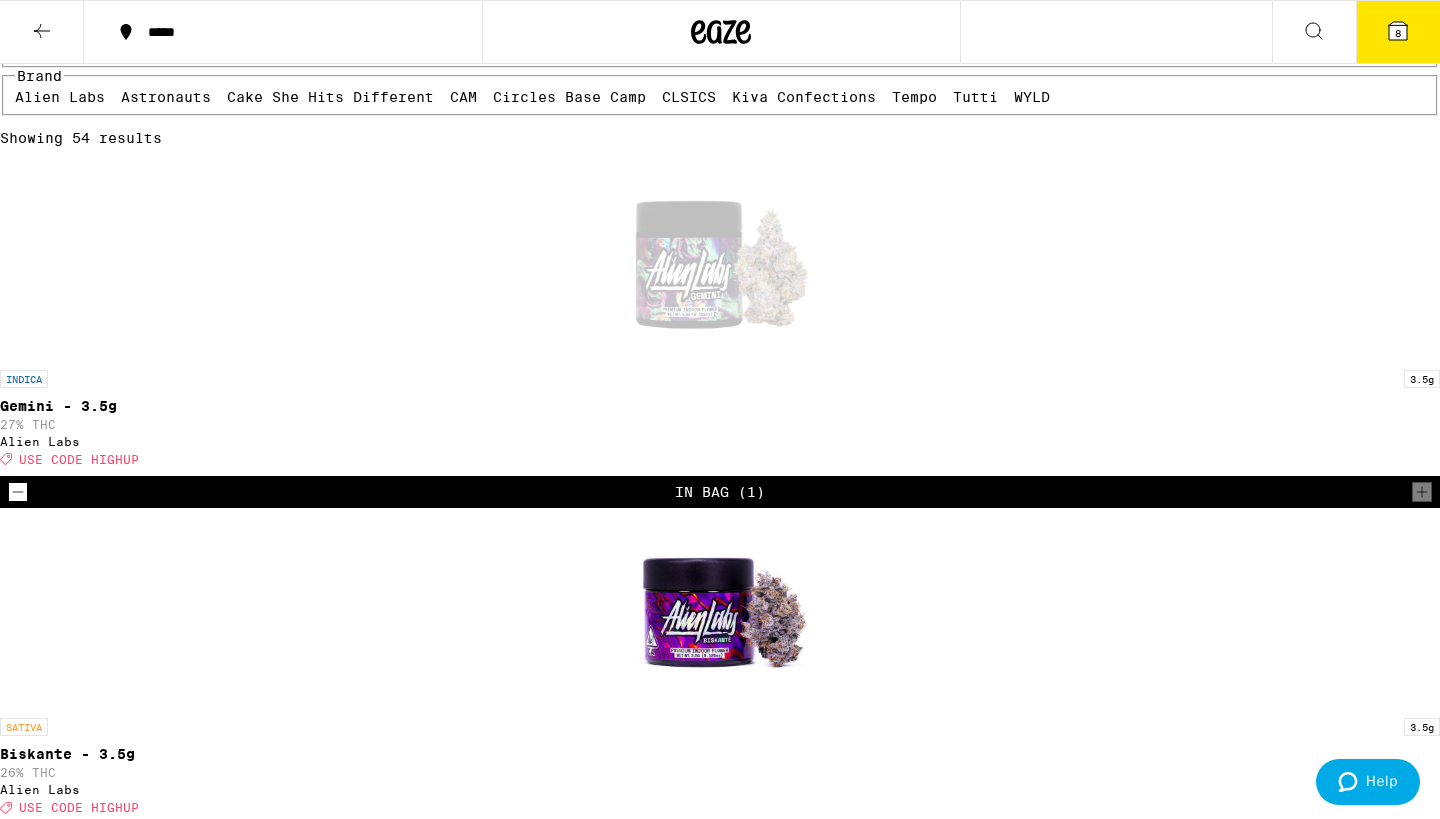 click 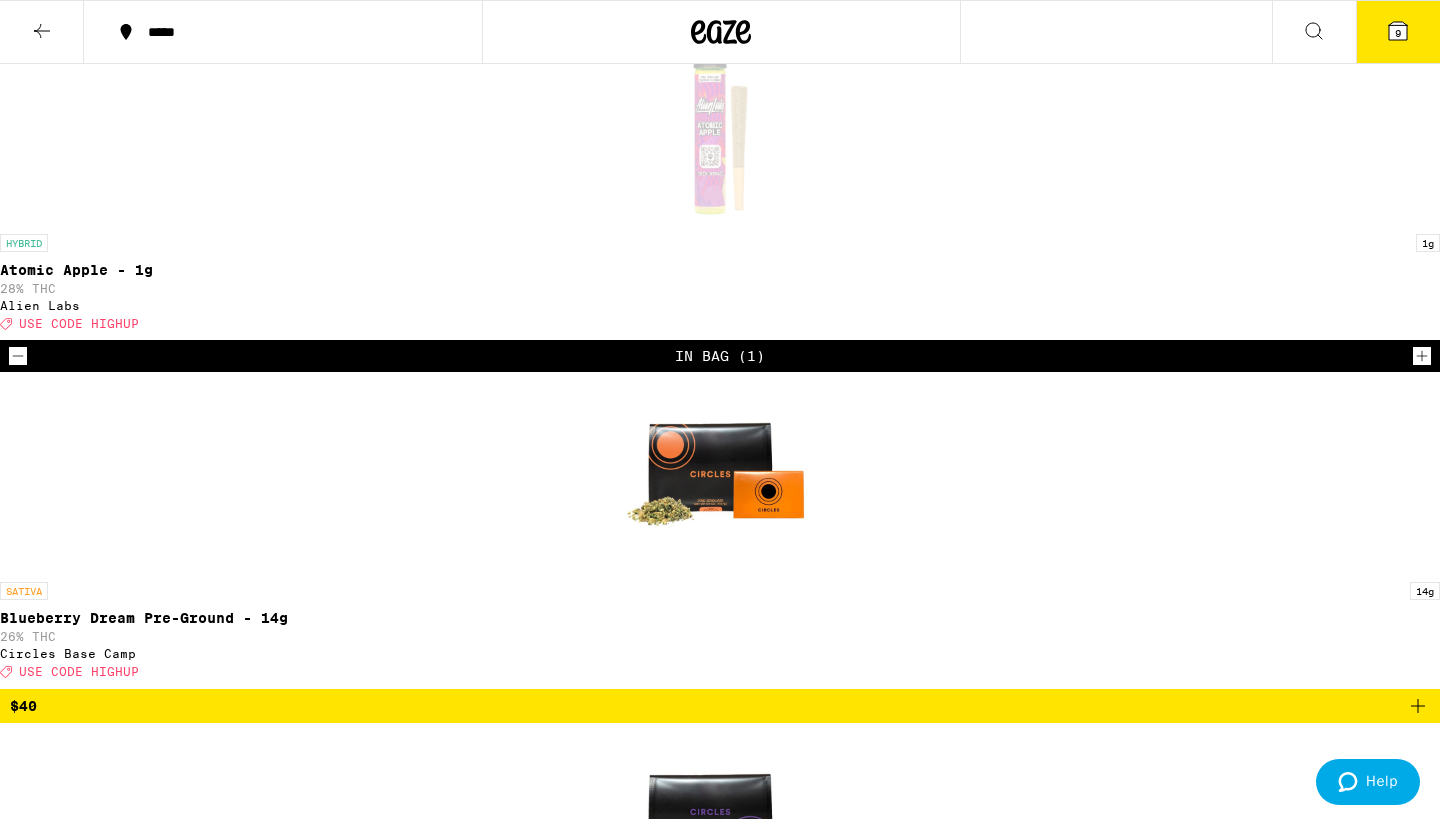 scroll, scrollTop: 2612, scrollLeft: 0, axis: vertical 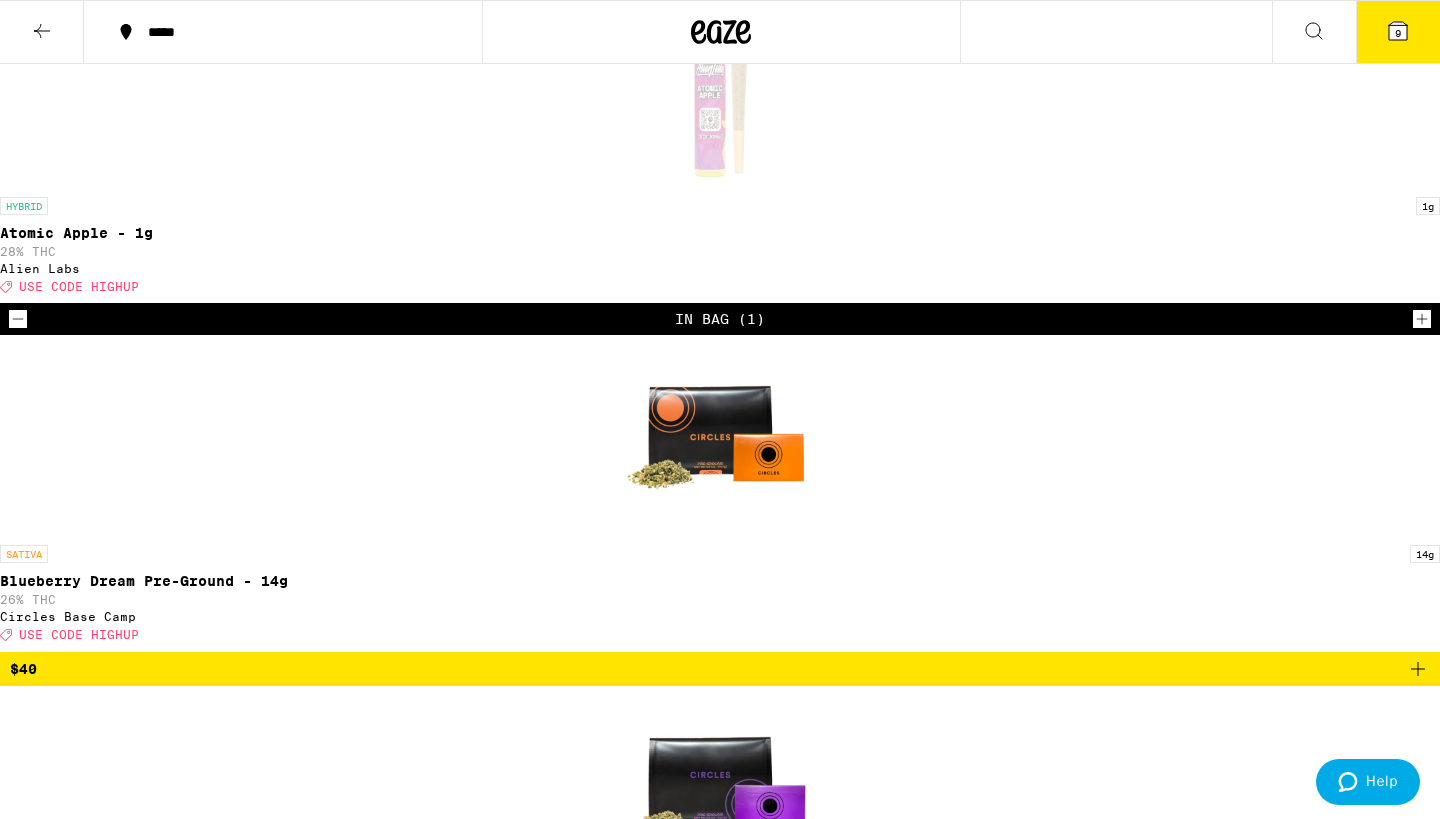 click 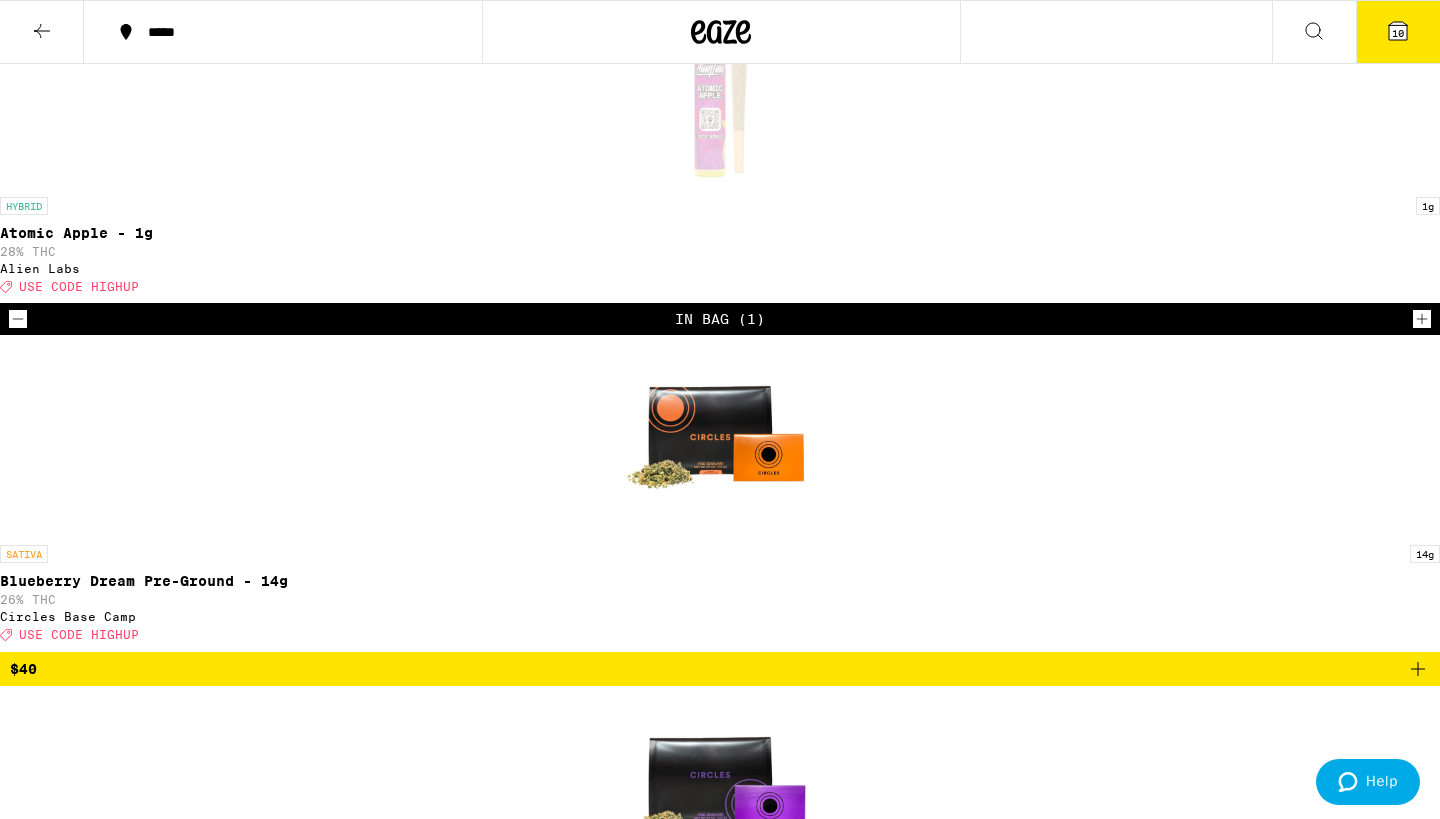 click on "$14" at bounding box center (720, 10124) 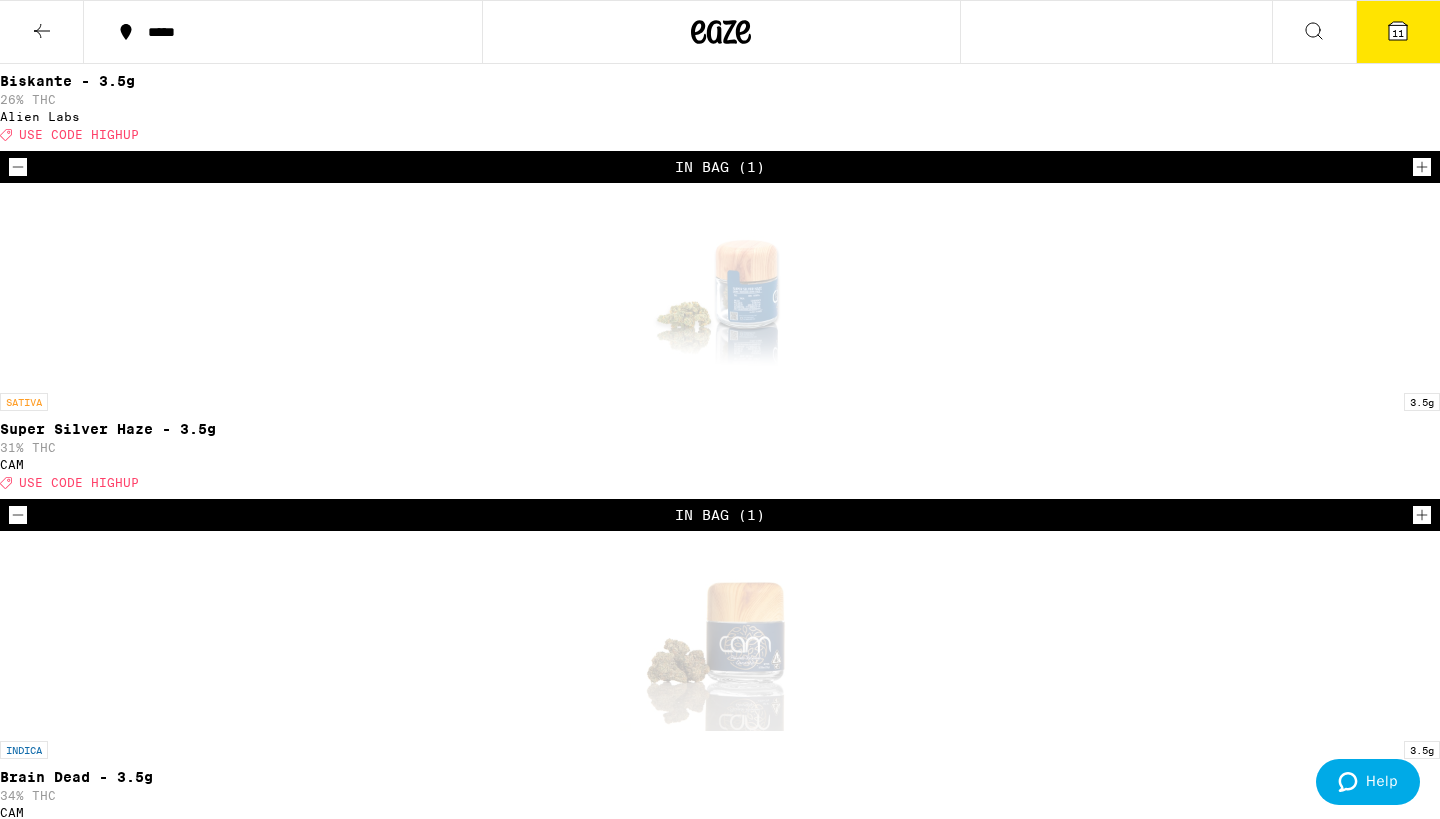 scroll, scrollTop: 182, scrollLeft: 0, axis: vertical 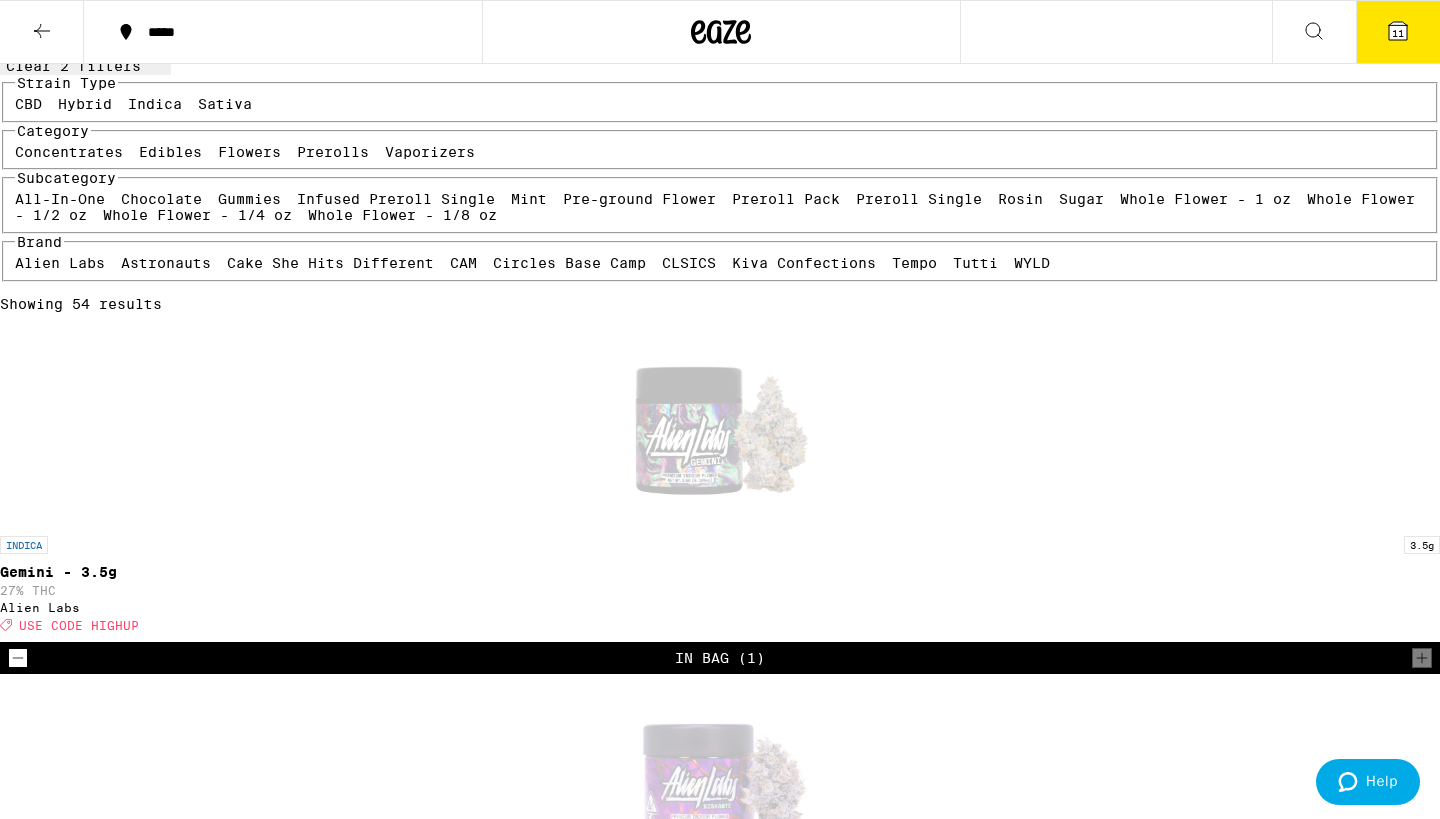 click 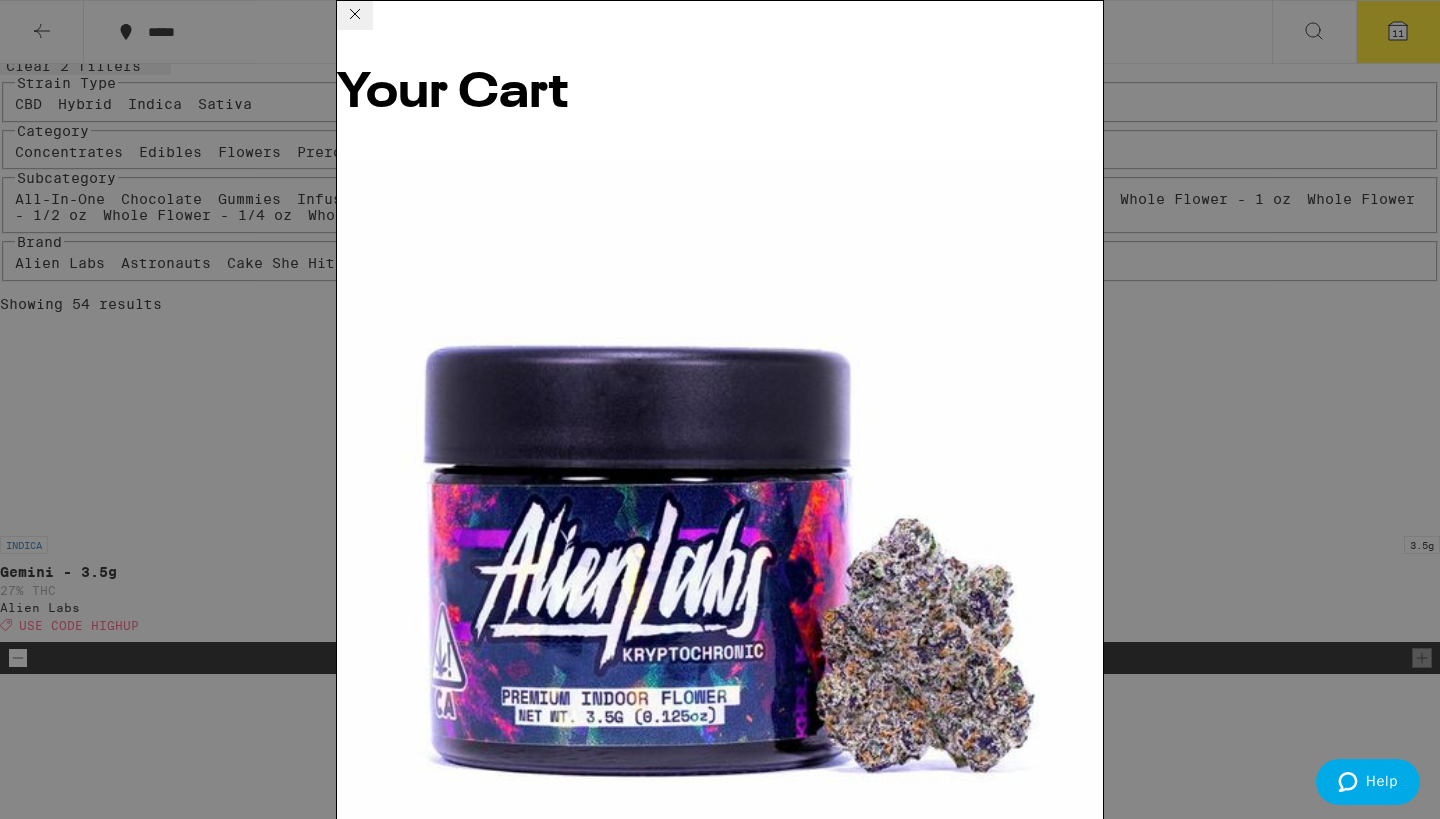 scroll, scrollTop: 603, scrollLeft: 0, axis: vertical 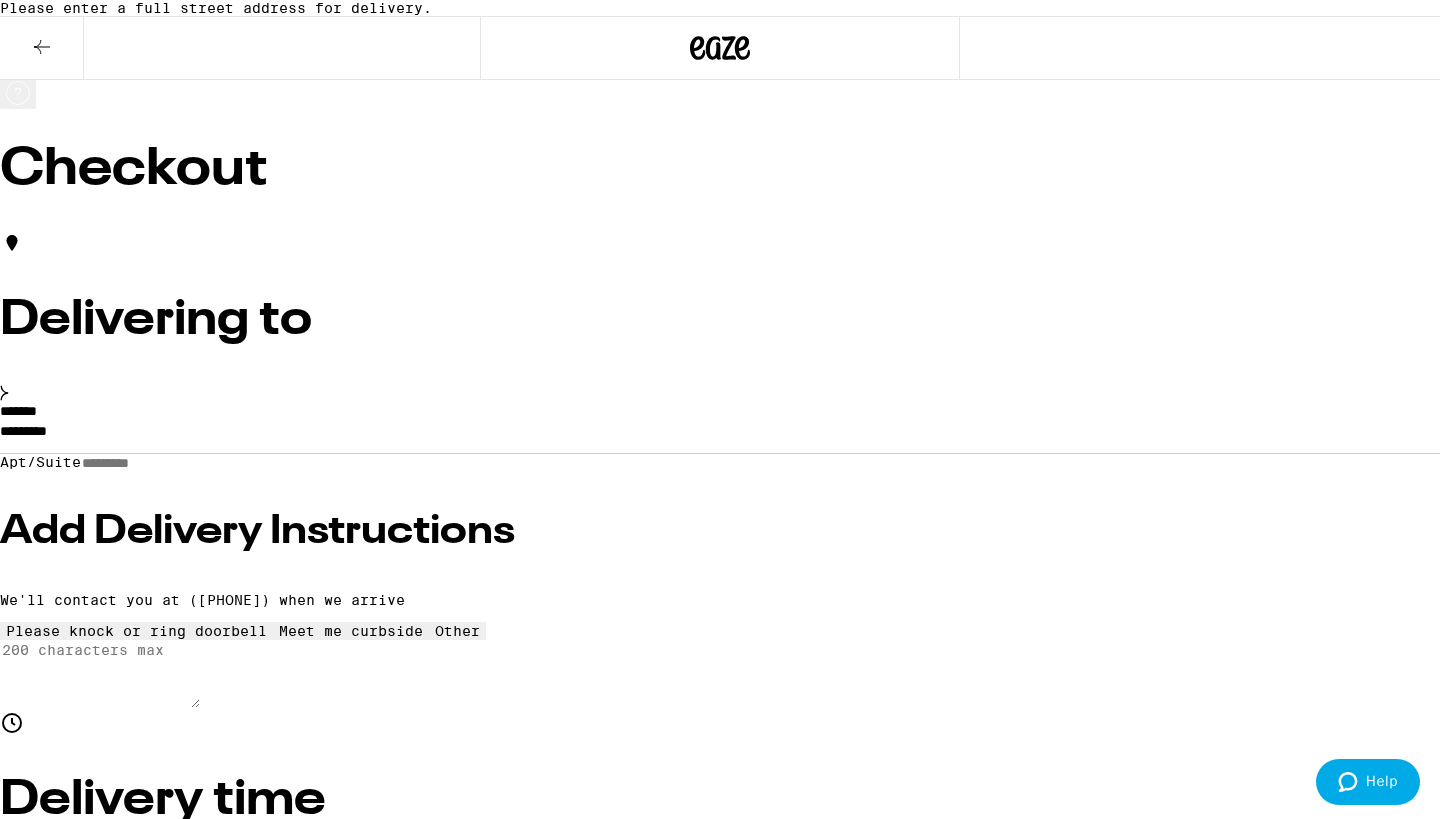 click on "*********" at bounding box center [720, 436] 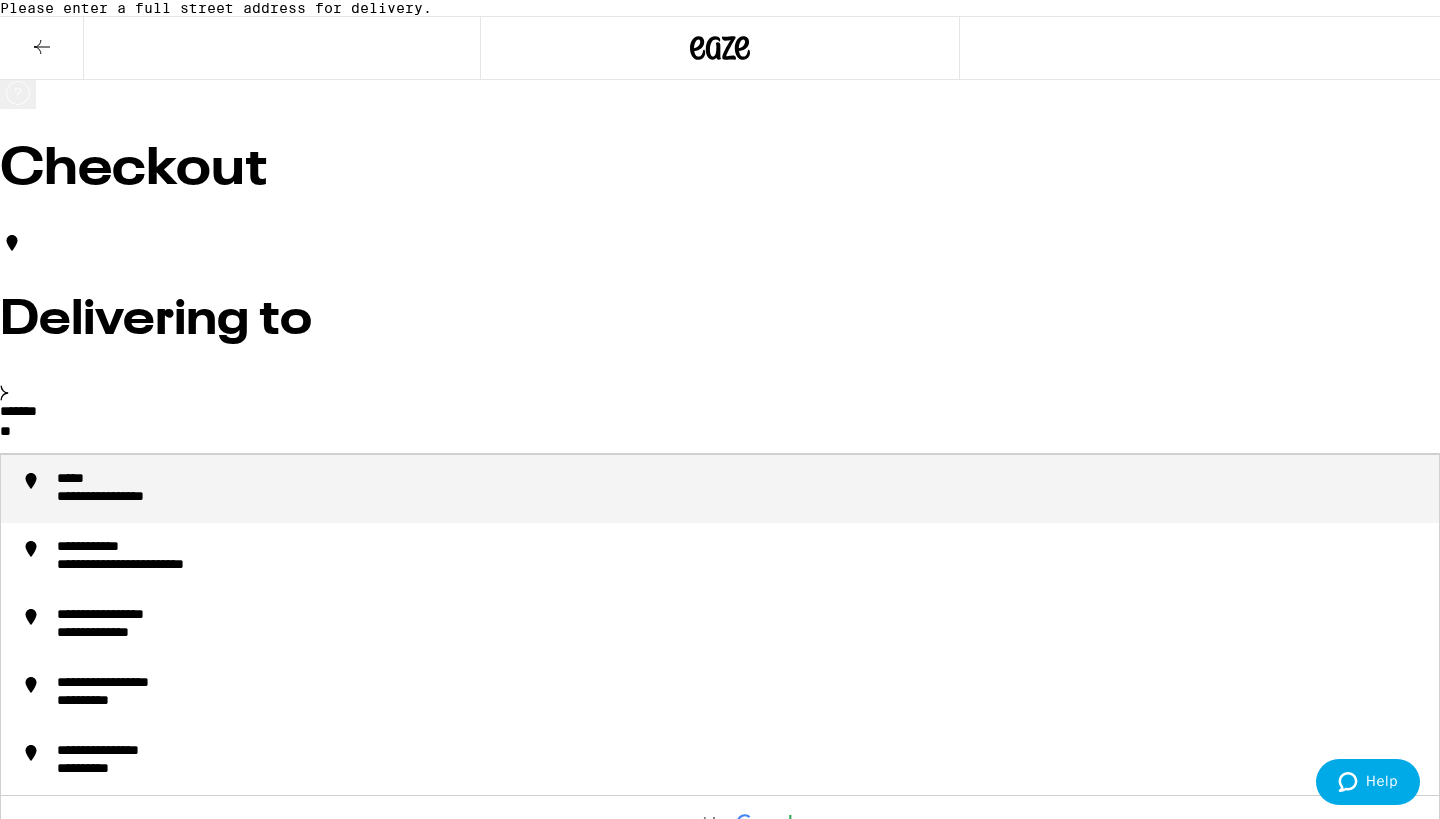 type on "*" 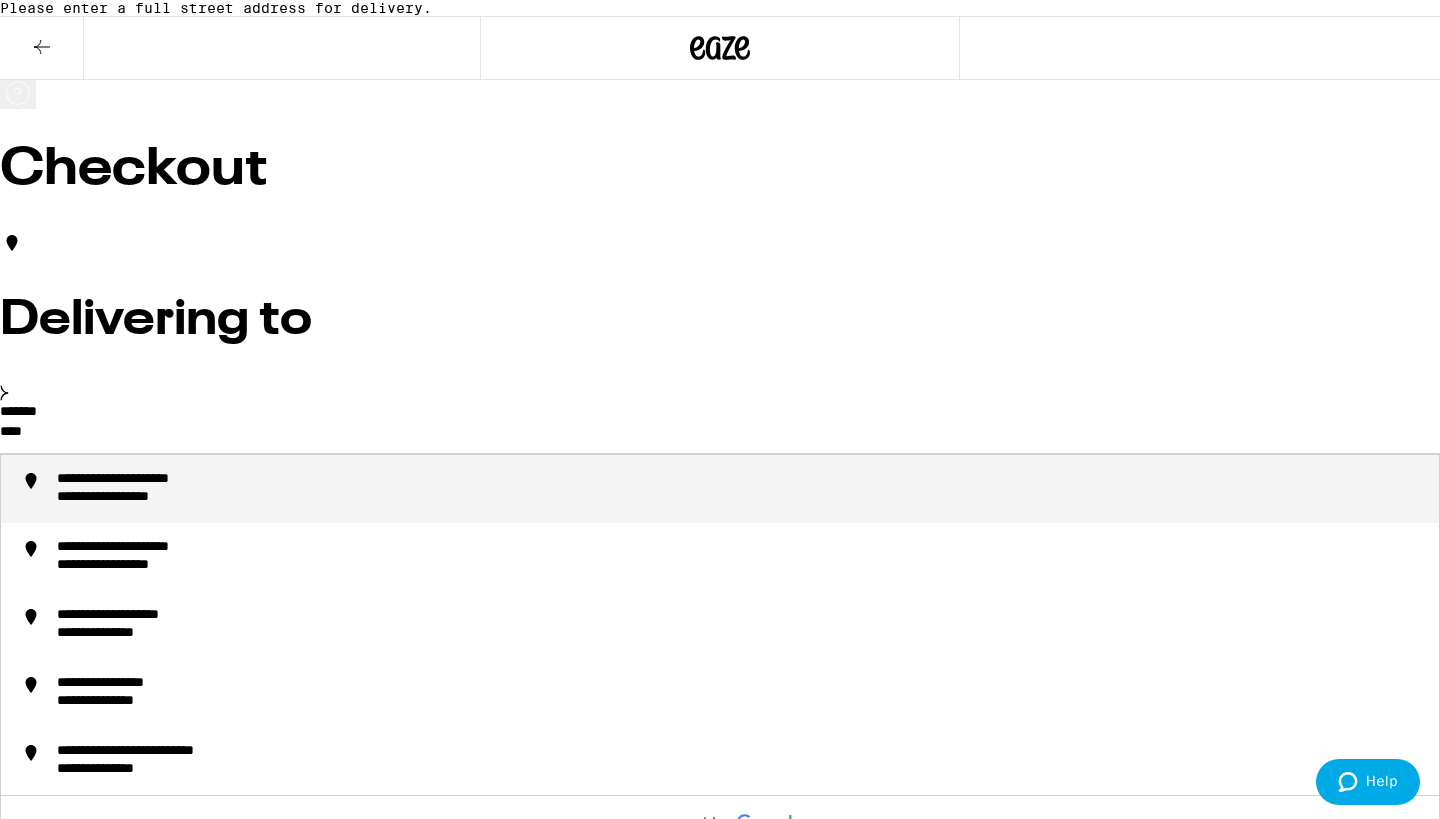 click on "**********" at bounding box center (740, 489) 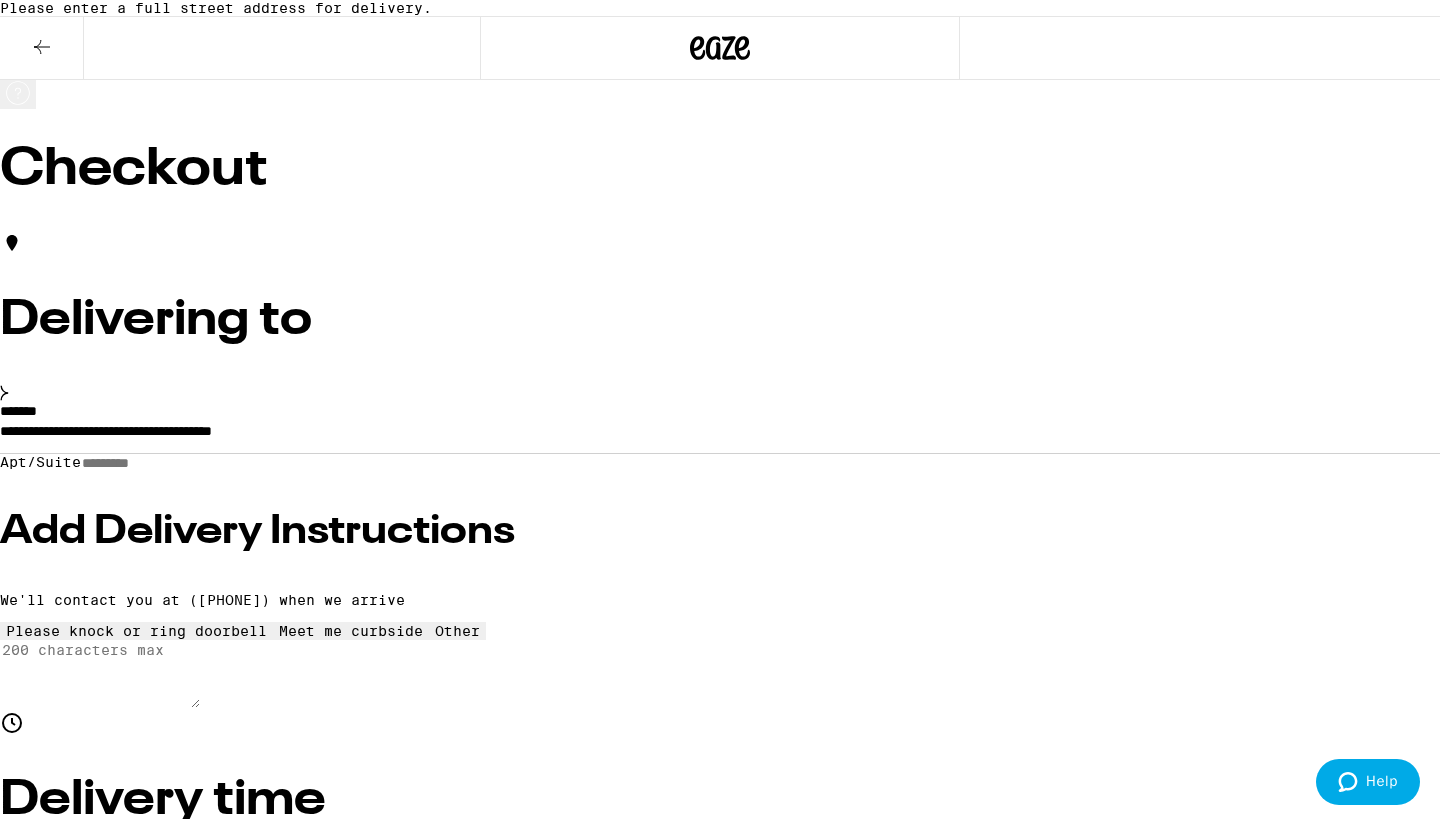type on "**********" 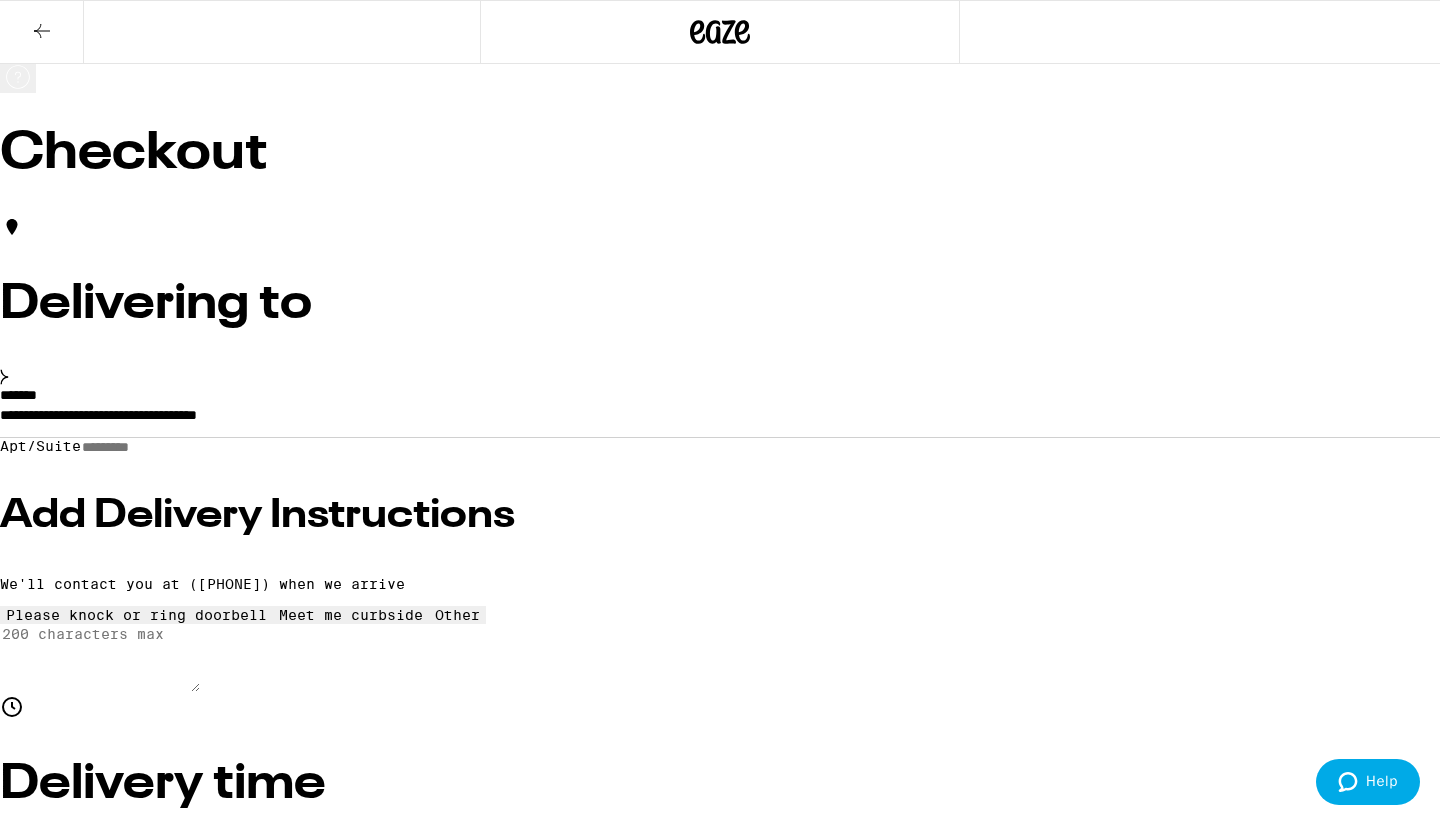 click on "Apt/Suite" at bounding box center (152, 447) 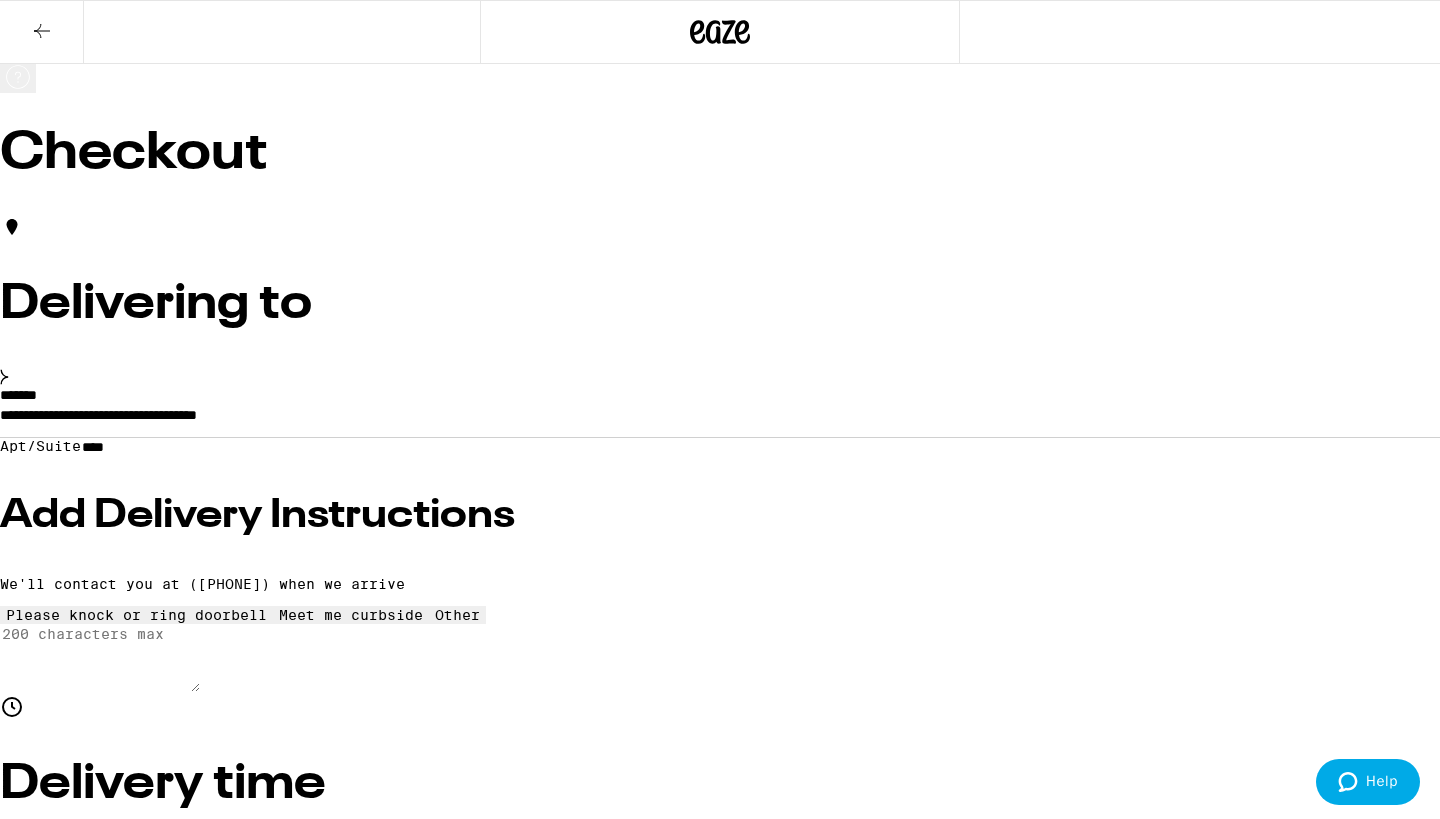 type on "****" 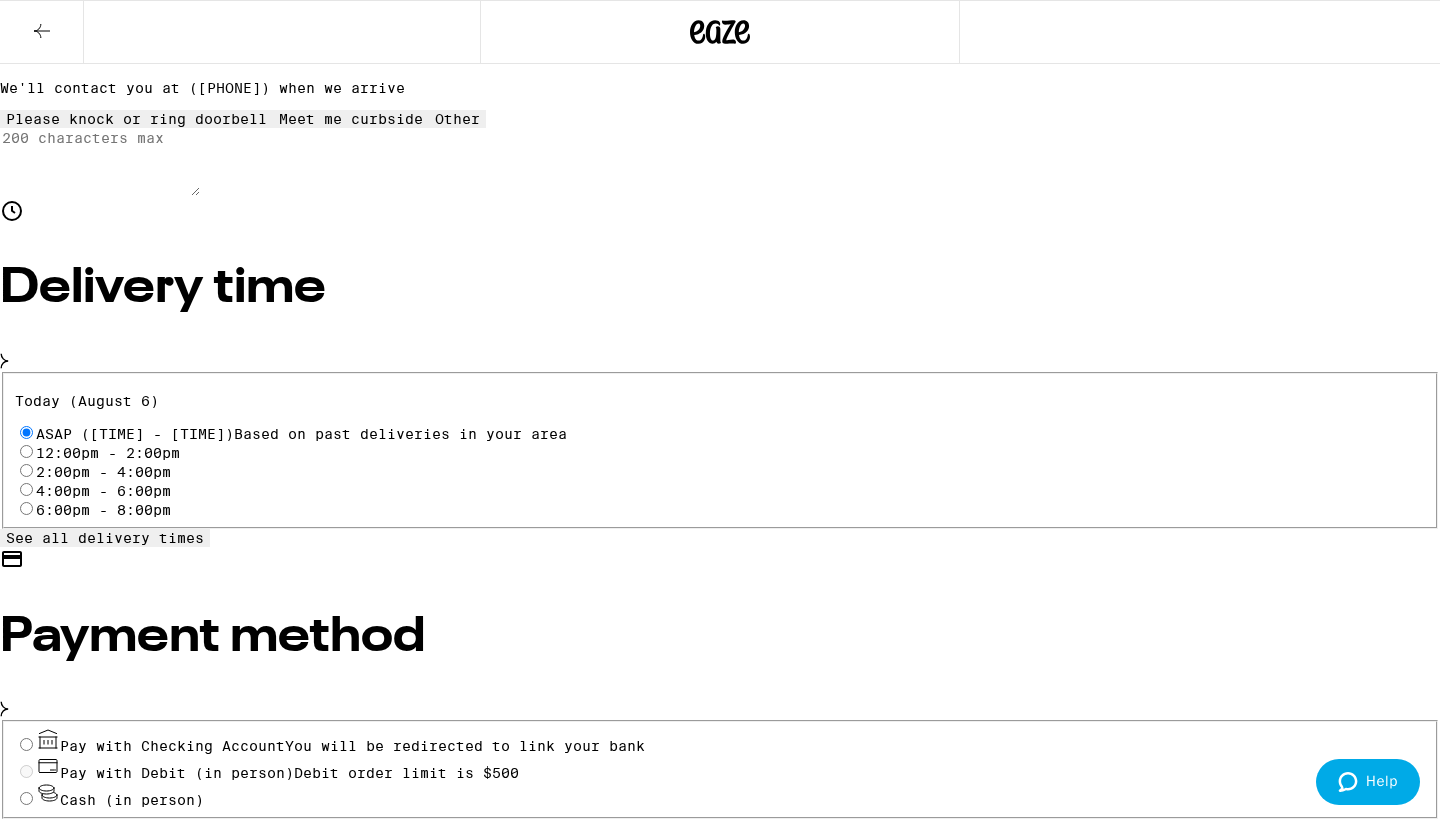 scroll, scrollTop: 547, scrollLeft: 0, axis: vertical 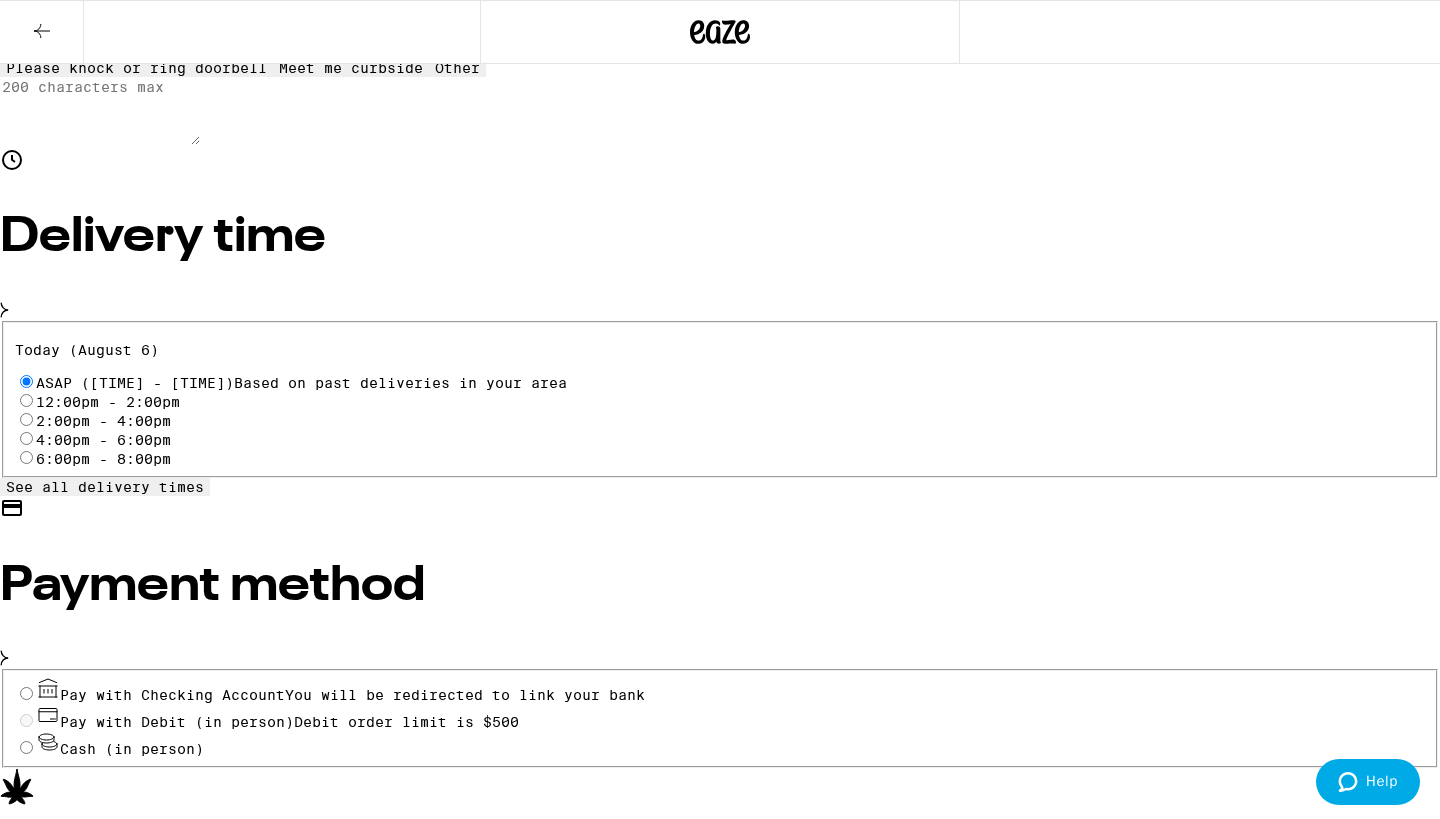 click on "Pay with Checking Account You will be redirected to link your bank" at bounding box center (26, 693) 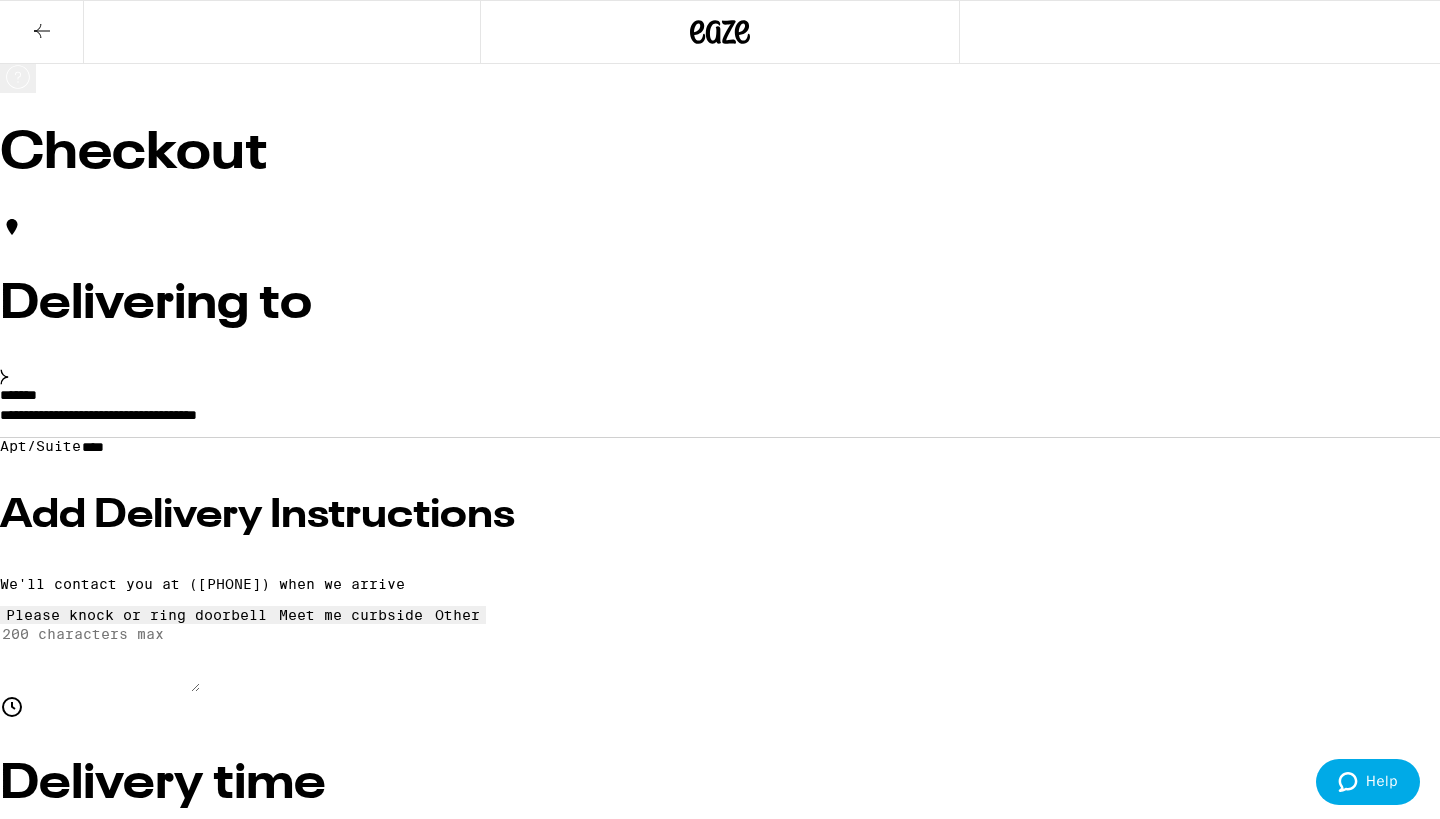 scroll, scrollTop: 0, scrollLeft: 0, axis: both 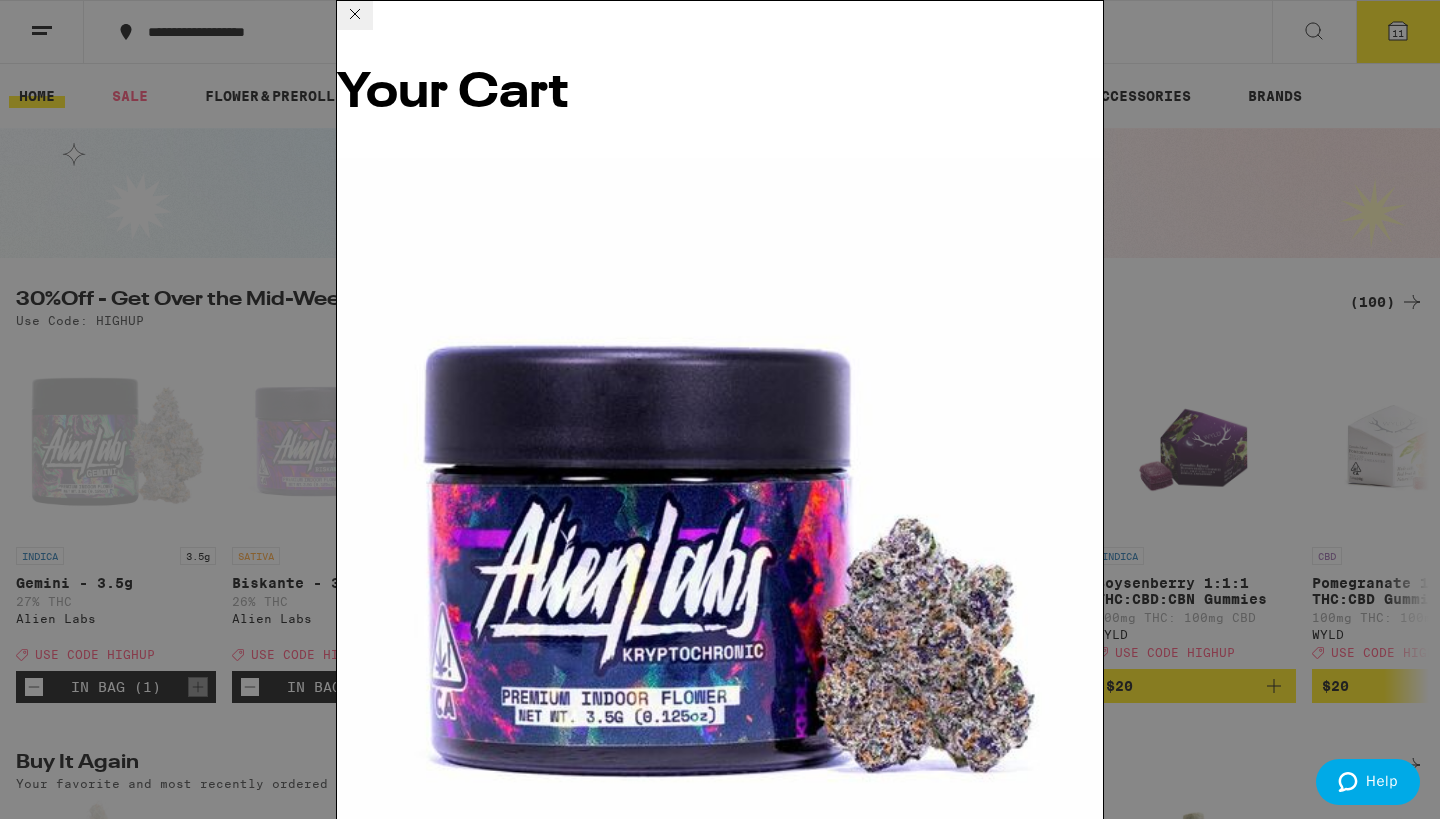 click on "Kryptochronic - 3.5g Alien Labs" at bounding box center [720, 557] 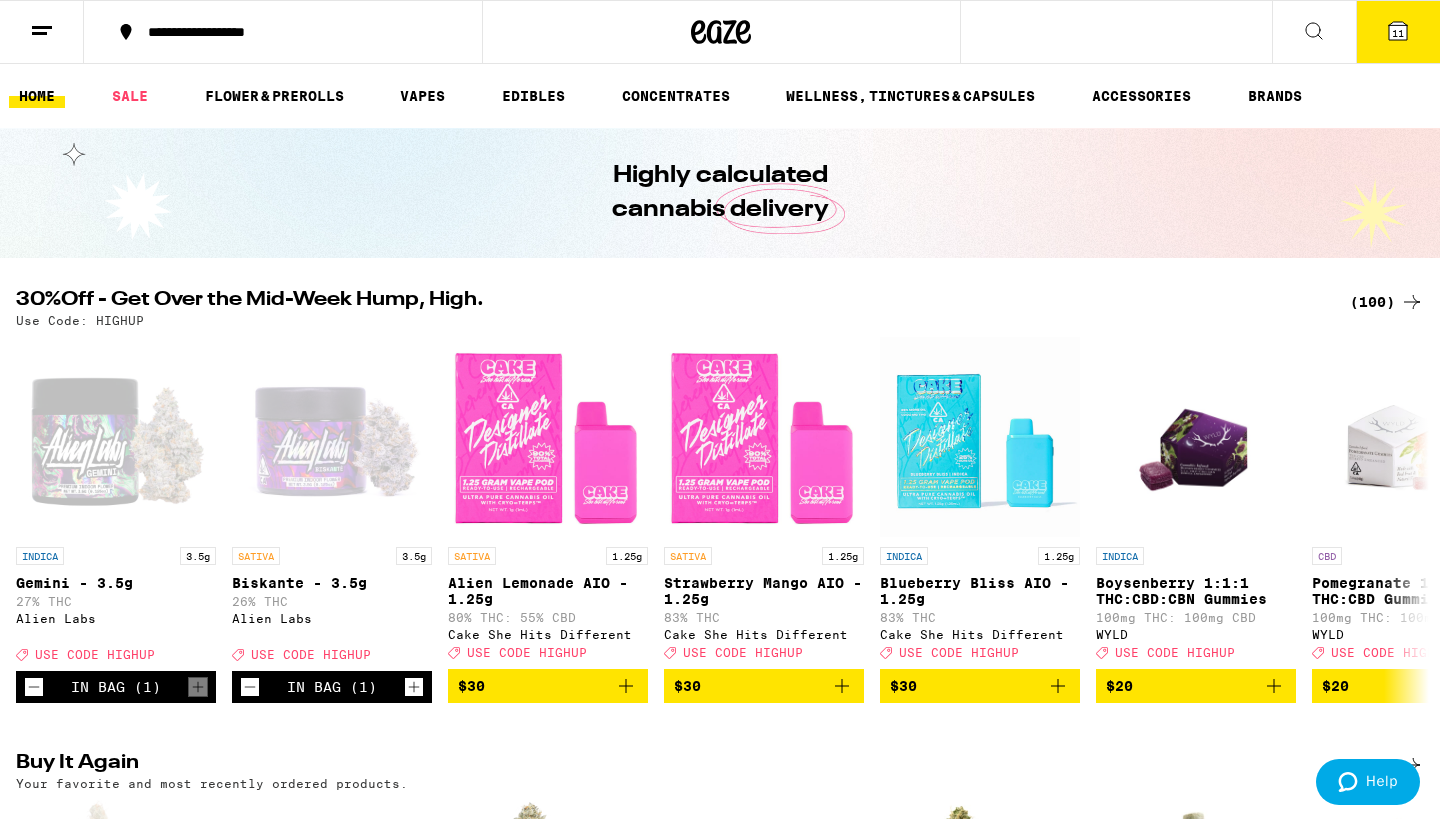 click on "11" at bounding box center [1398, 33] 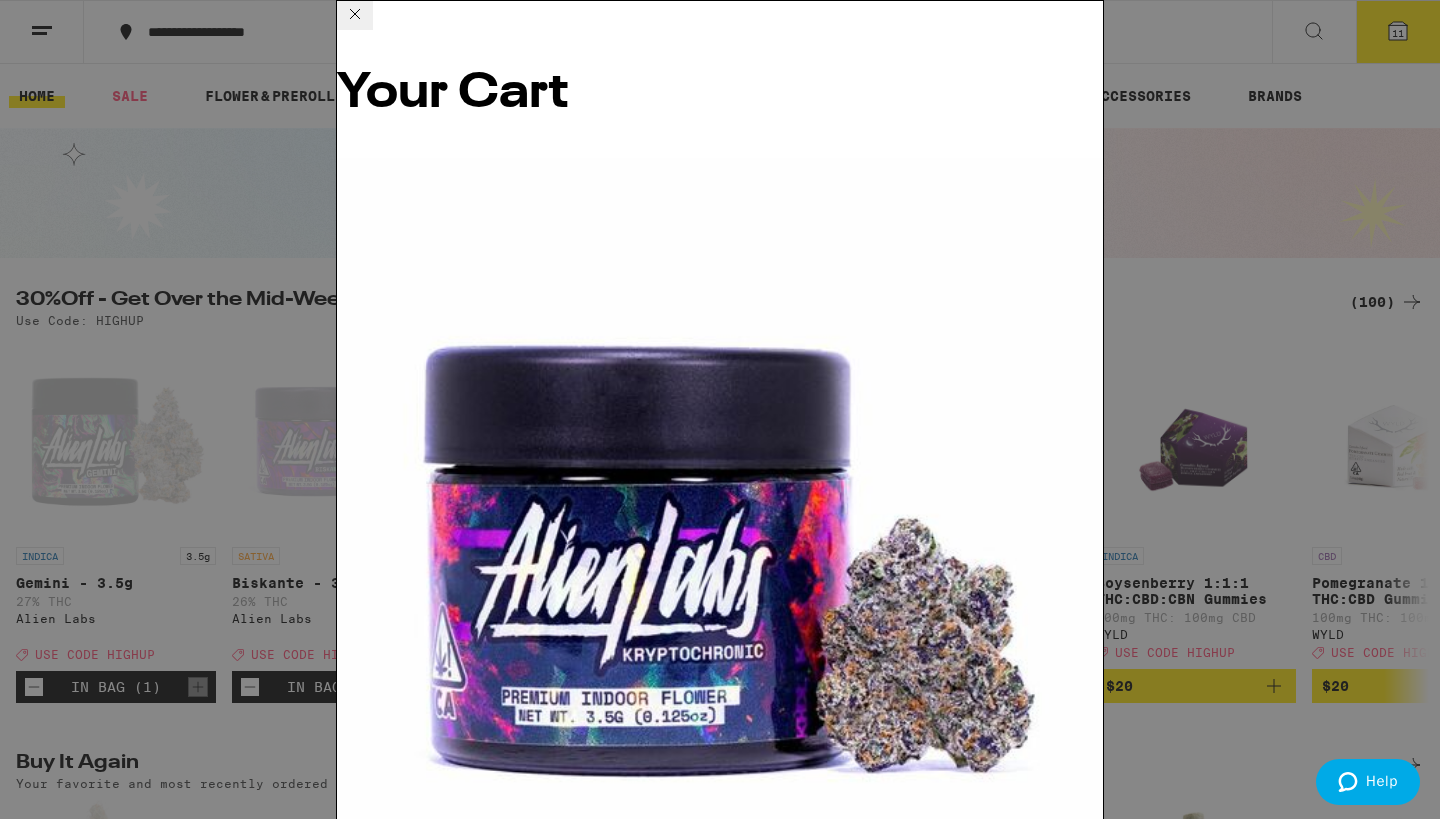 click on "Apply Promo" at bounding box center (392, 10598) 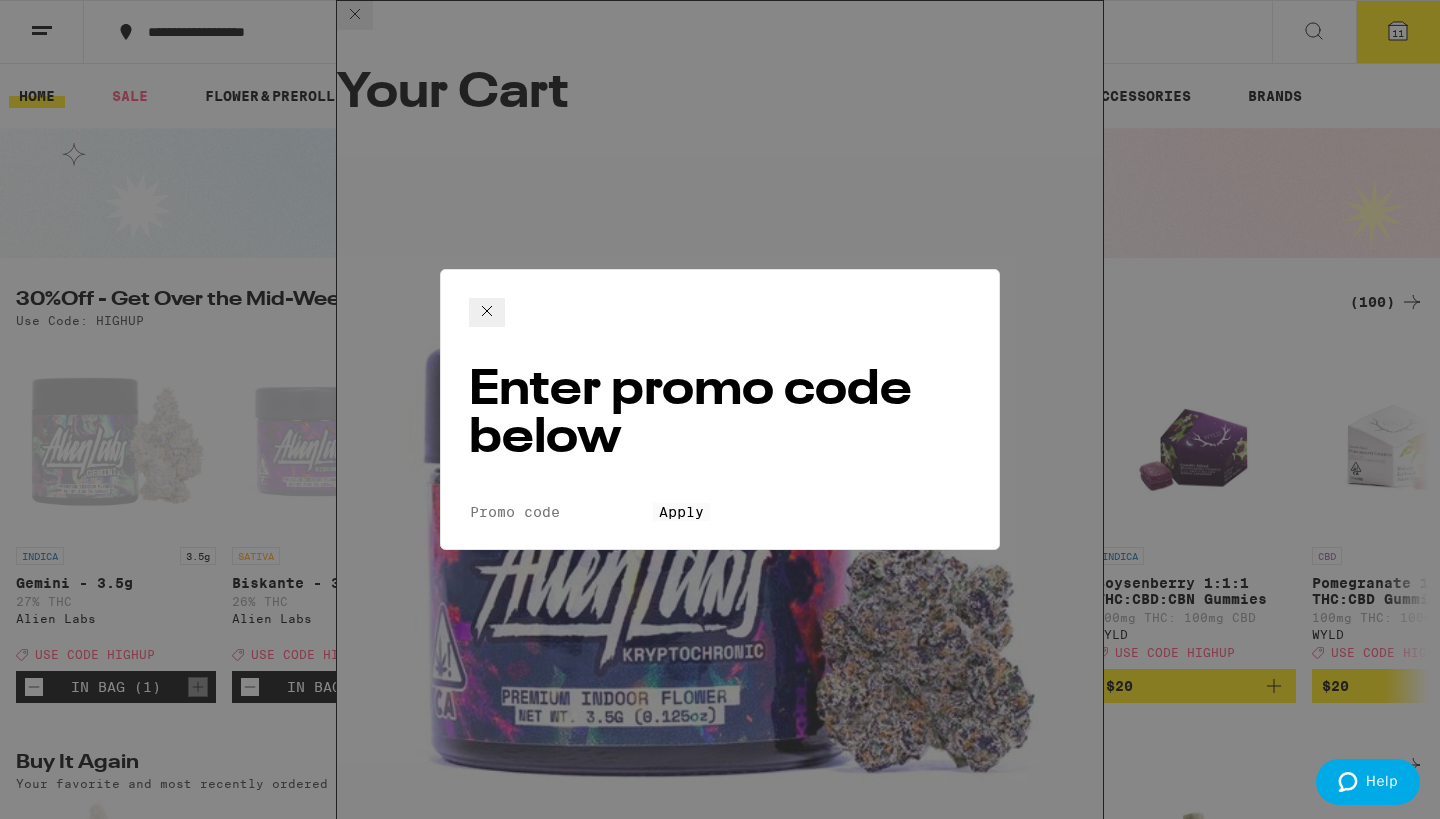 scroll, scrollTop: 380, scrollLeft: 0, axis: vertical 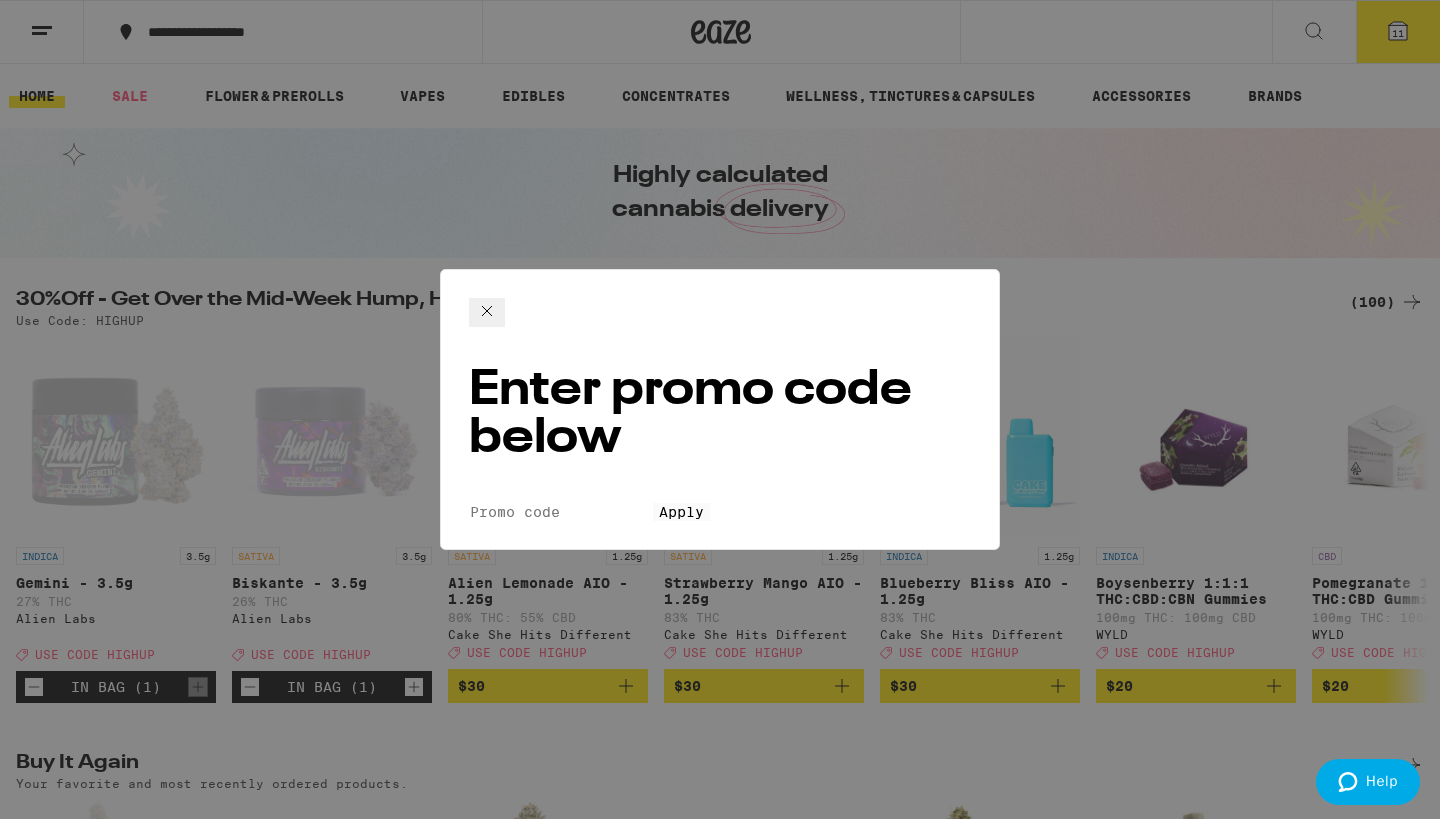 click on "Enter promo code below Promo Code Apply" at bounding box center (720, 410) 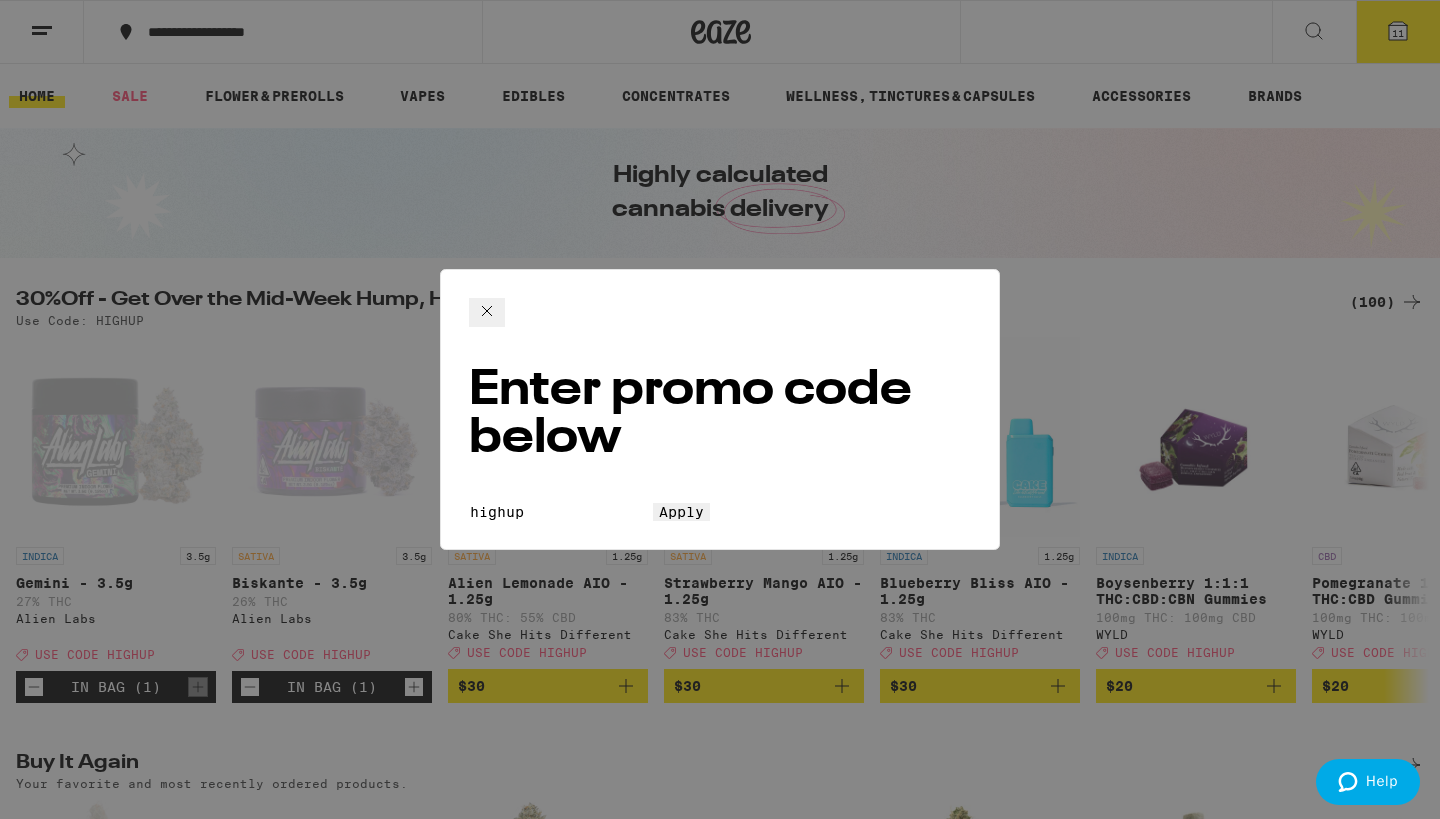 type on "highup" 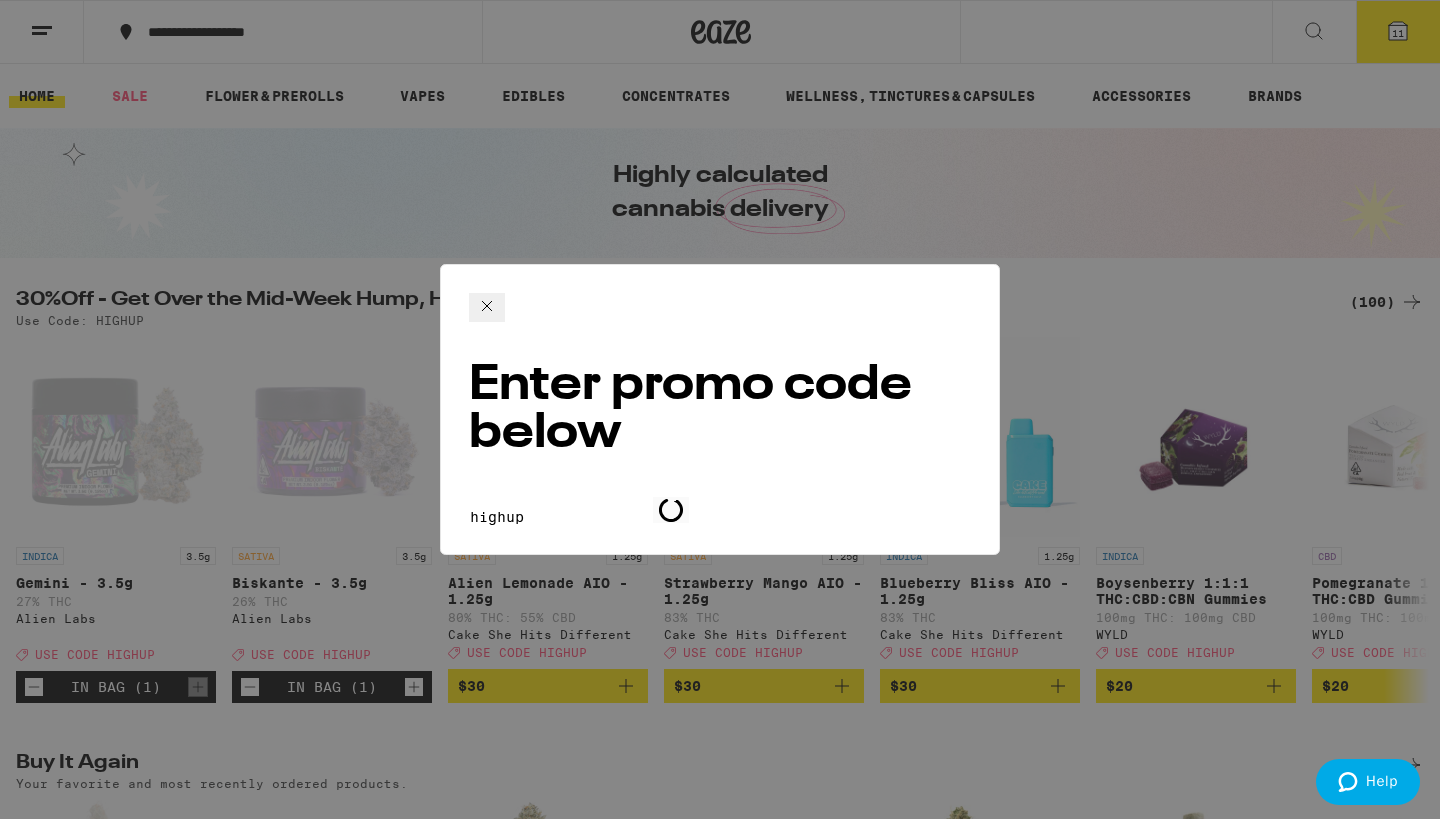 scroll, scrollTop: 0, scrollLeft: 0, axis: both 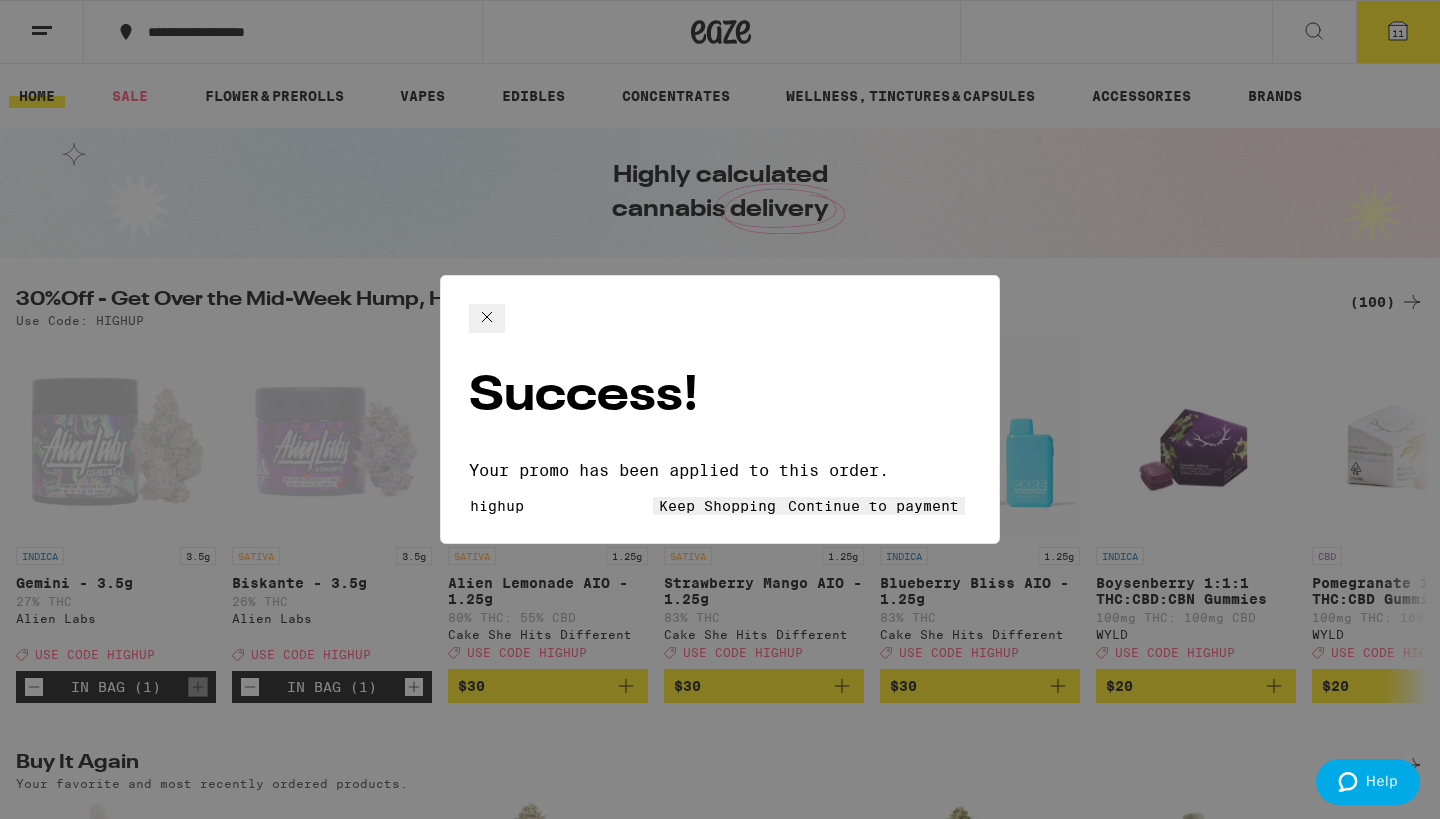 click on "Continue to payment" at bounding box center (873, 506) 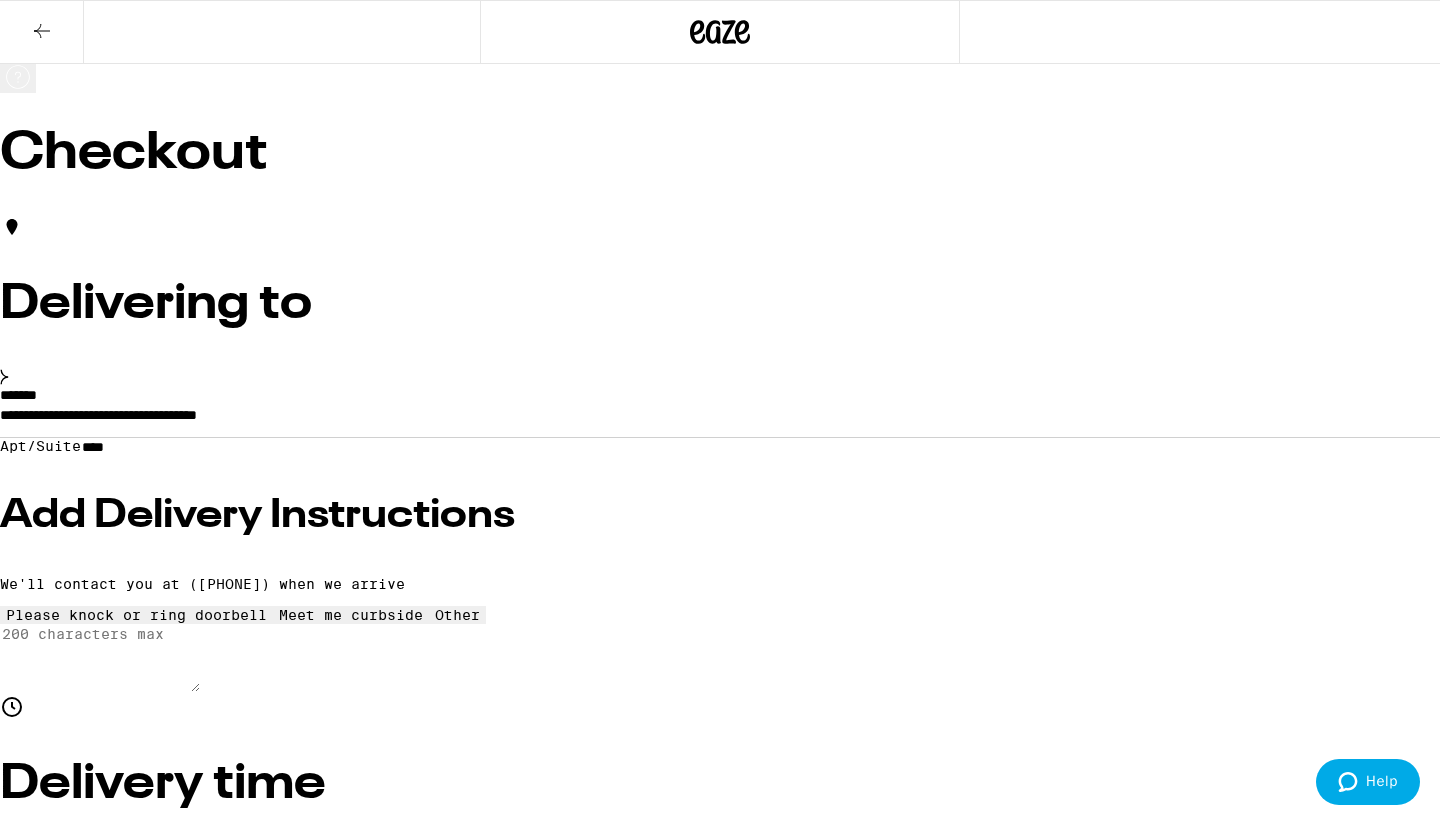 scroll, scrollTop: 0, scrollLeft: 0, axis: both 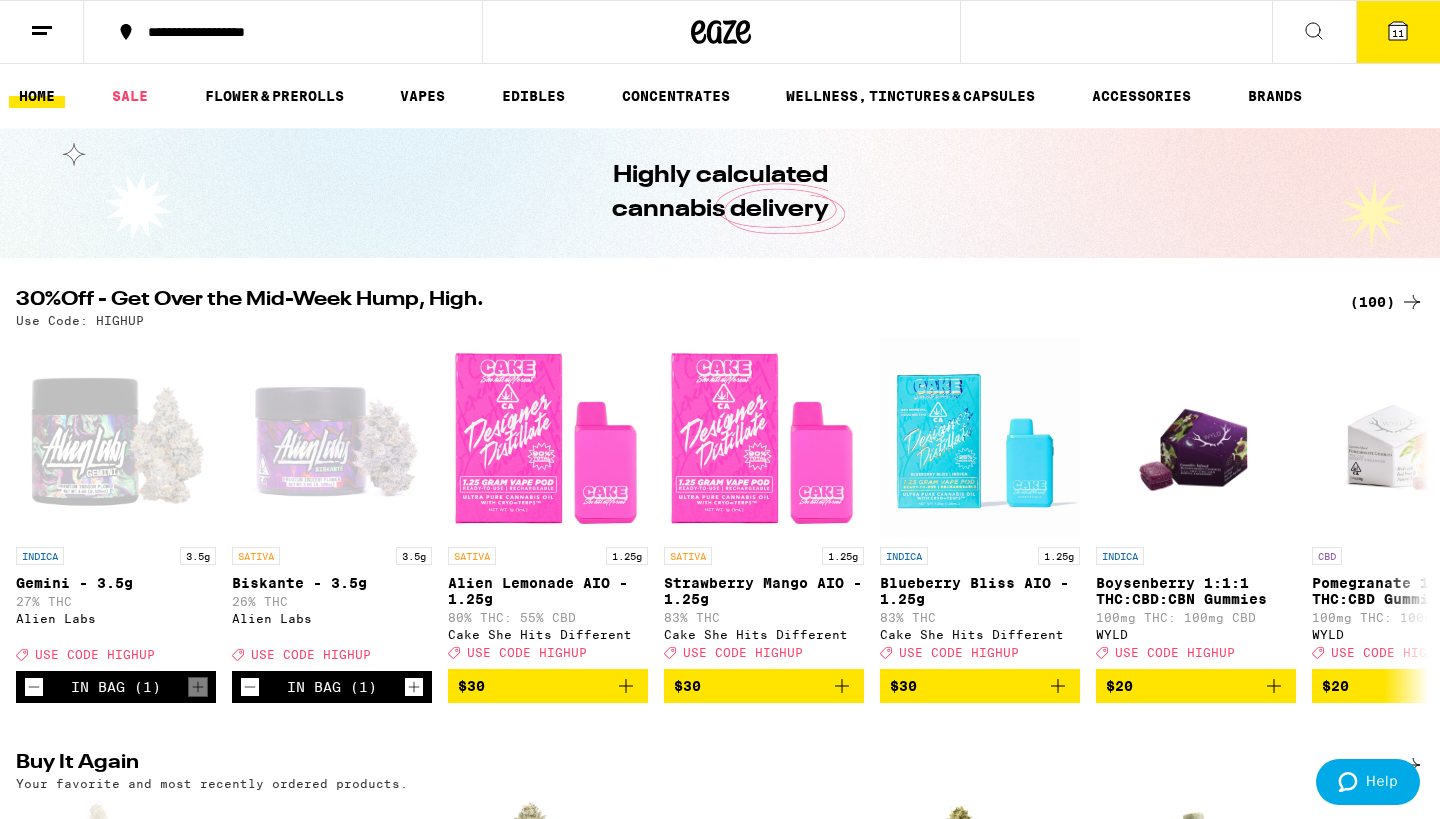 click on "11" at bounding box center (1398, 33) 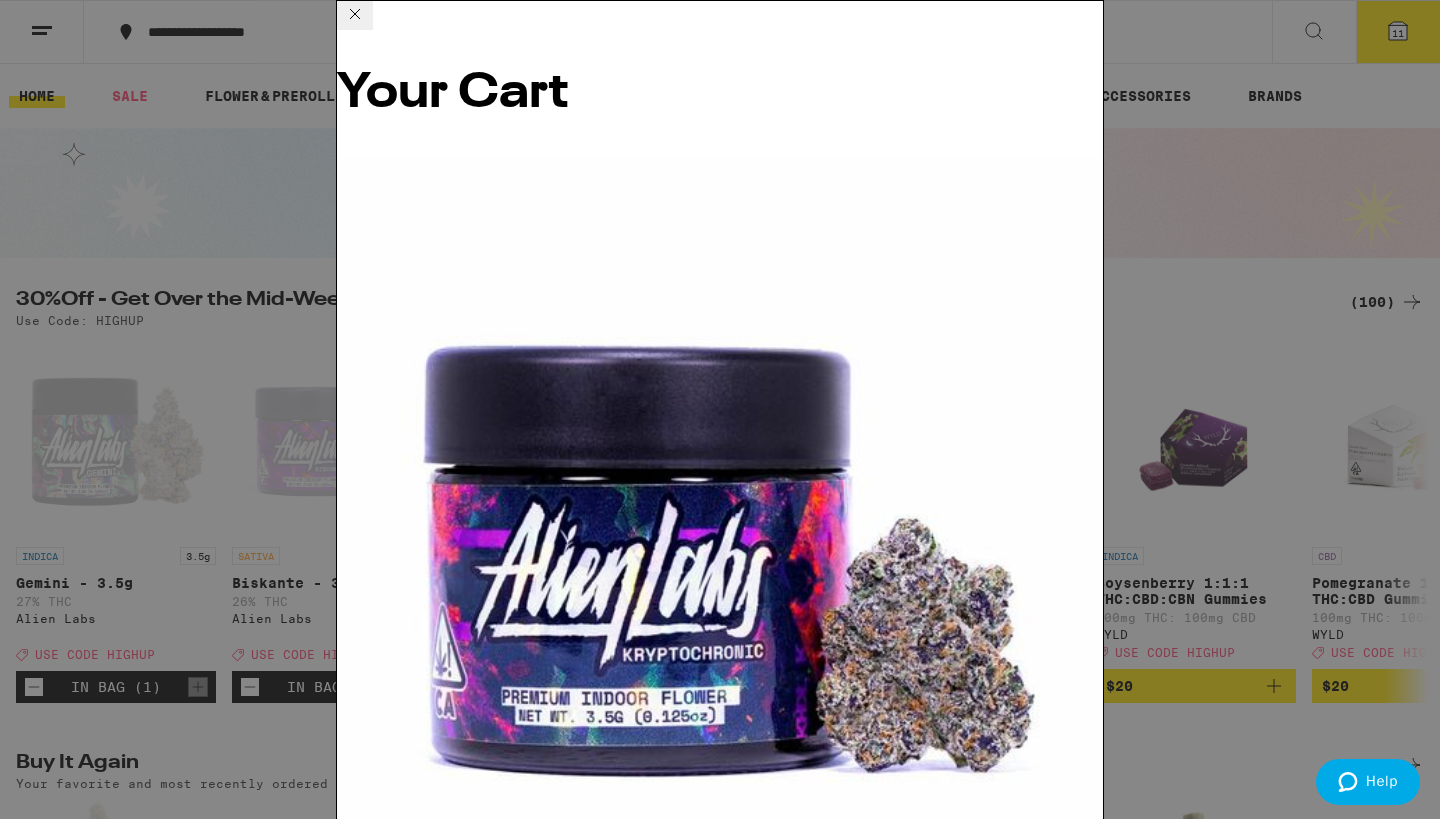 click 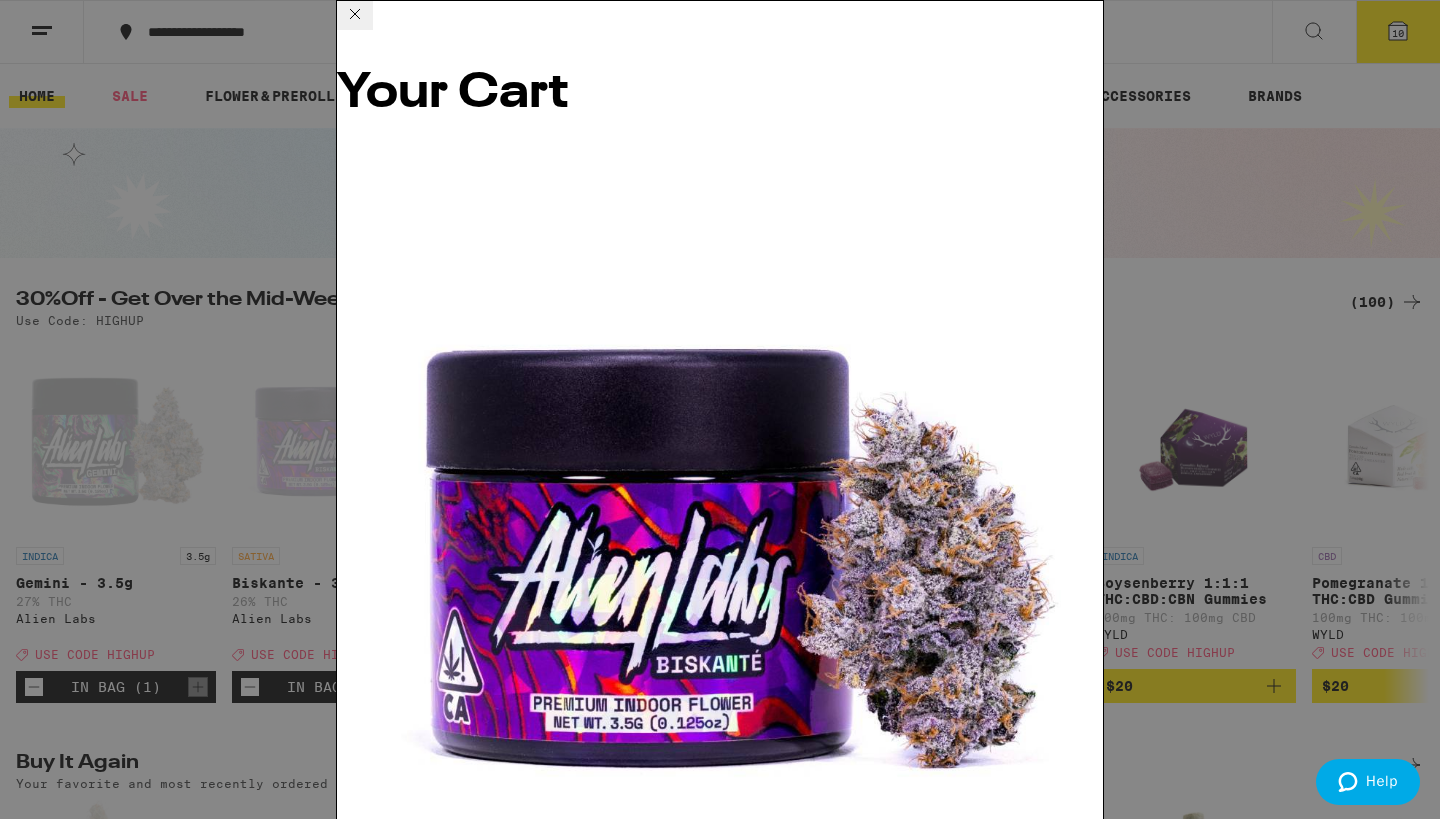 click 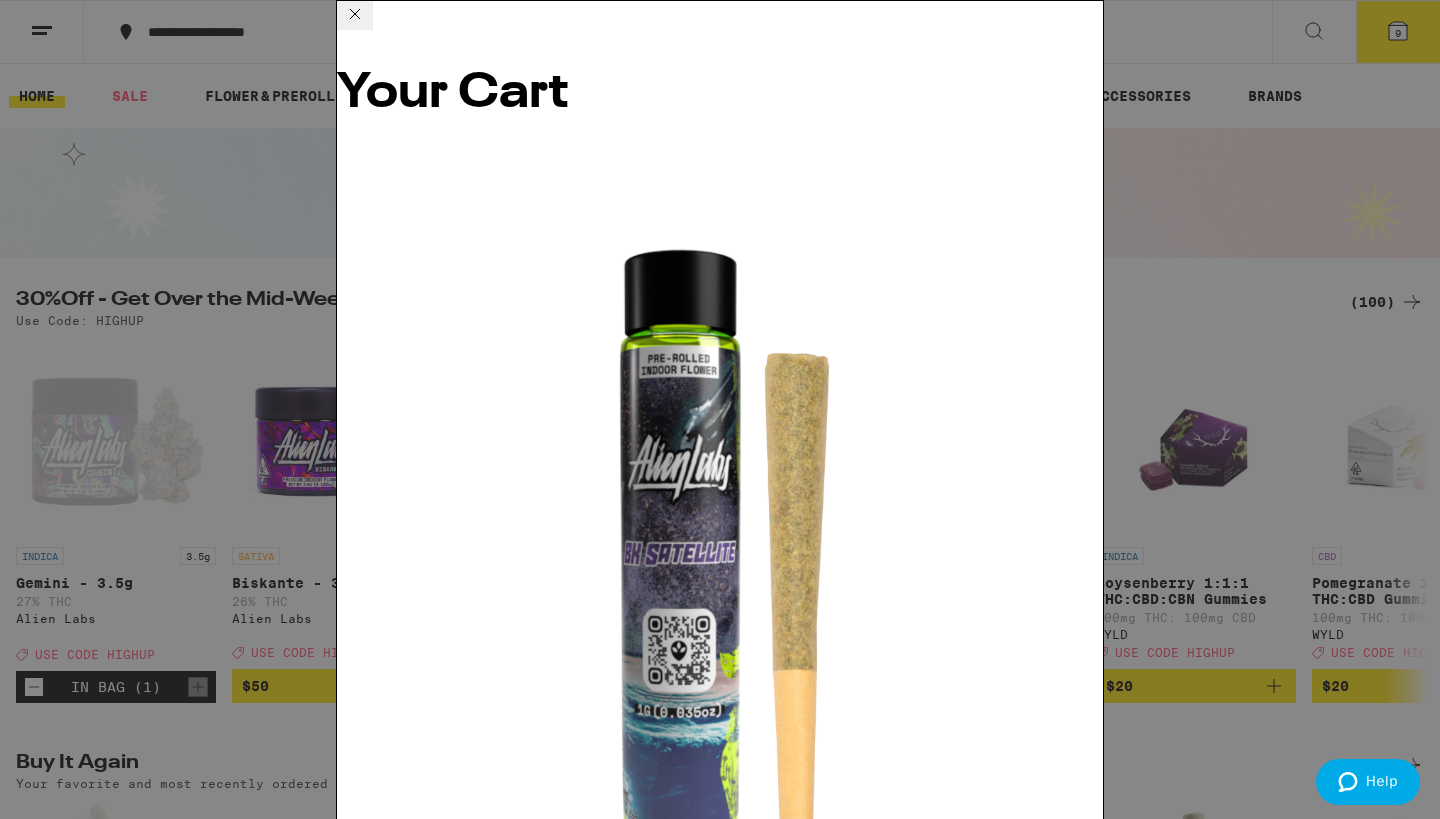 click 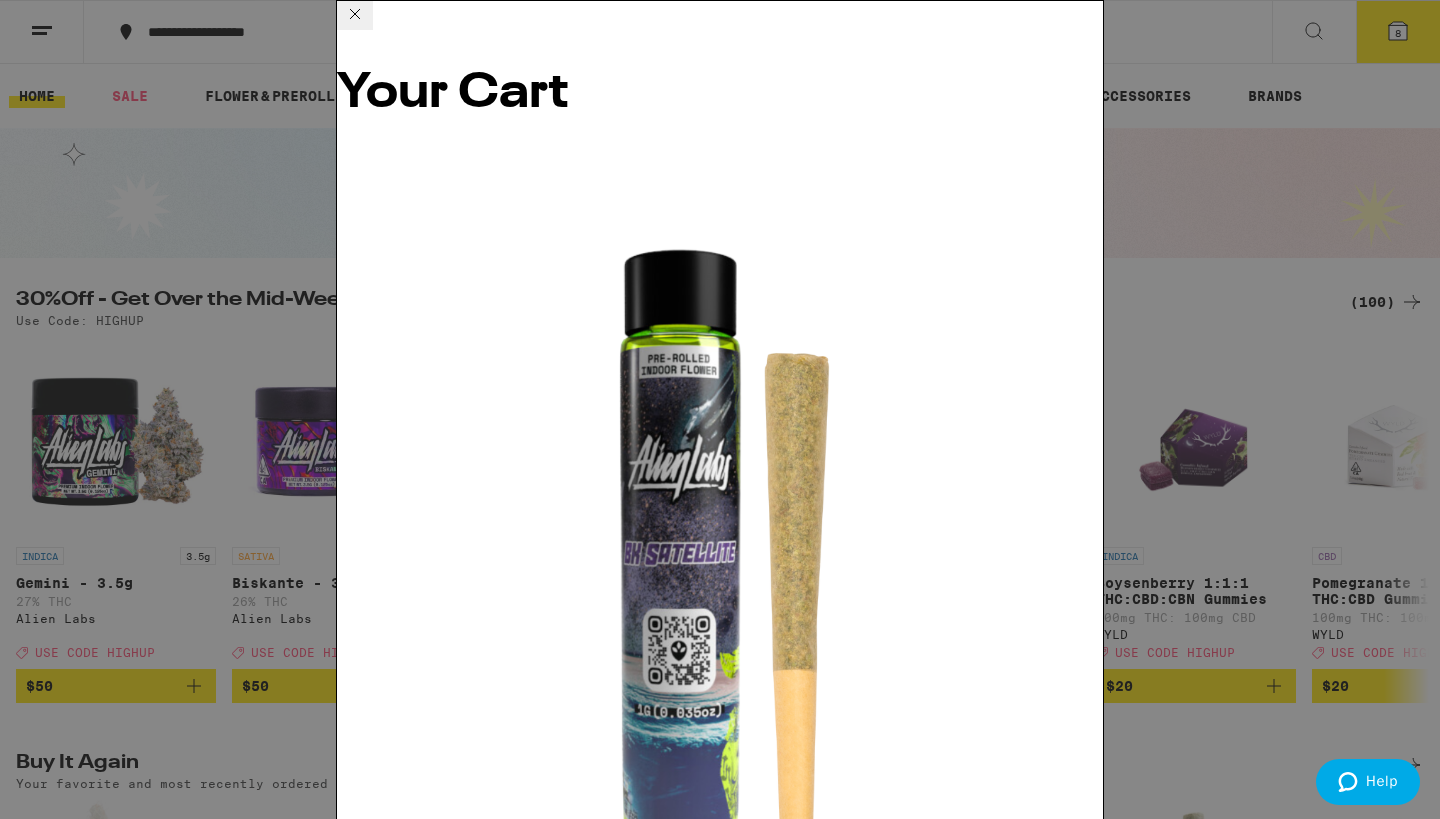 click 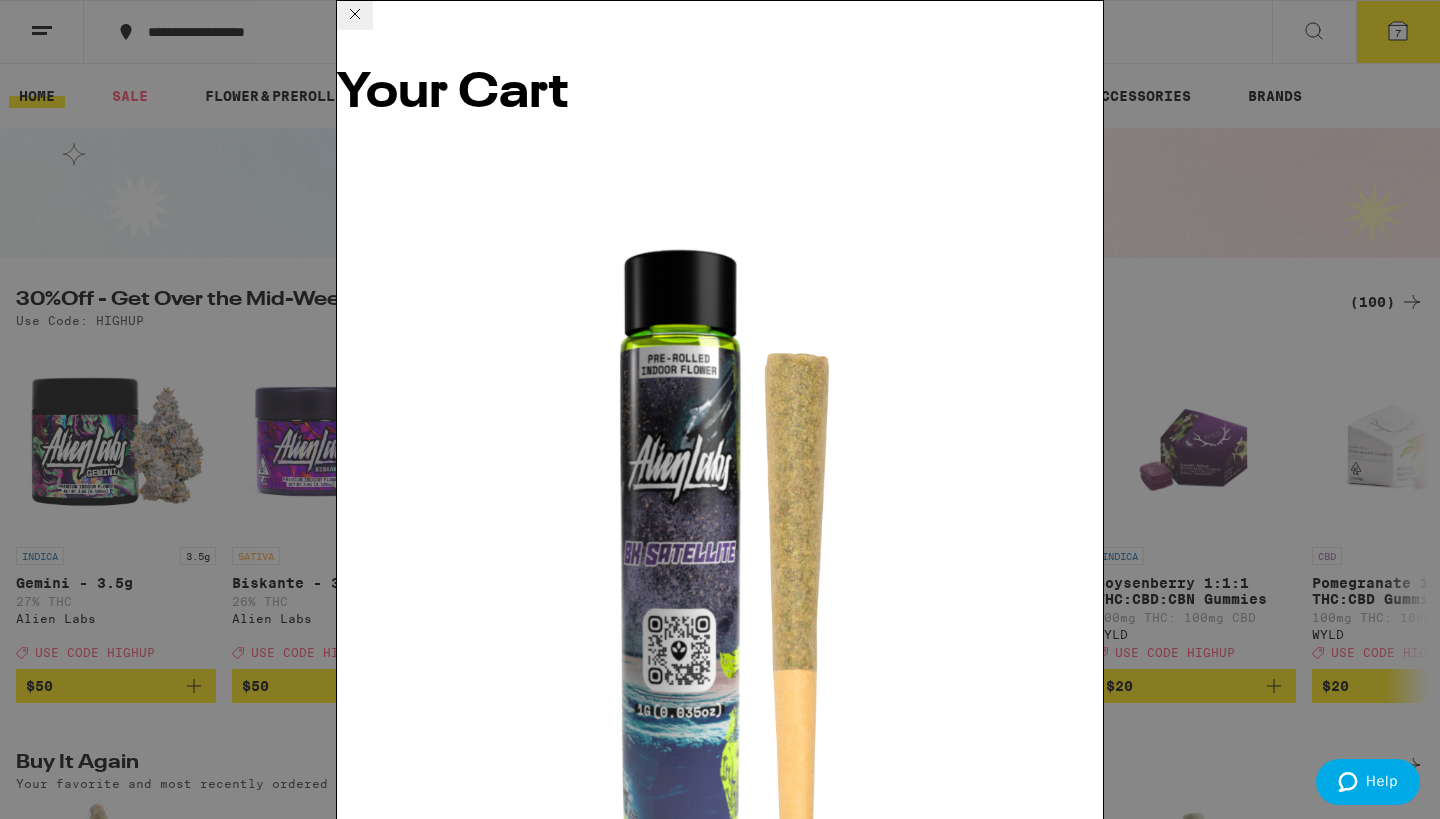 click 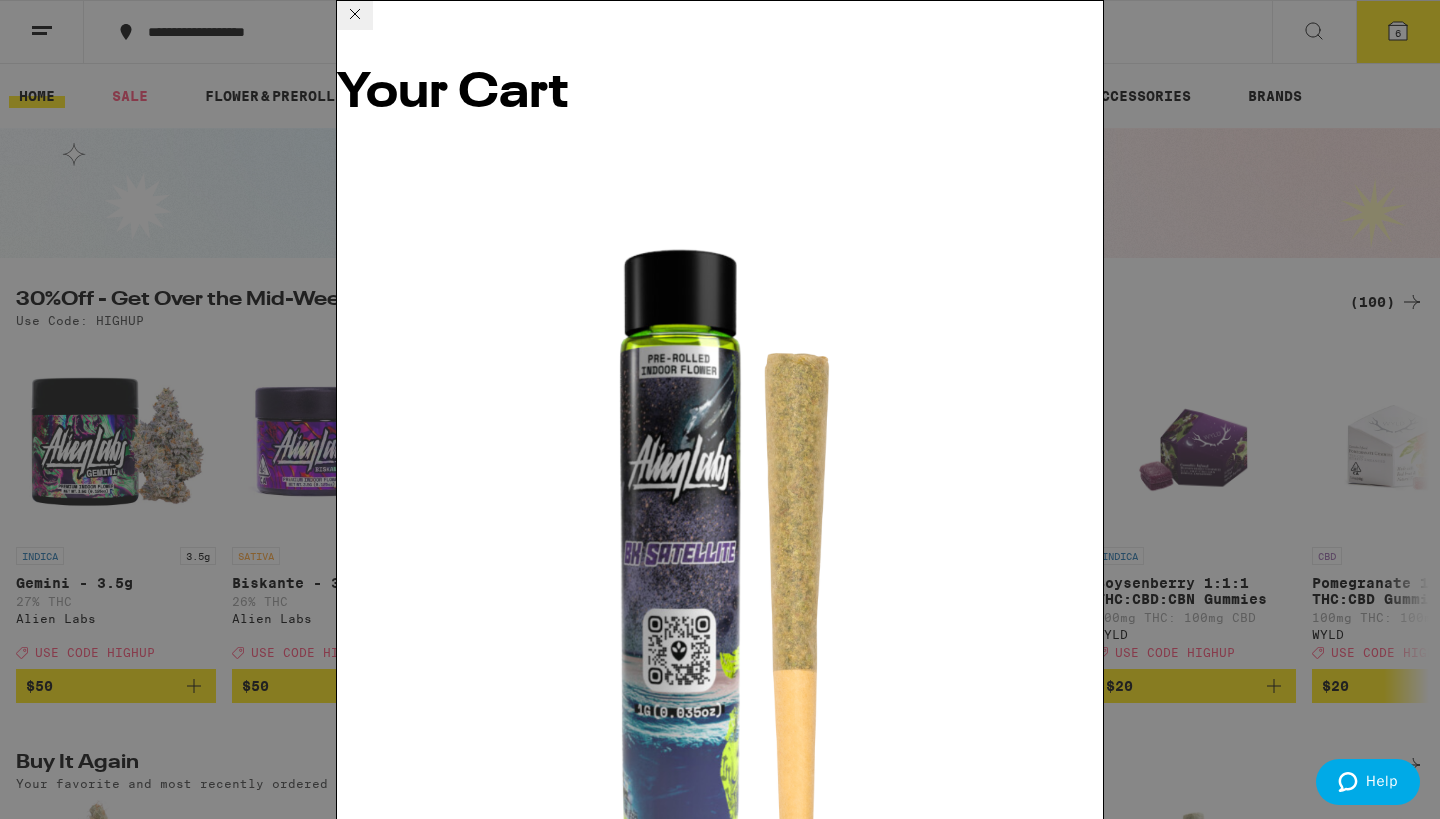 click 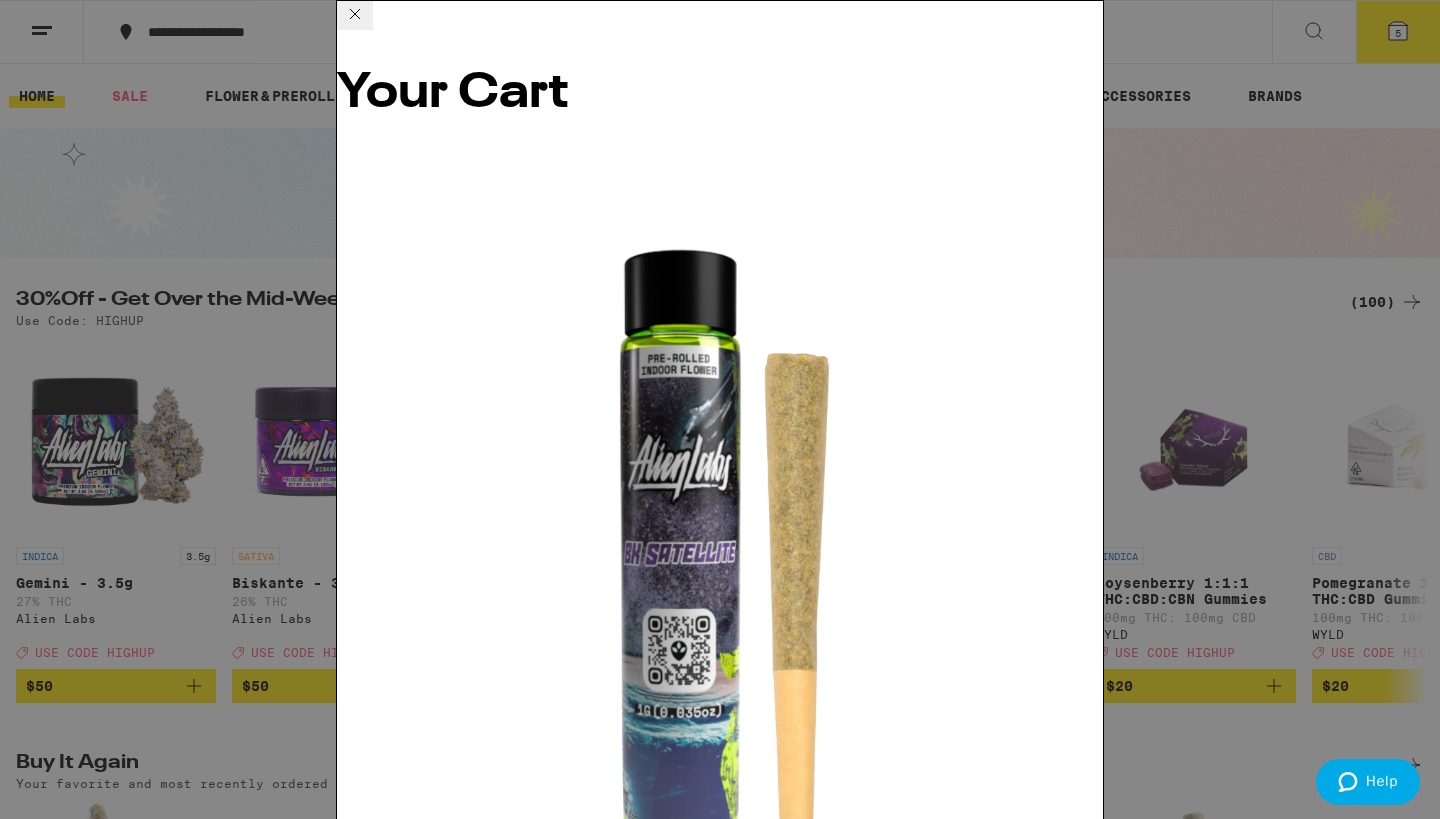 click on "Super Silver Haze - 3.5g" at bounding box center (445, 3542) 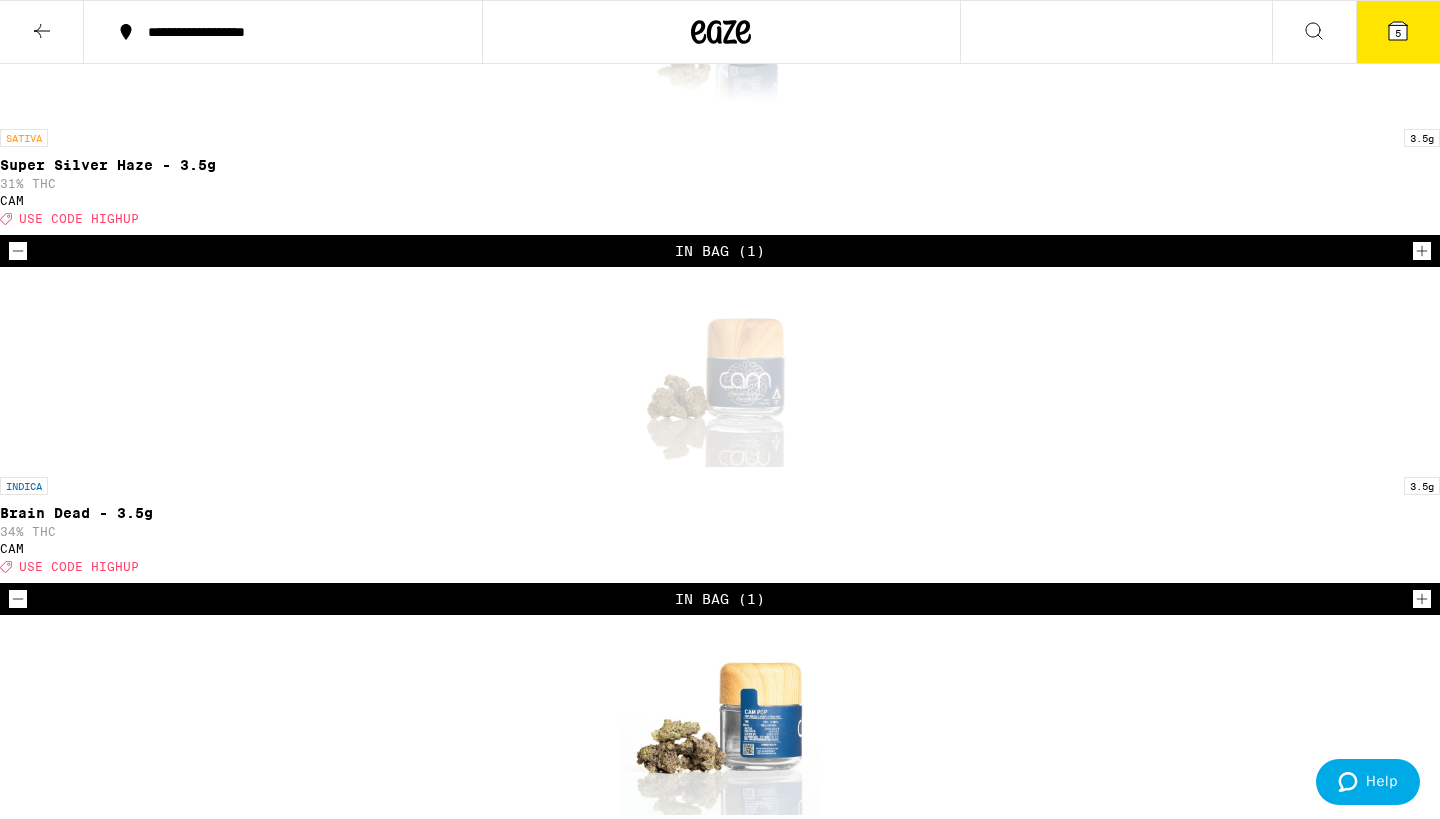 scroll, scrollTop: 439, scrollLeft: 0, axis: vertical 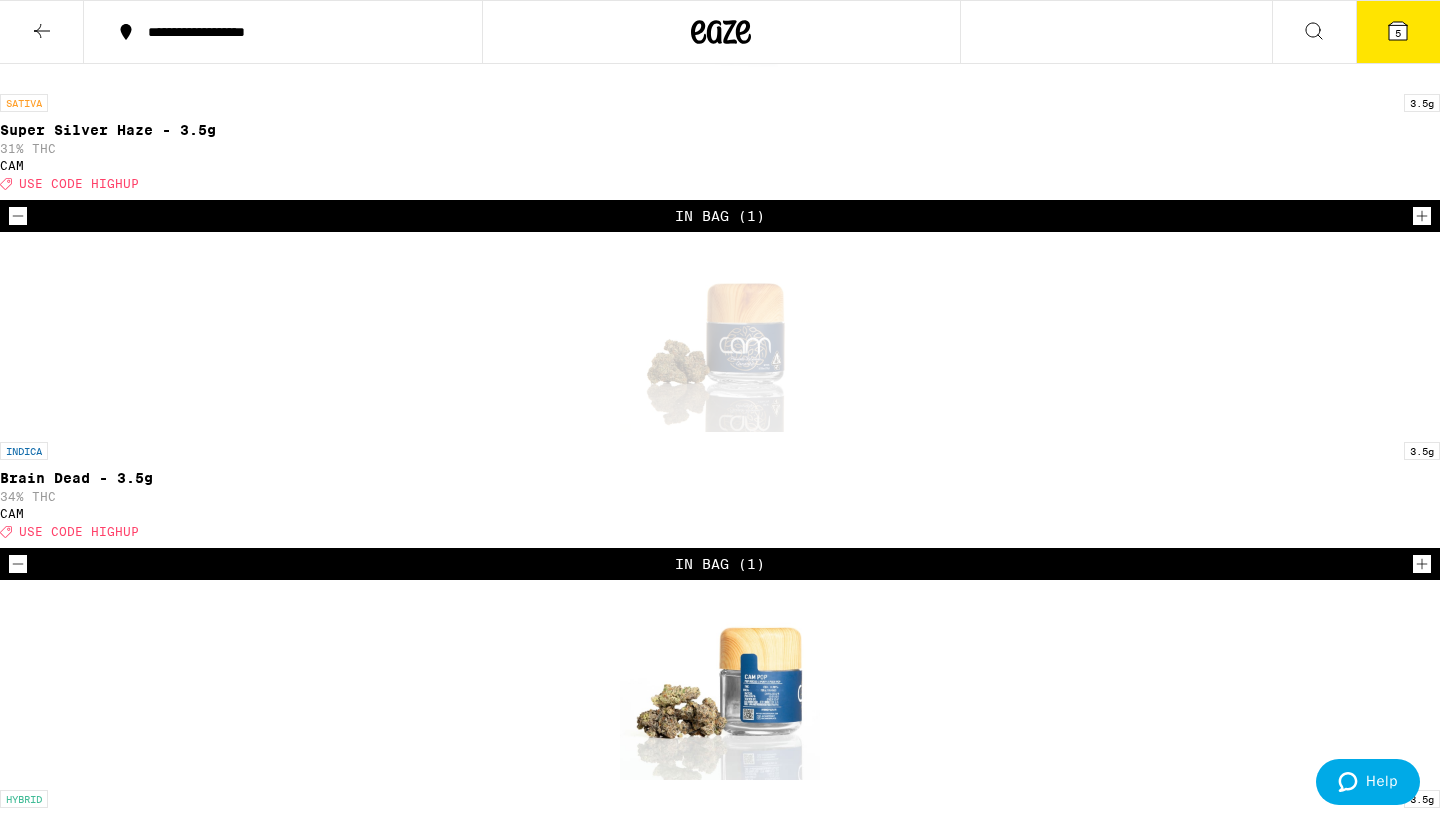 click on "$60" at bounding box center [720, 895] 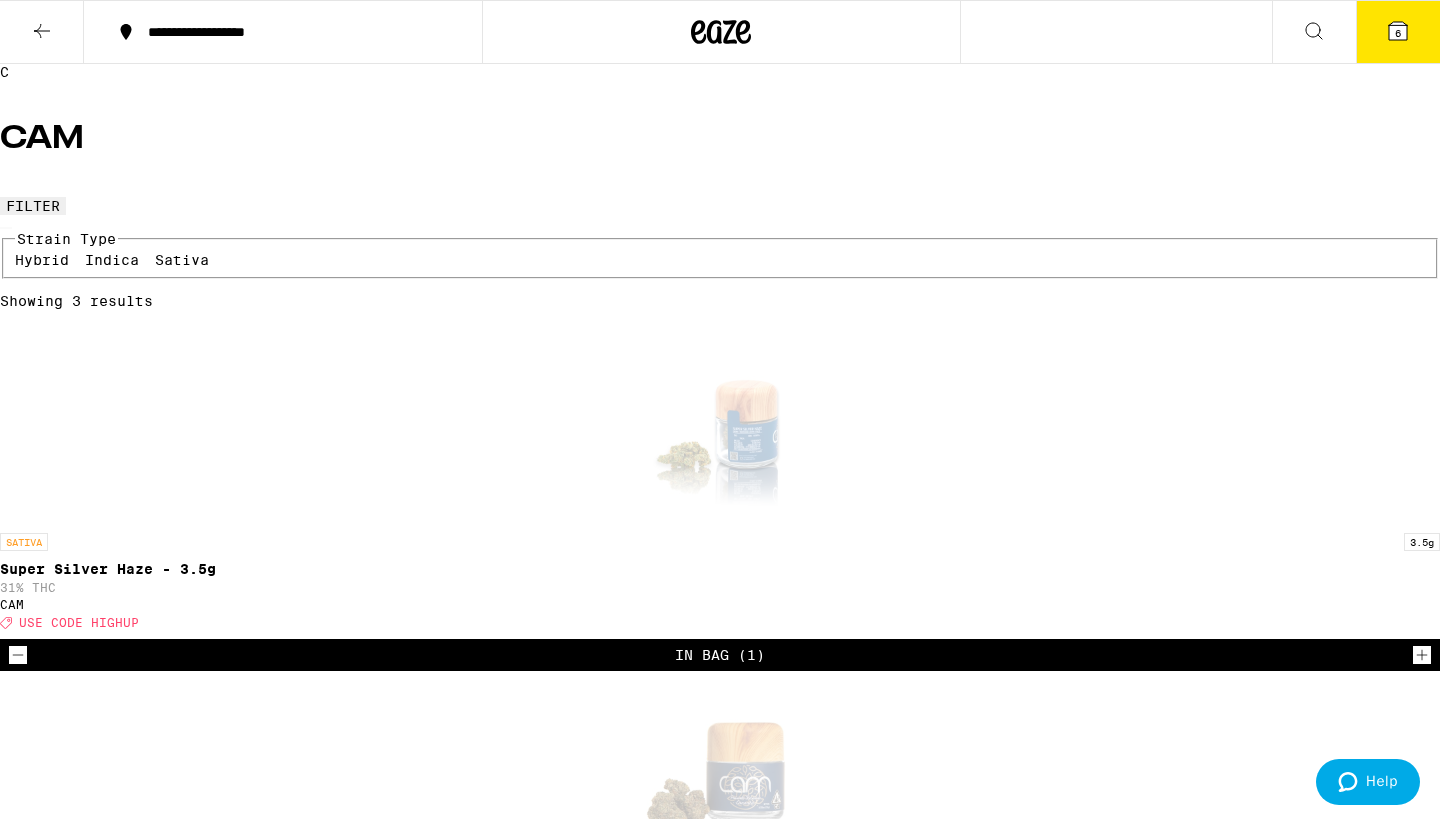 scroll, scrollTop: 0, scrollLeft: 0, axis: both 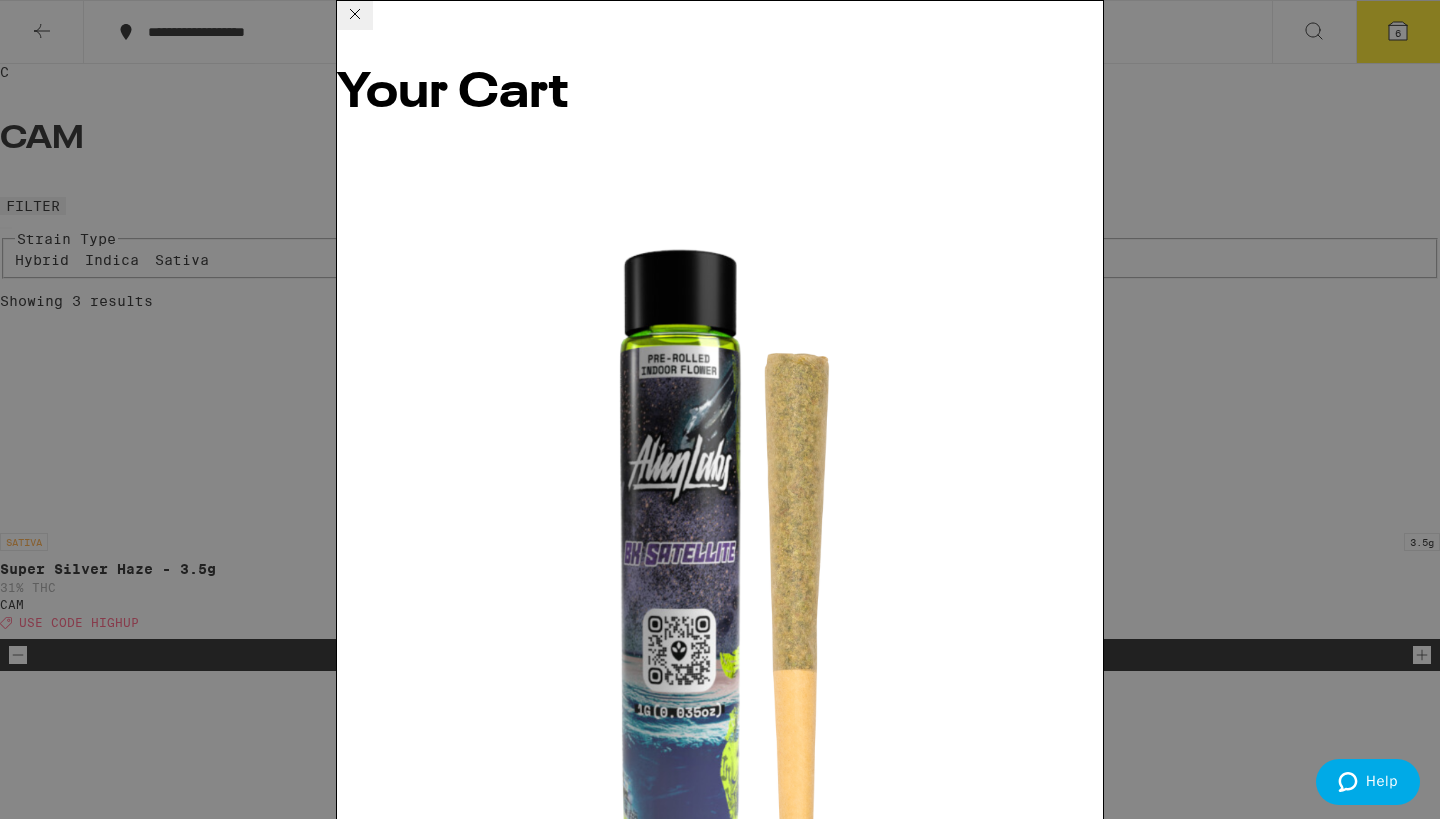 click 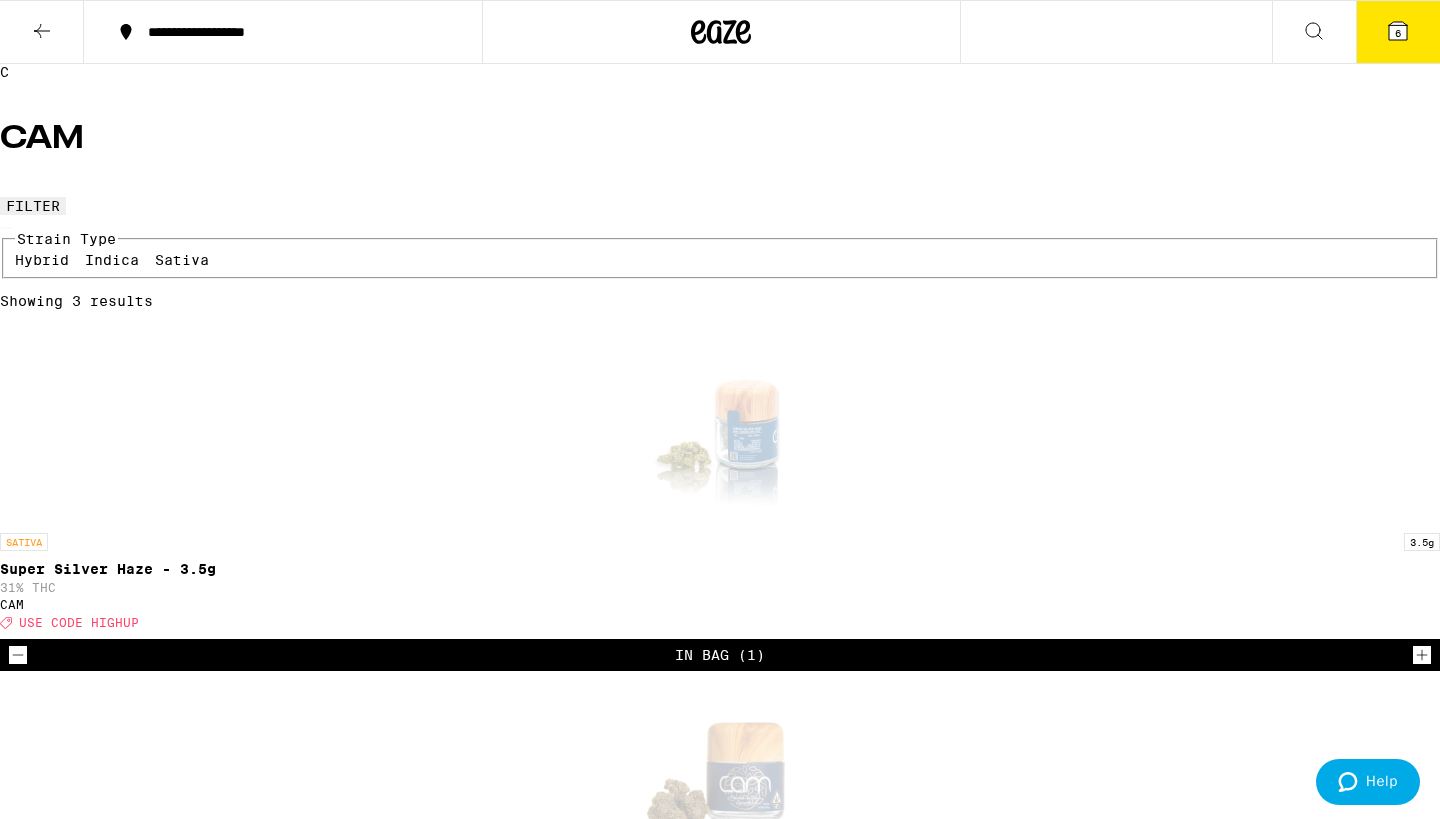 click 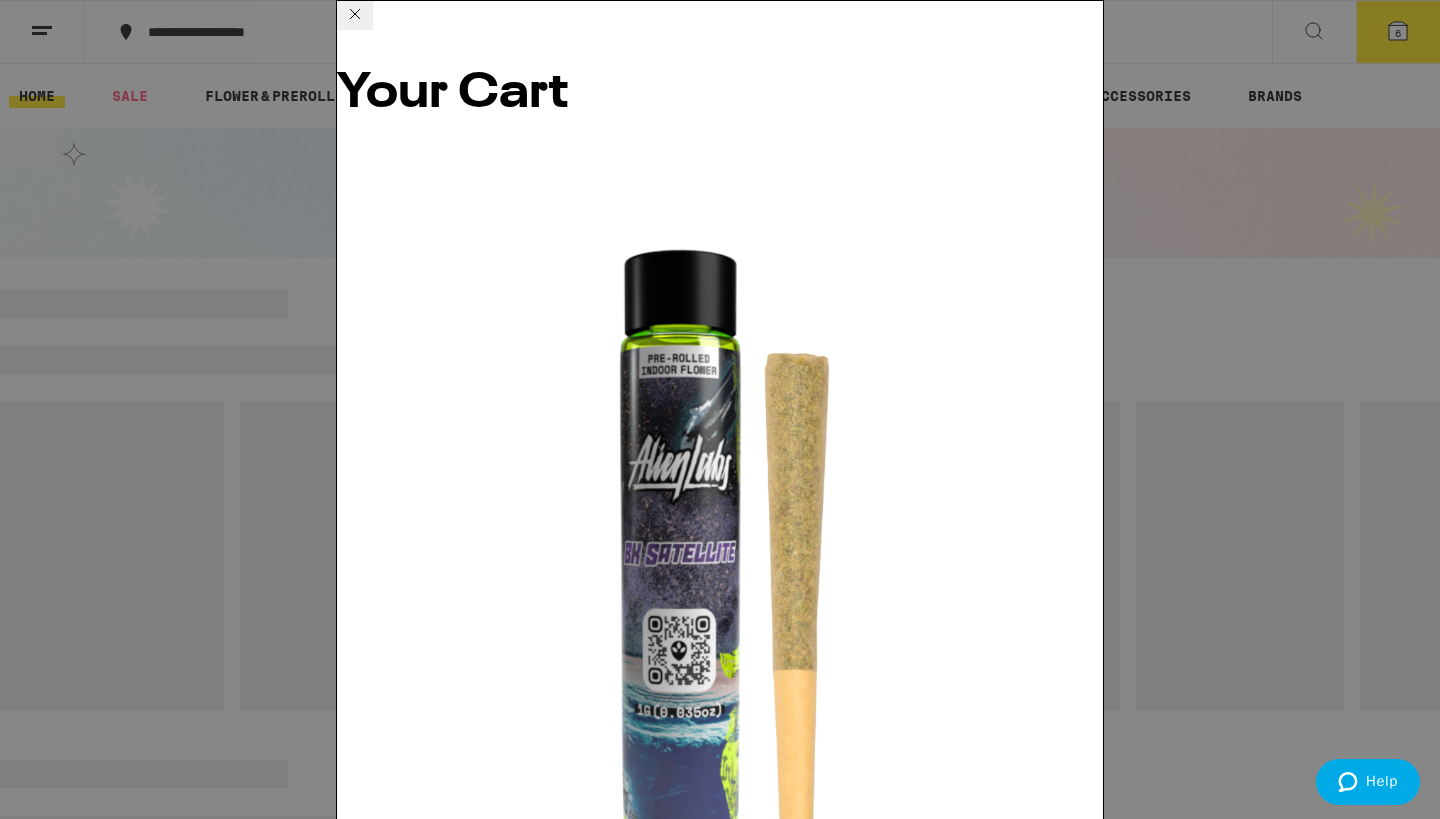 click on "Sativa   Super Silver Haze - 3.5g CAM $60 Super Silver Haze is a versatile sativa known for its uplifting, energizing, and euphoric effects. It offers a delightful, citrusy, and spicy flavor, making it a favorite among those who enjoy flavorful strains. Ideal for daytime use, it helps boost creativity, focus, and mood, making it a top choice for both recreational and medicinal users. Whether you need a creative spark or a mood lift, Super Silver Haze delivers a clear, energetic high.
Weight: 1/8 oz. (License No. [LICENSE]) Whole Flower - 1/8 oz THC 31 % *Amounts are averages, individual items may vary. Effects uplifted euphoric energetic creative focused" at bounding box center [720, 2822] 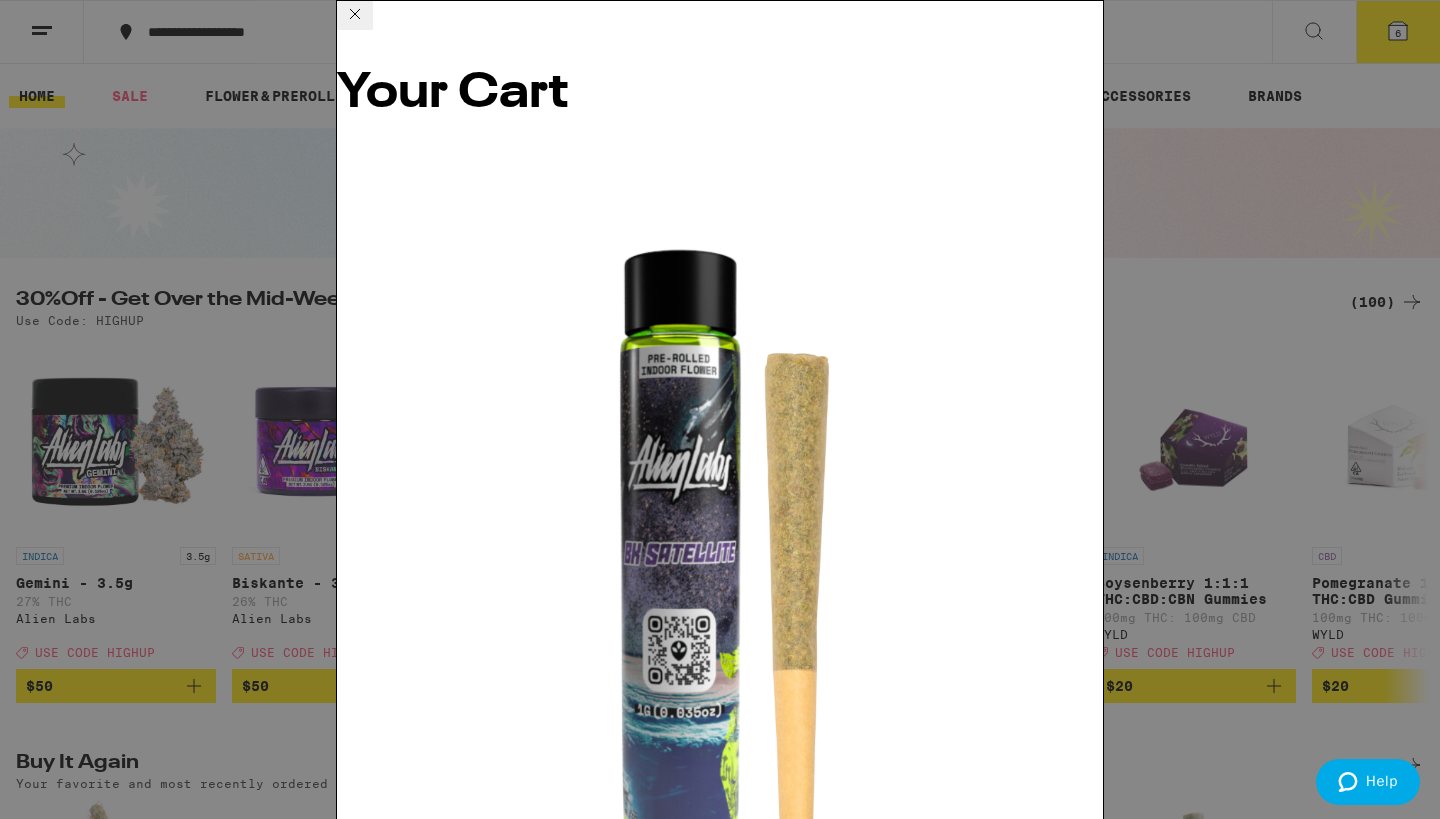 click 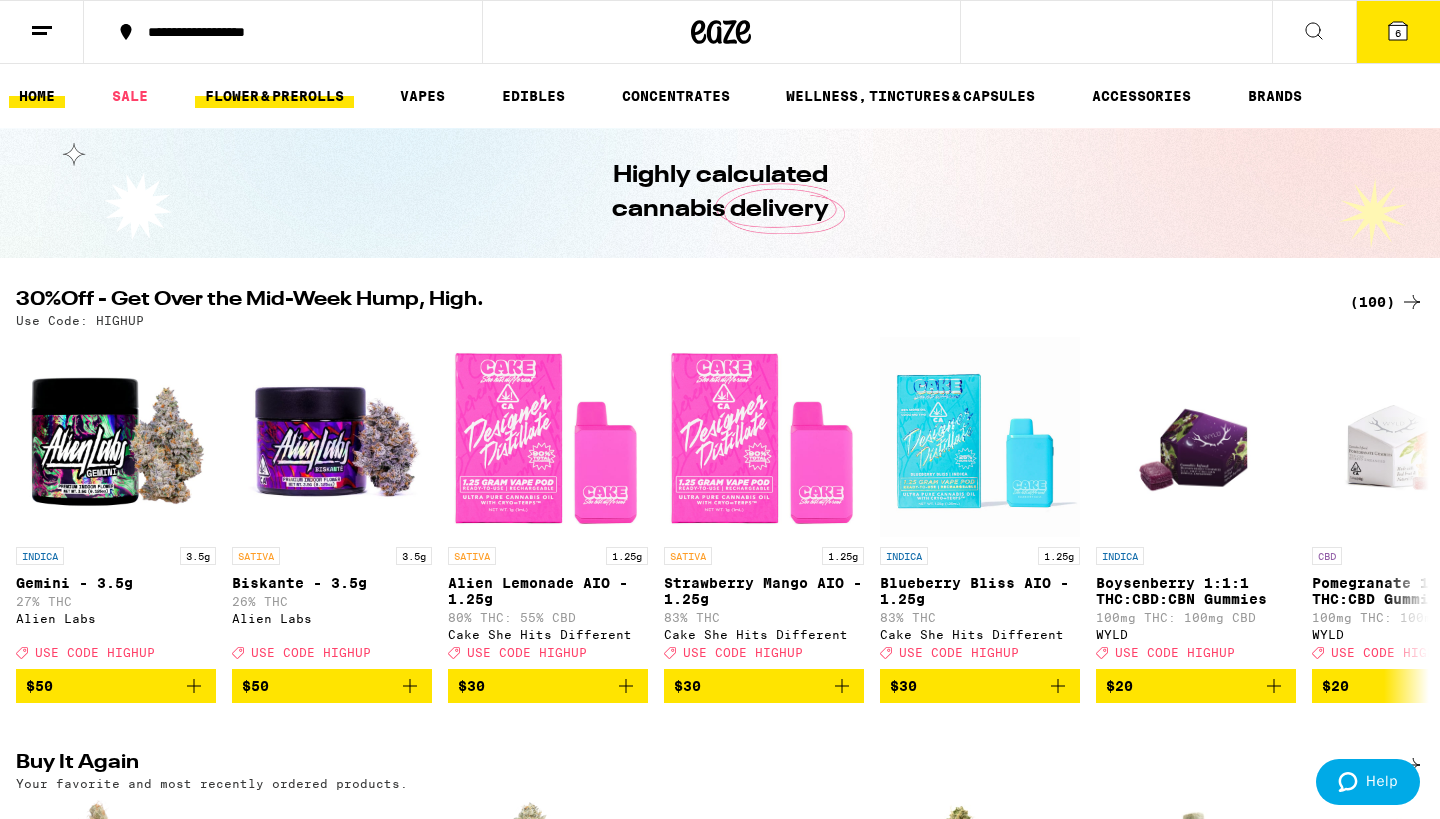 click on "FLOWER & PREROLLS" at bounding box center (274, 96) 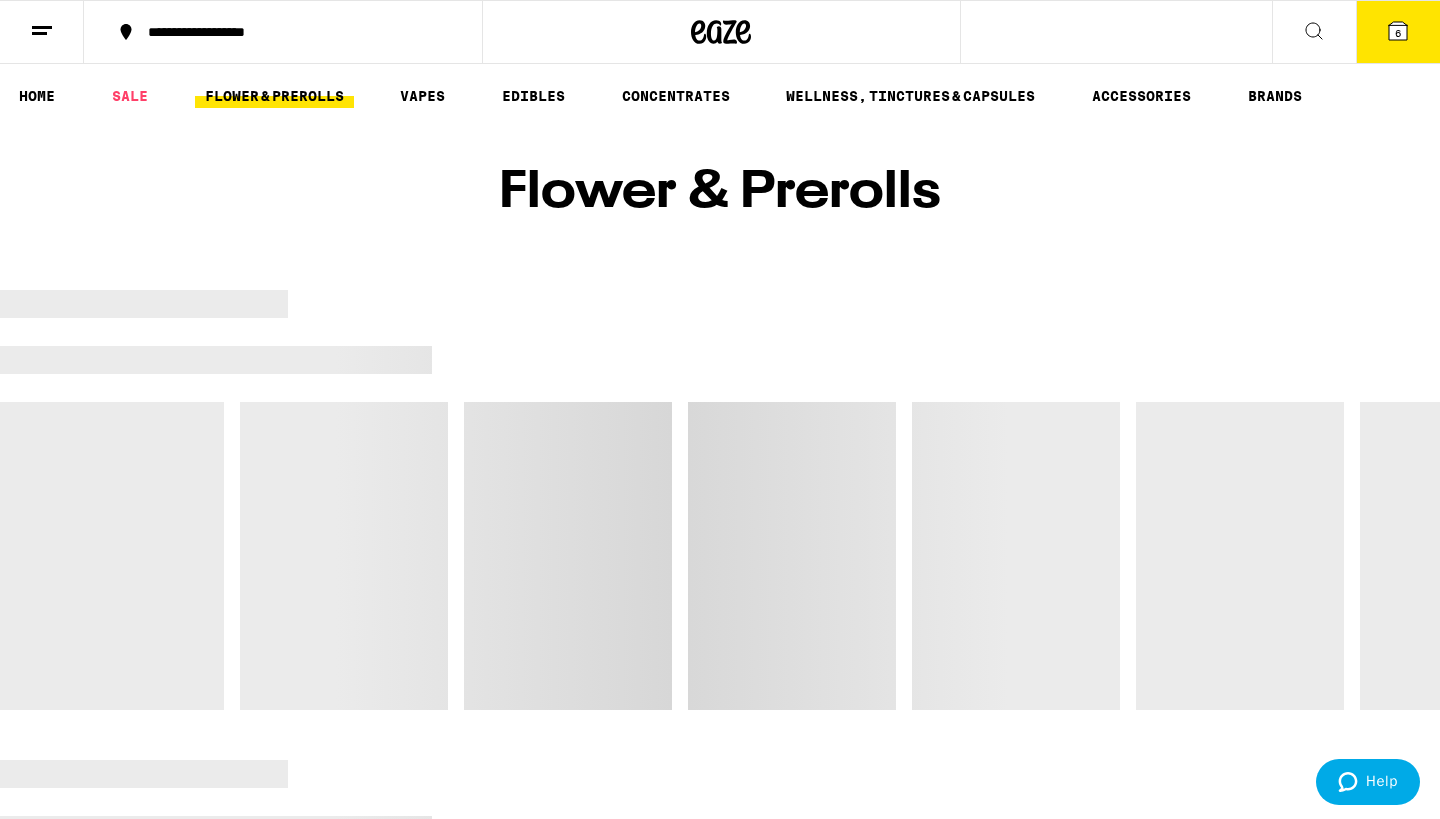 click on "FLOWER & PREROLLS" at bounding box center [274, 96] 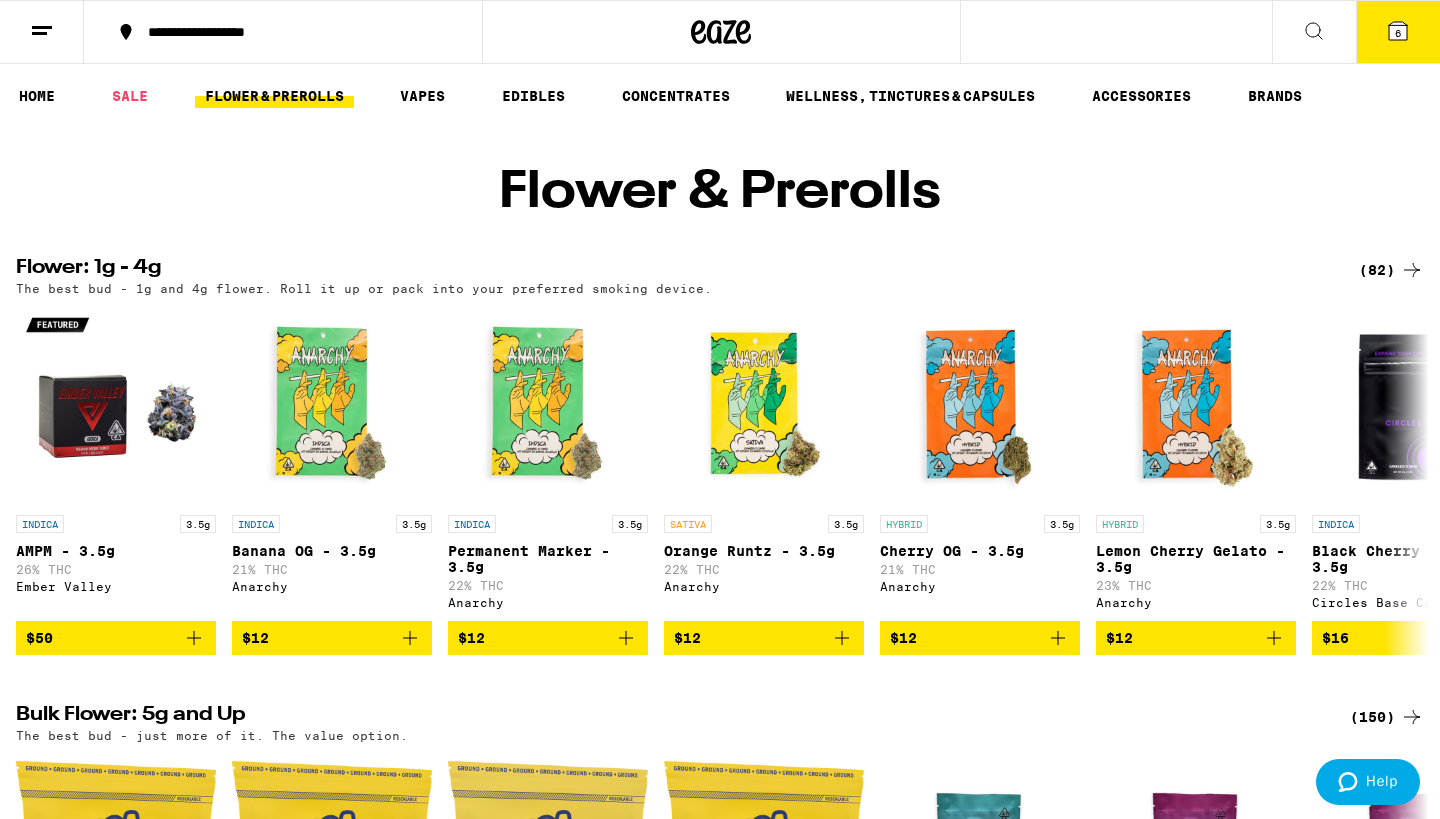 click on "(82)" at bounding box center [1391, 270] 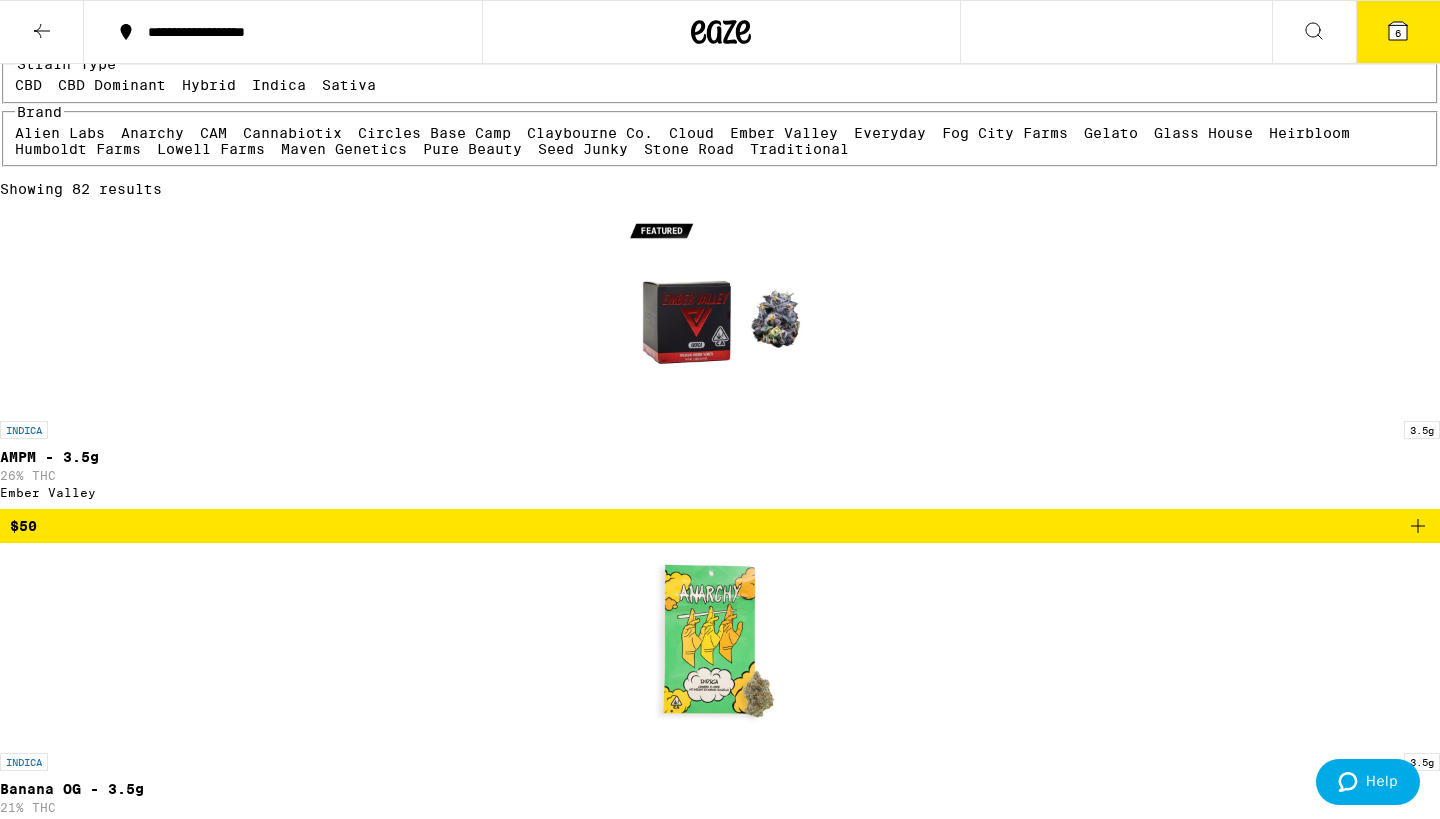 scroll, scrollTop: 187, scrollLeft: 0, axis: vertical 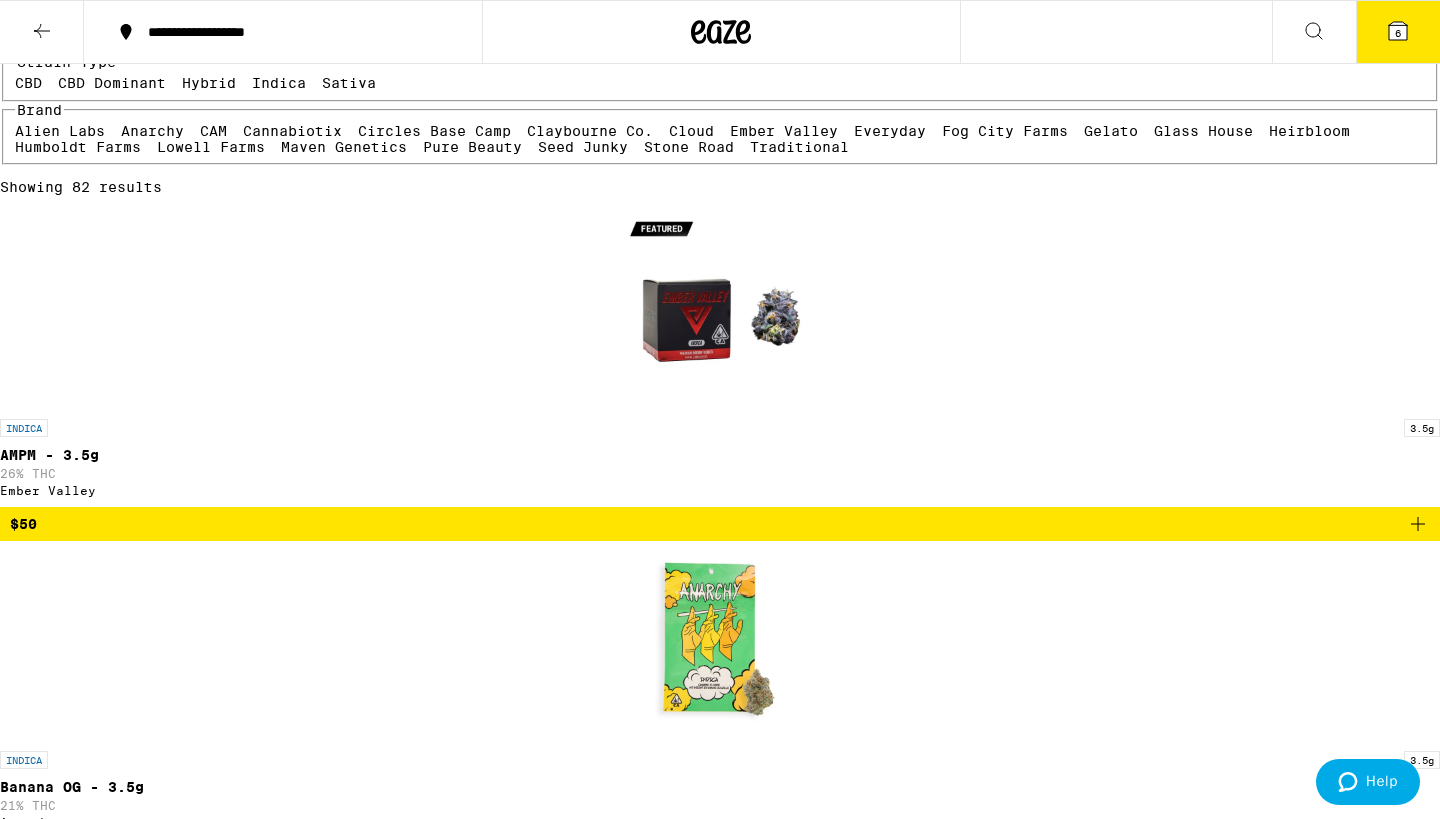 click on "Cannabiotix" at bounding box center (292, 131) 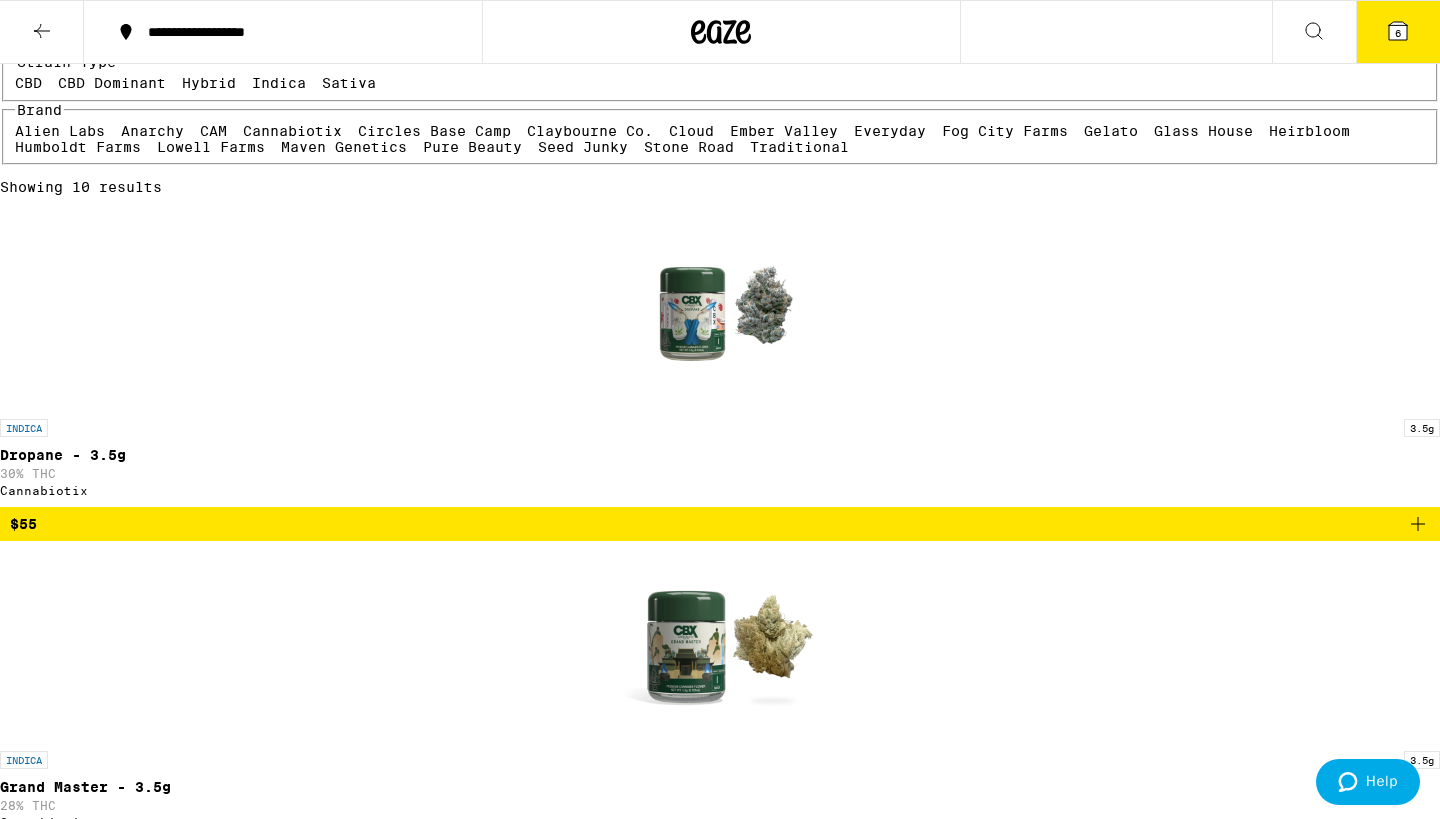 scroll, scrollTop: 205, scrollLeft: 0, axis: vertical 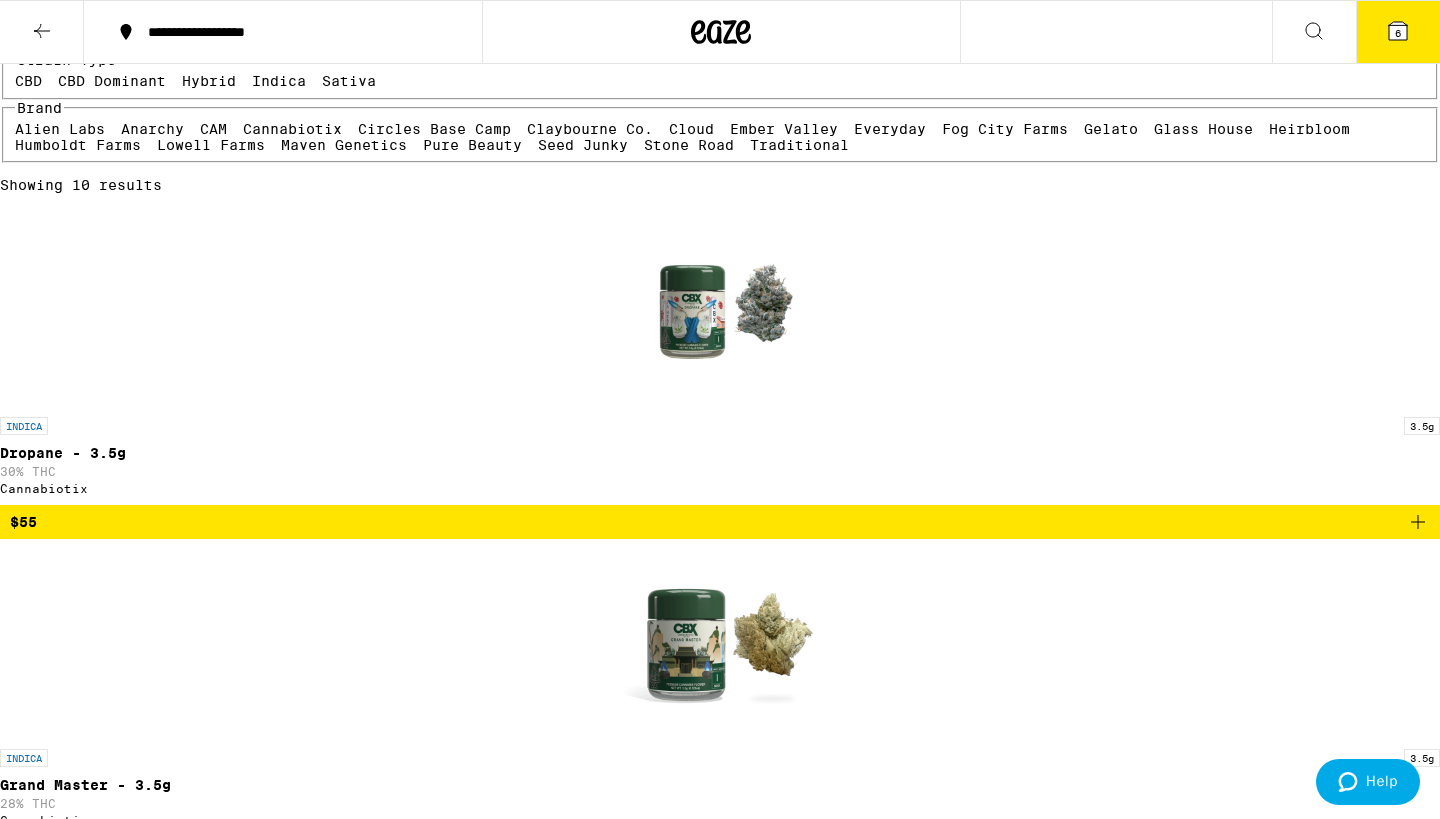 click on "Lowell Farms" at bounding box center [211, 145] 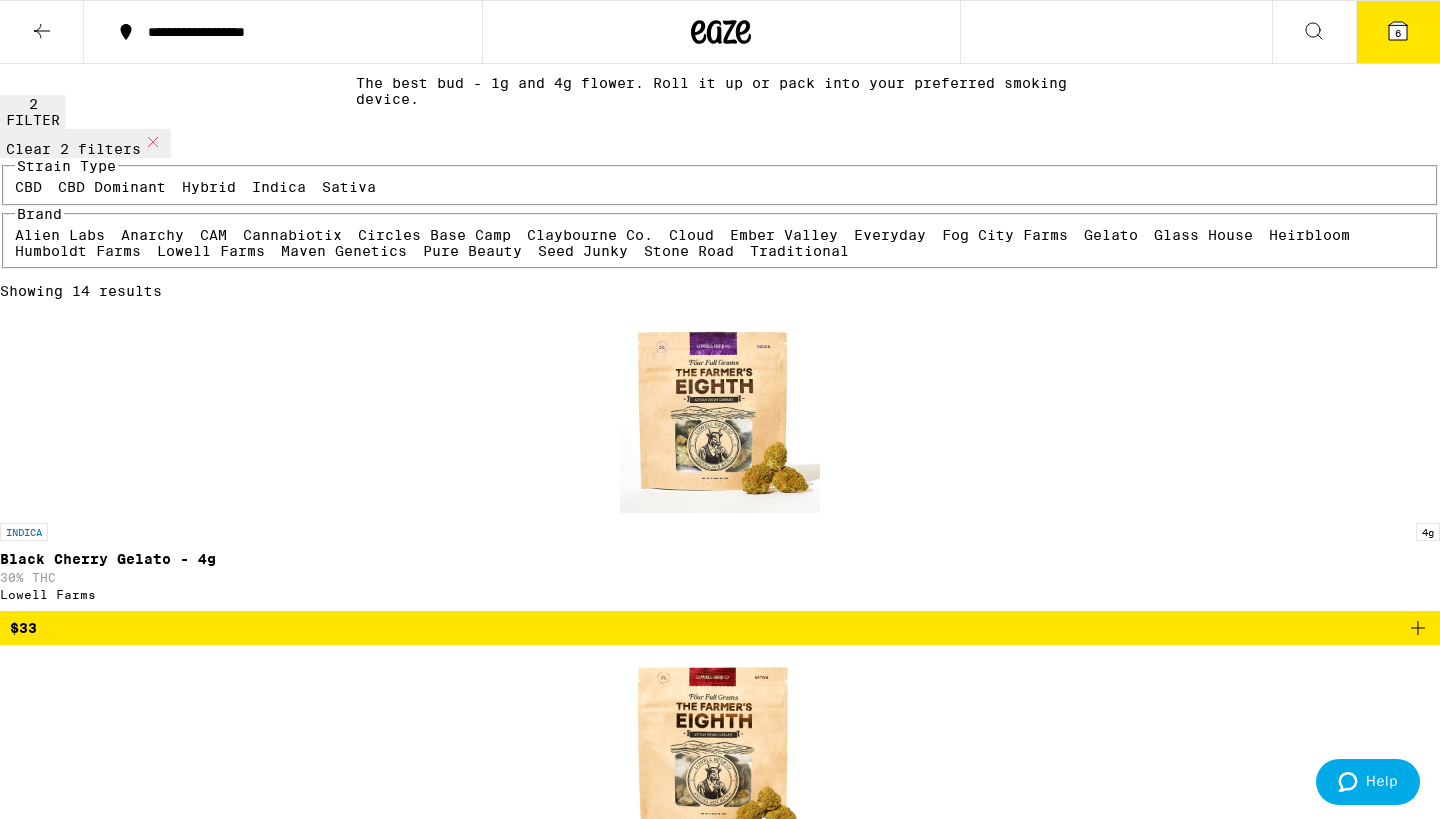 scroll, scrollTop: 131, scrollLeft: 0, axis: vertical 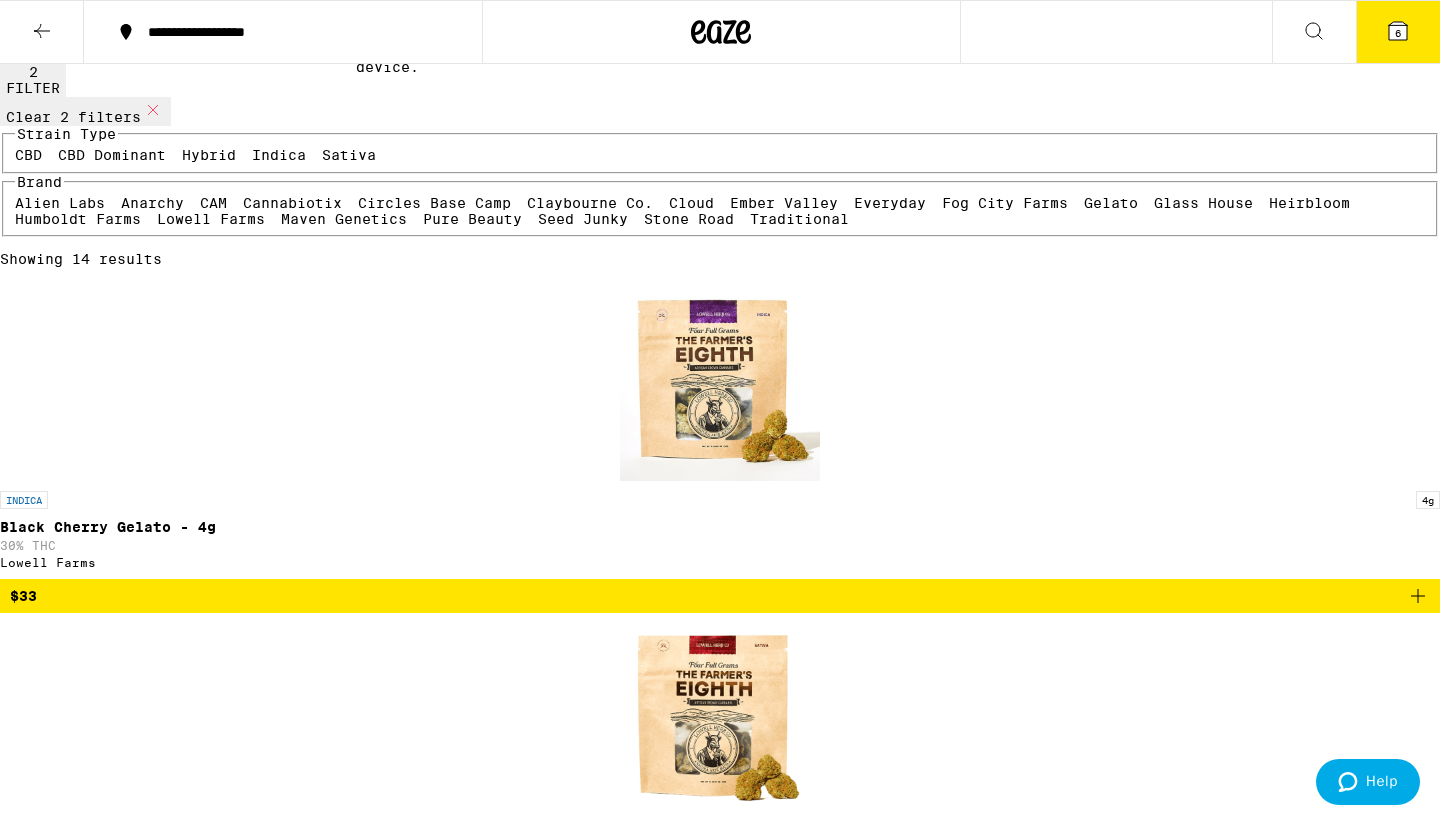click on "Lowell Farms" at bounding box center [211, 219] 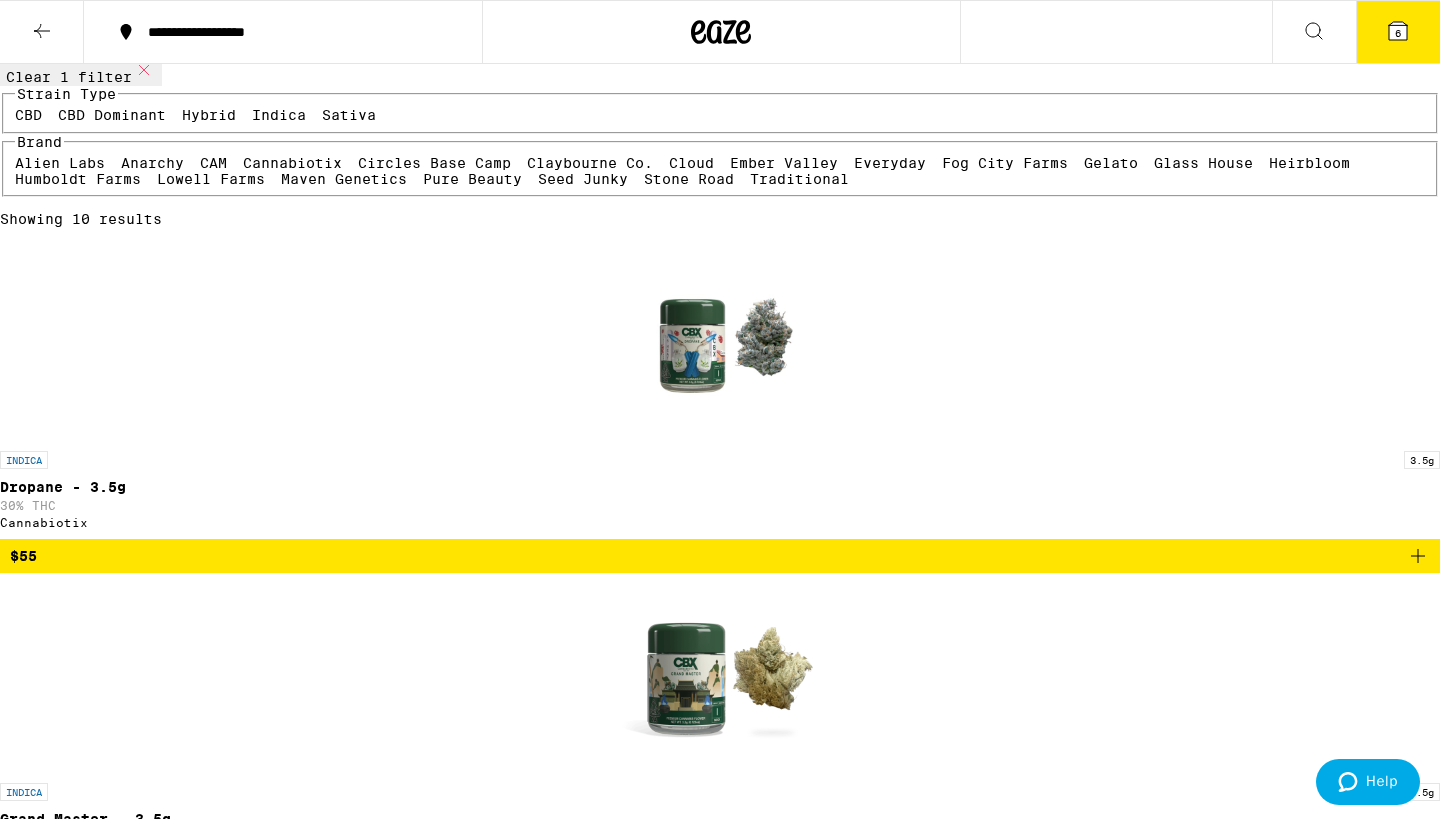 scroll, scrollTop: 174, scrollLeft: 0, axis: vertical 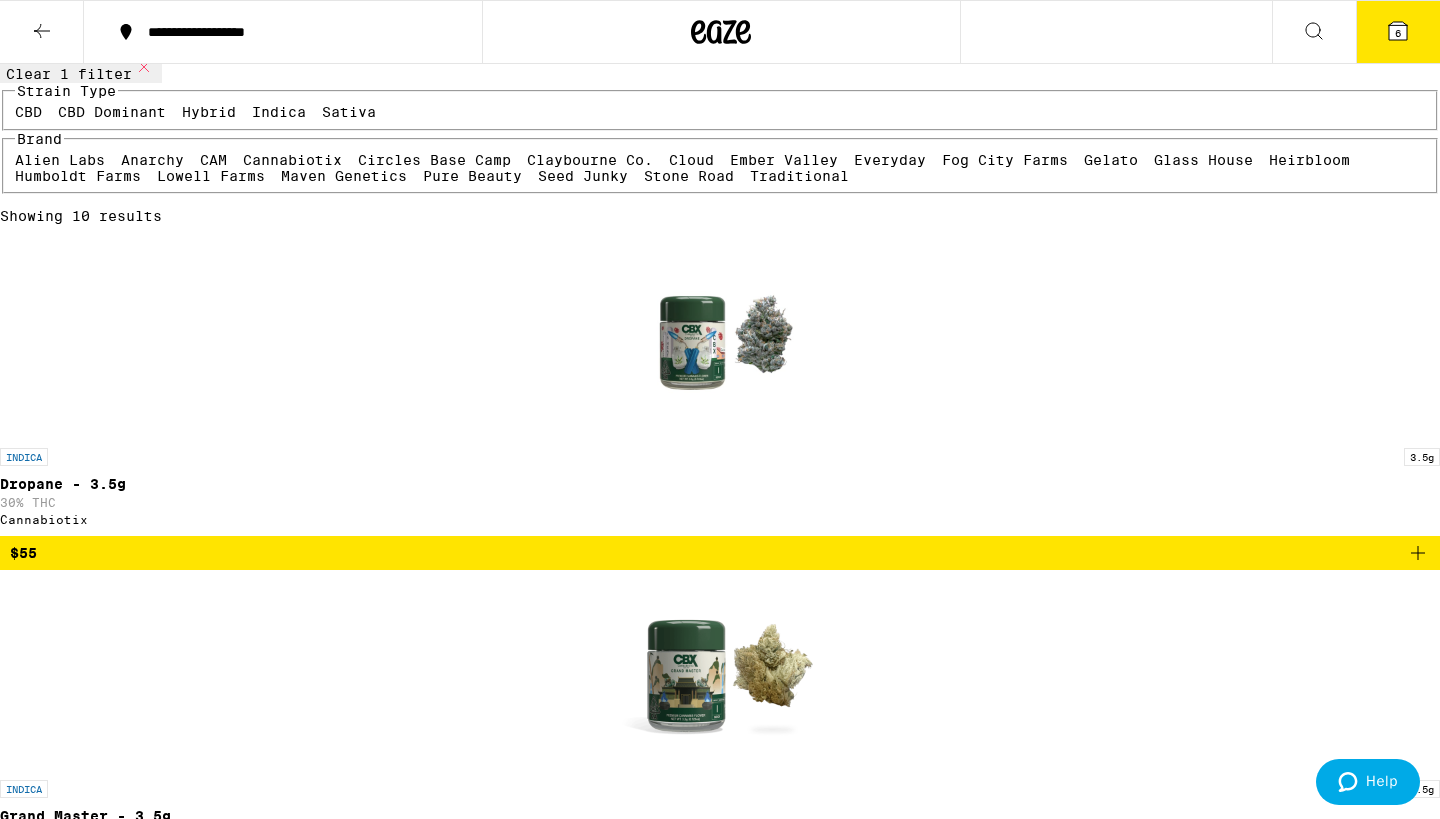 click on "Pure Beauty" at bounding box center [472, 176] 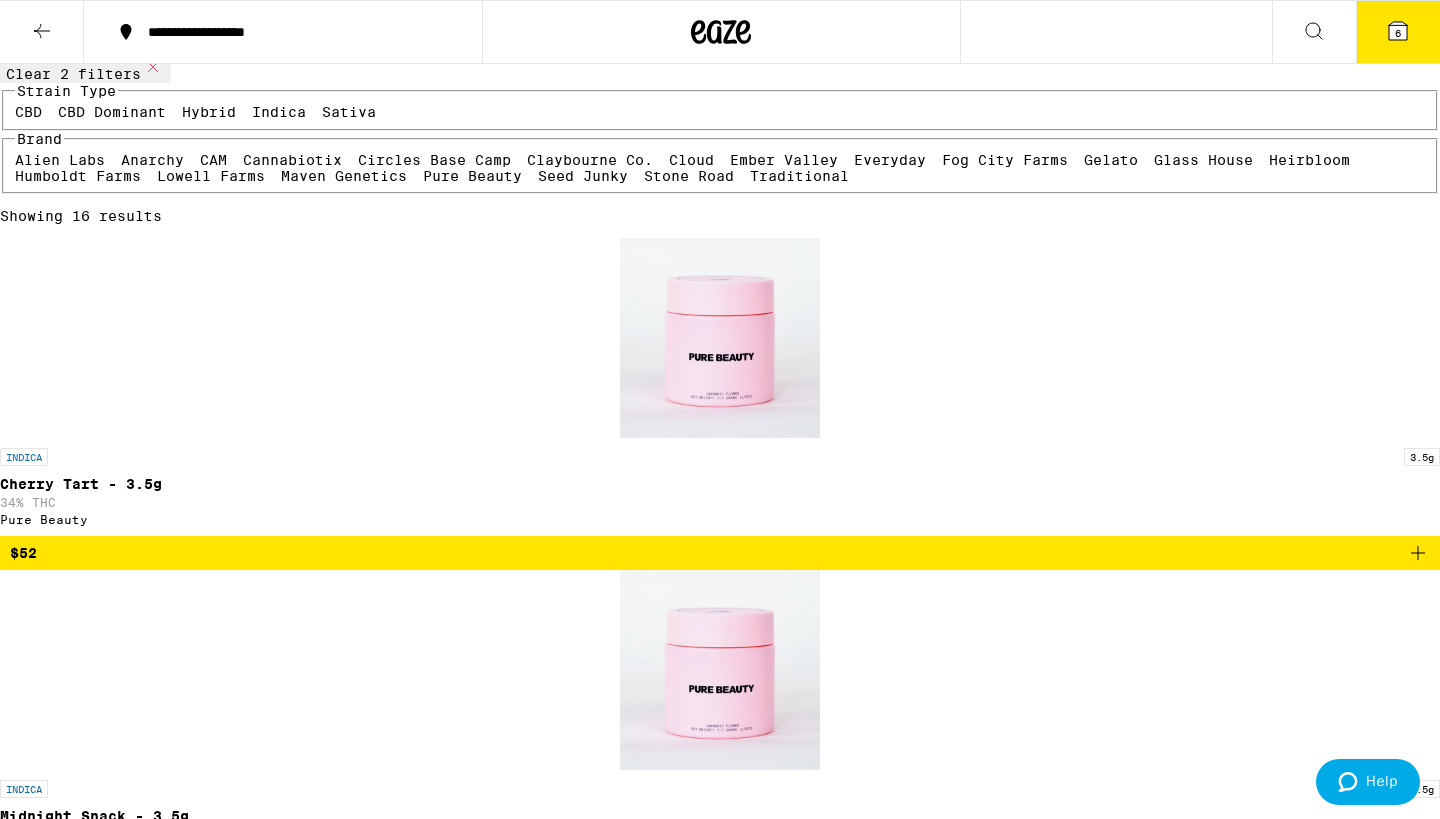 scroll, scrollTop: 180, scrollLeft: 0, axis: vertical 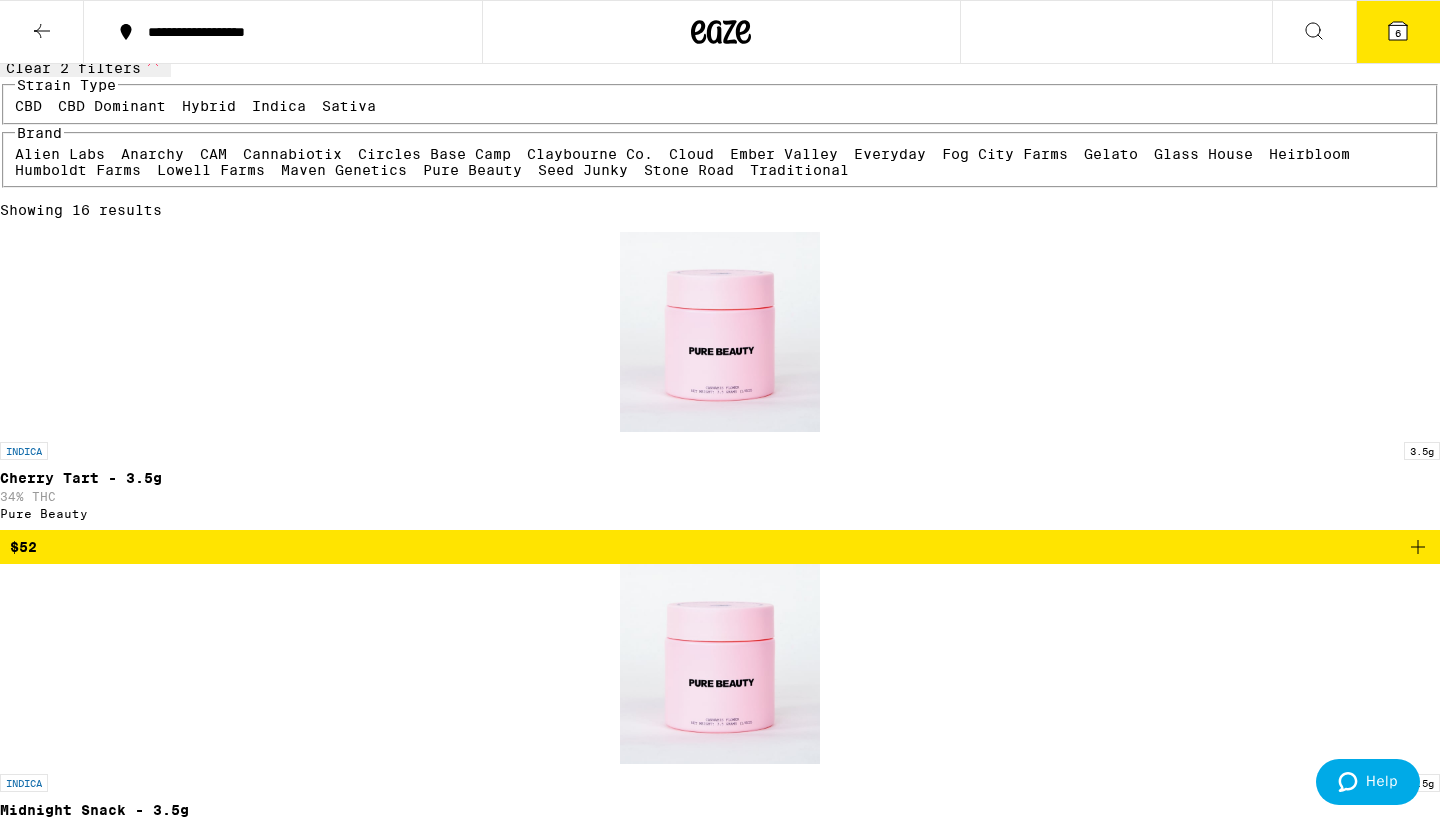 click on "Pure Beauty" at bounding box center [472, 170] 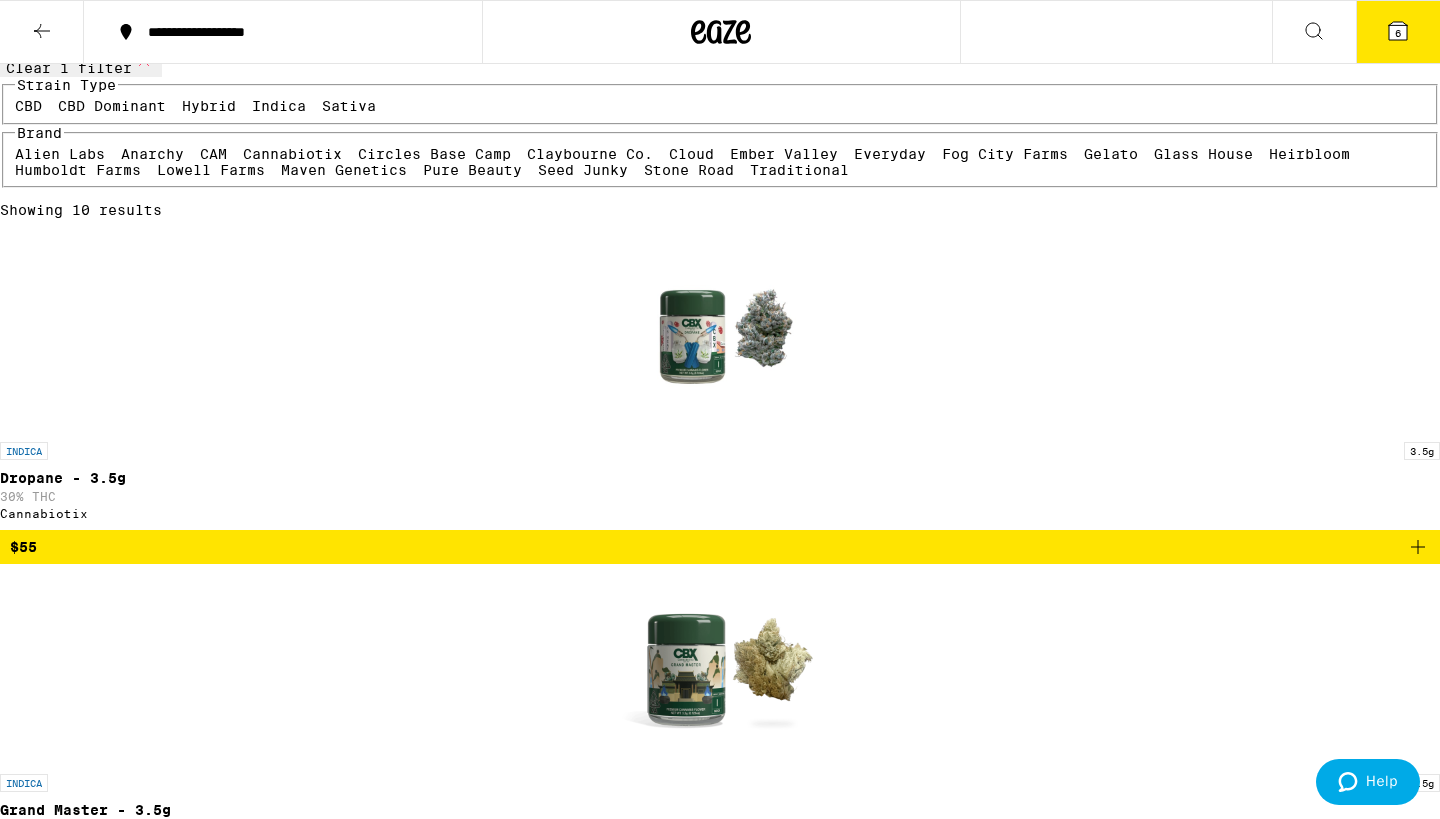 click on "Pure Beauty" at bounding box center [472, 170] 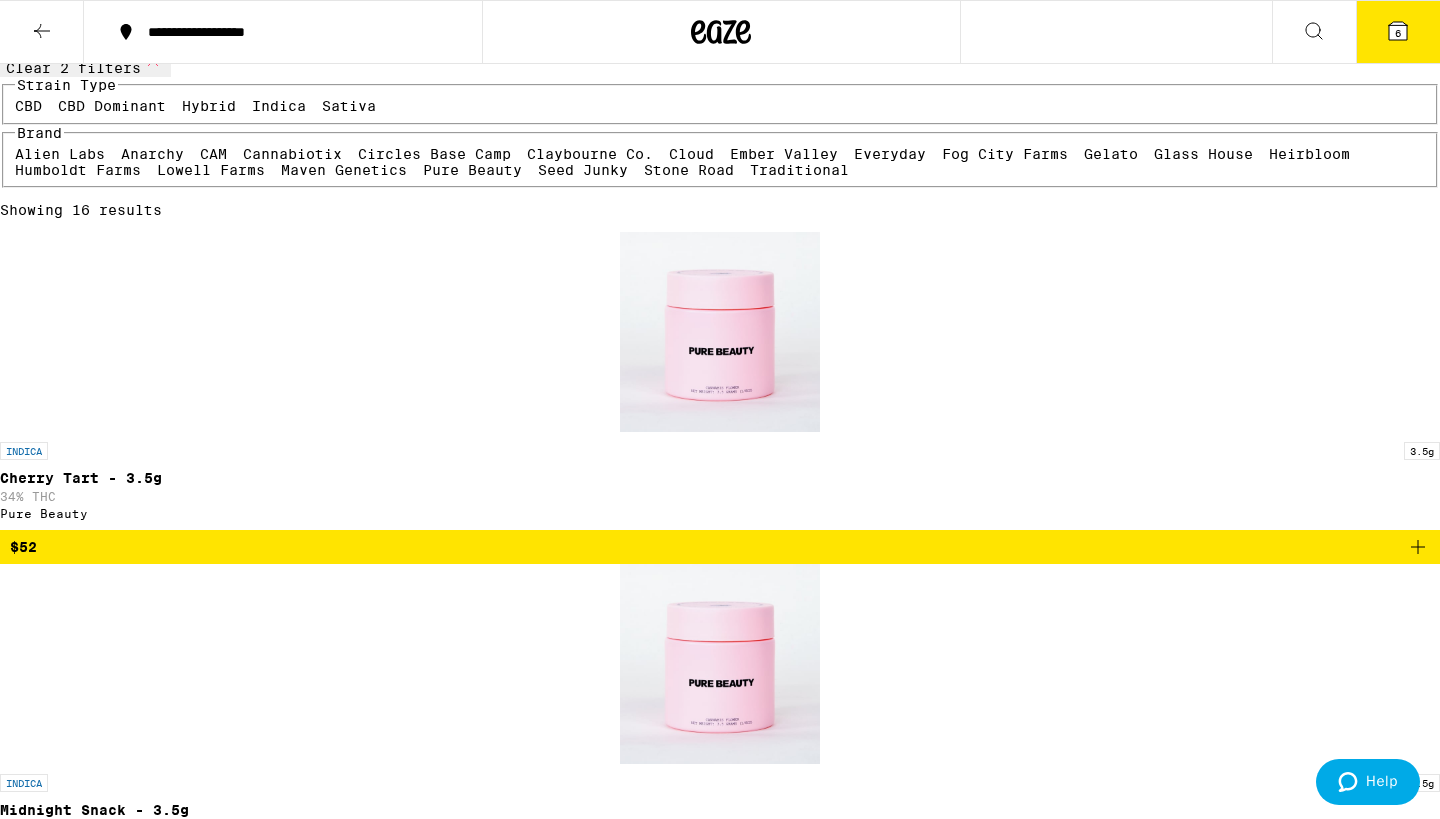 click on "Pure Beauty" at bounding box center [472, 170] 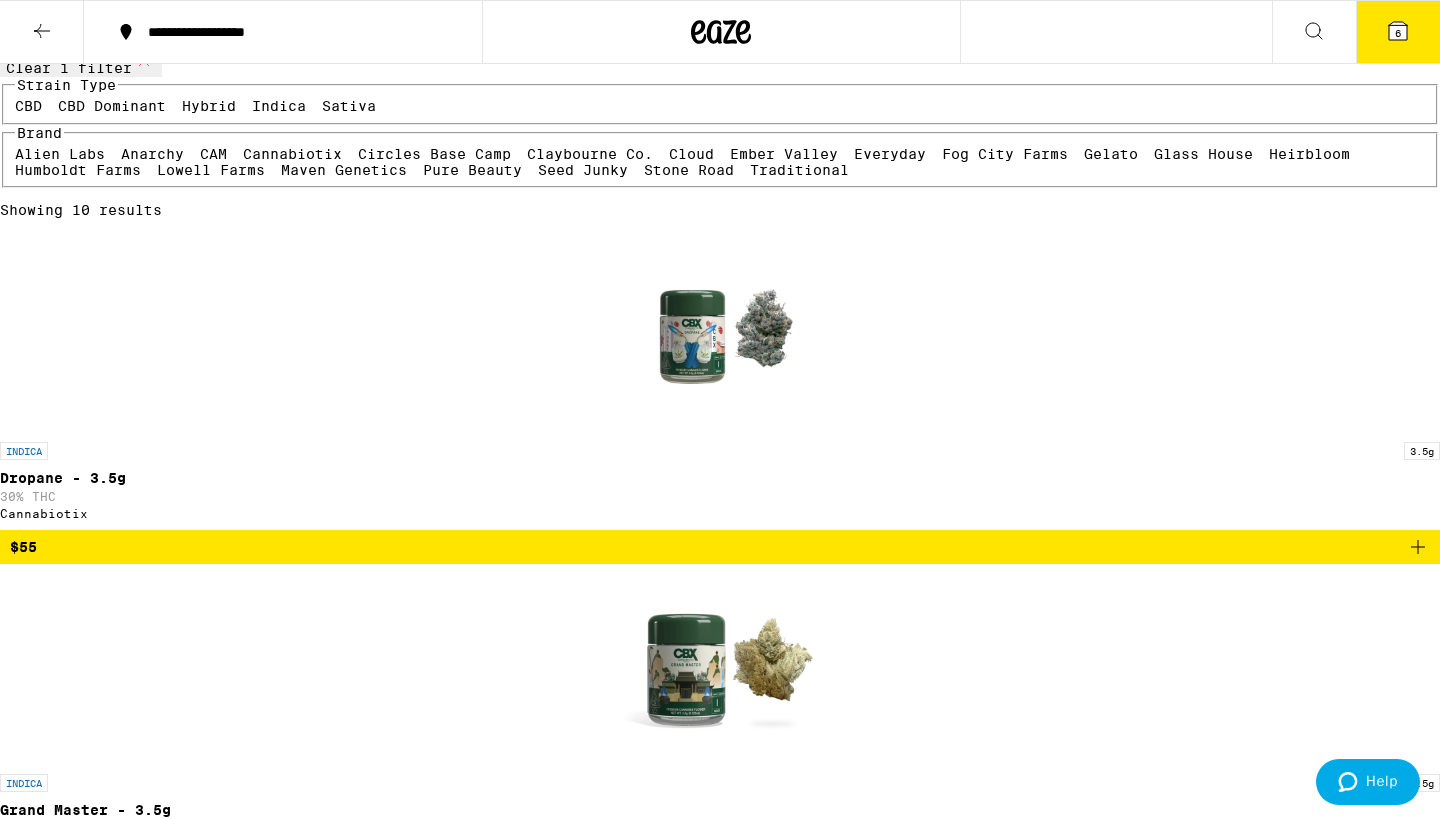 click on "Pure Beauty" at bounding box center (472, 170) 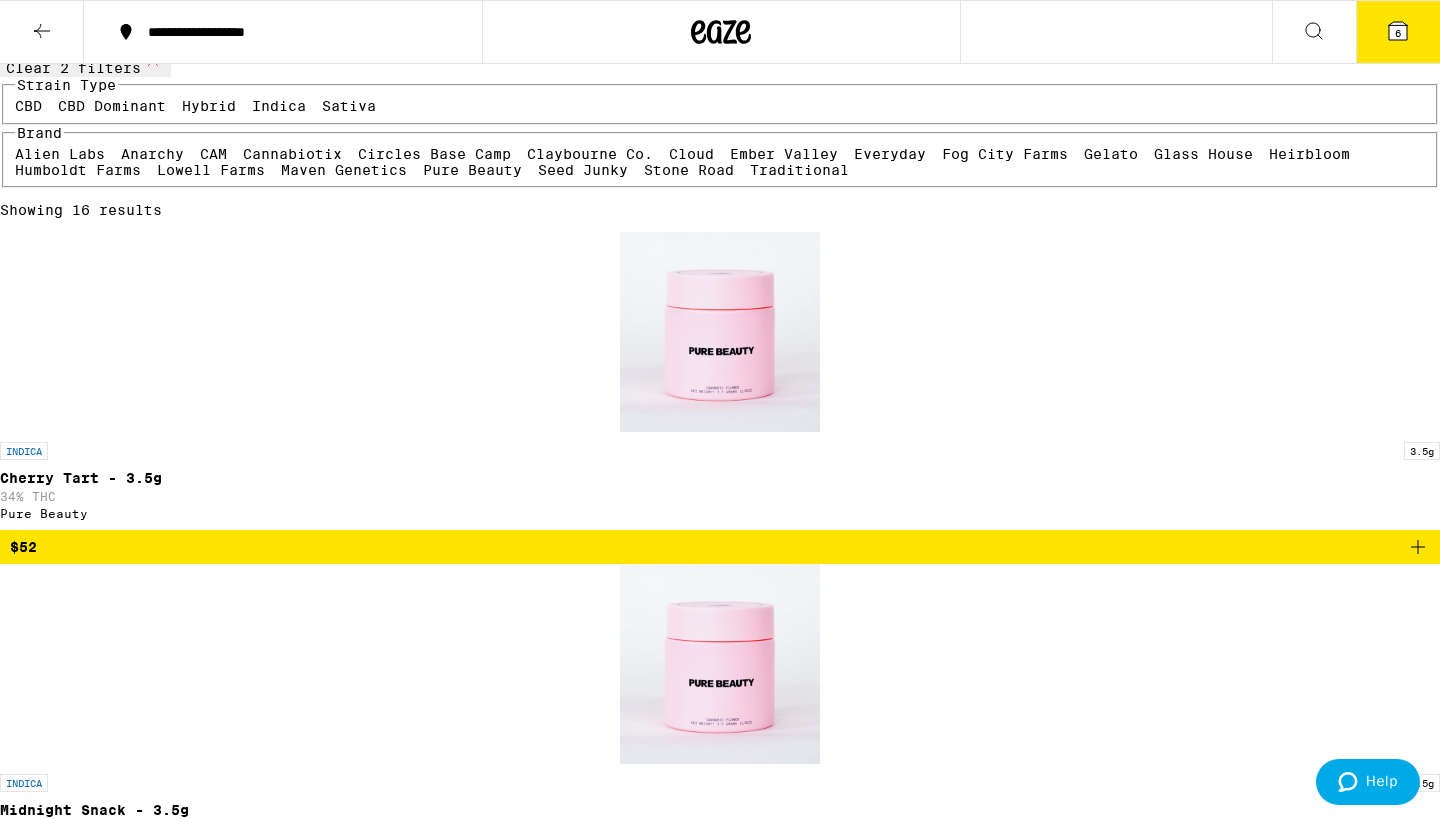 click on "Pure Beauty" at bounding box center (472, 170) 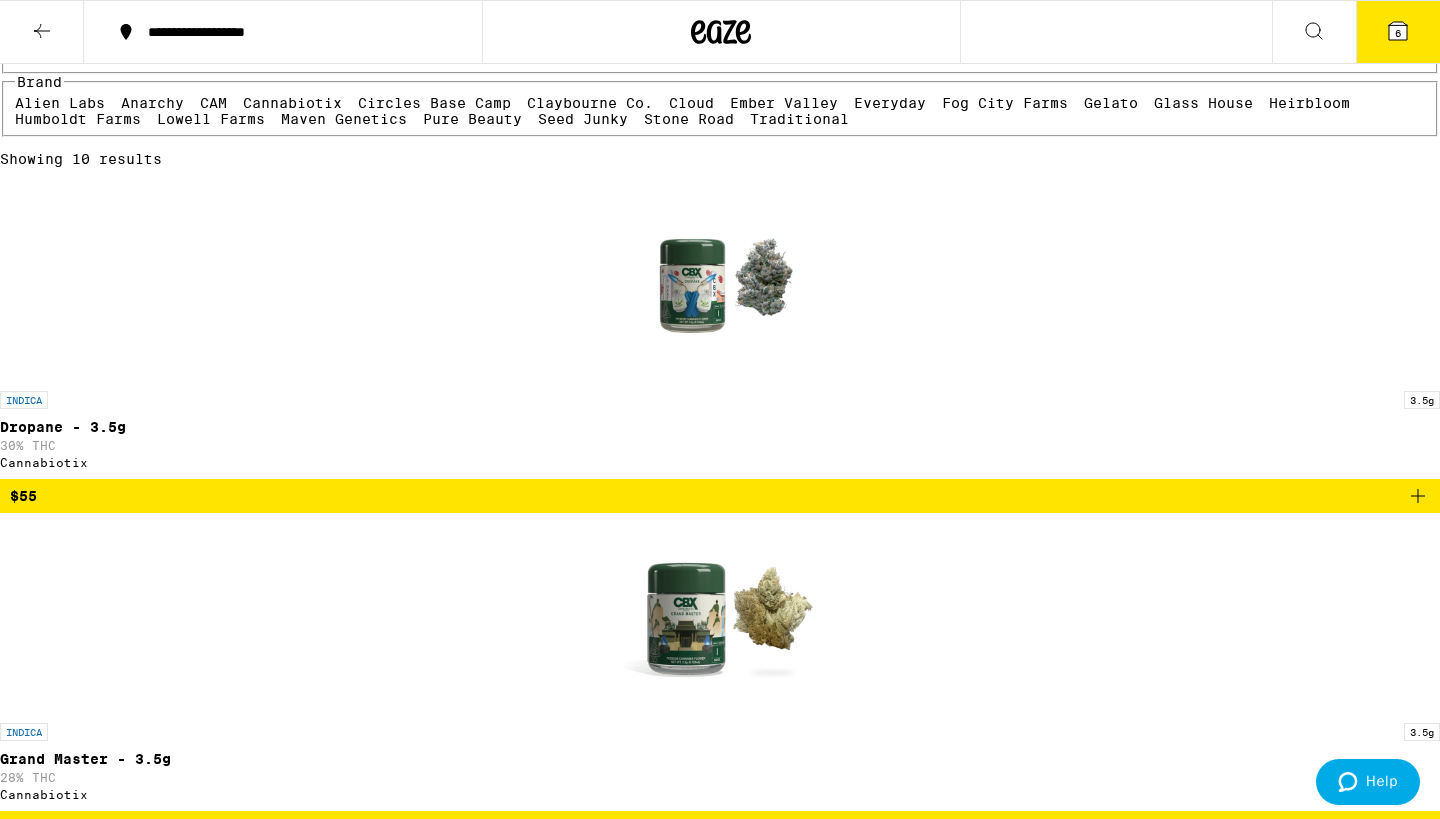 scroll, scrollTop: 235, scrollLeft: 0, axis: vertical 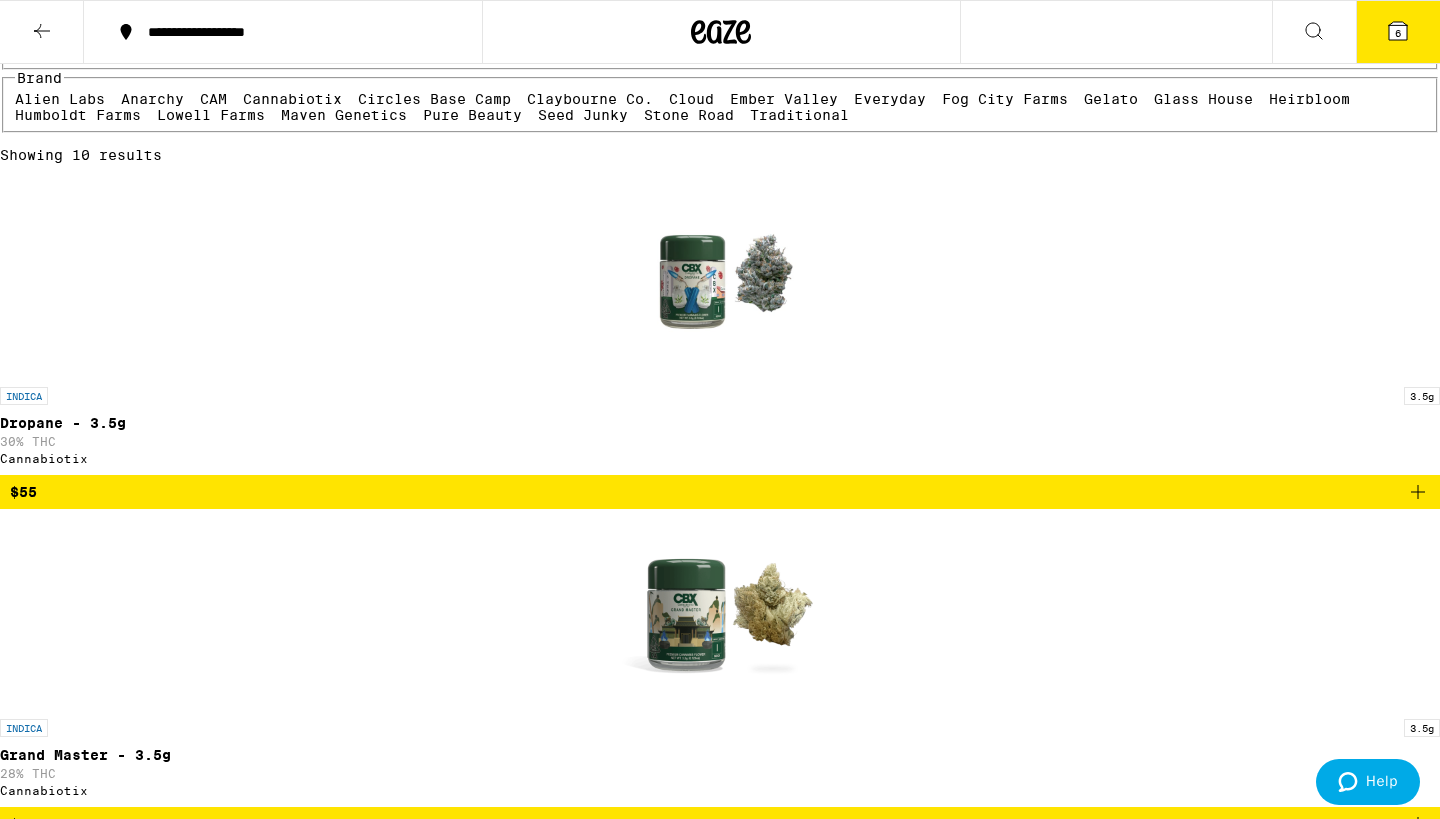 click on "Seed Junky" at bounding box center [583, 115] 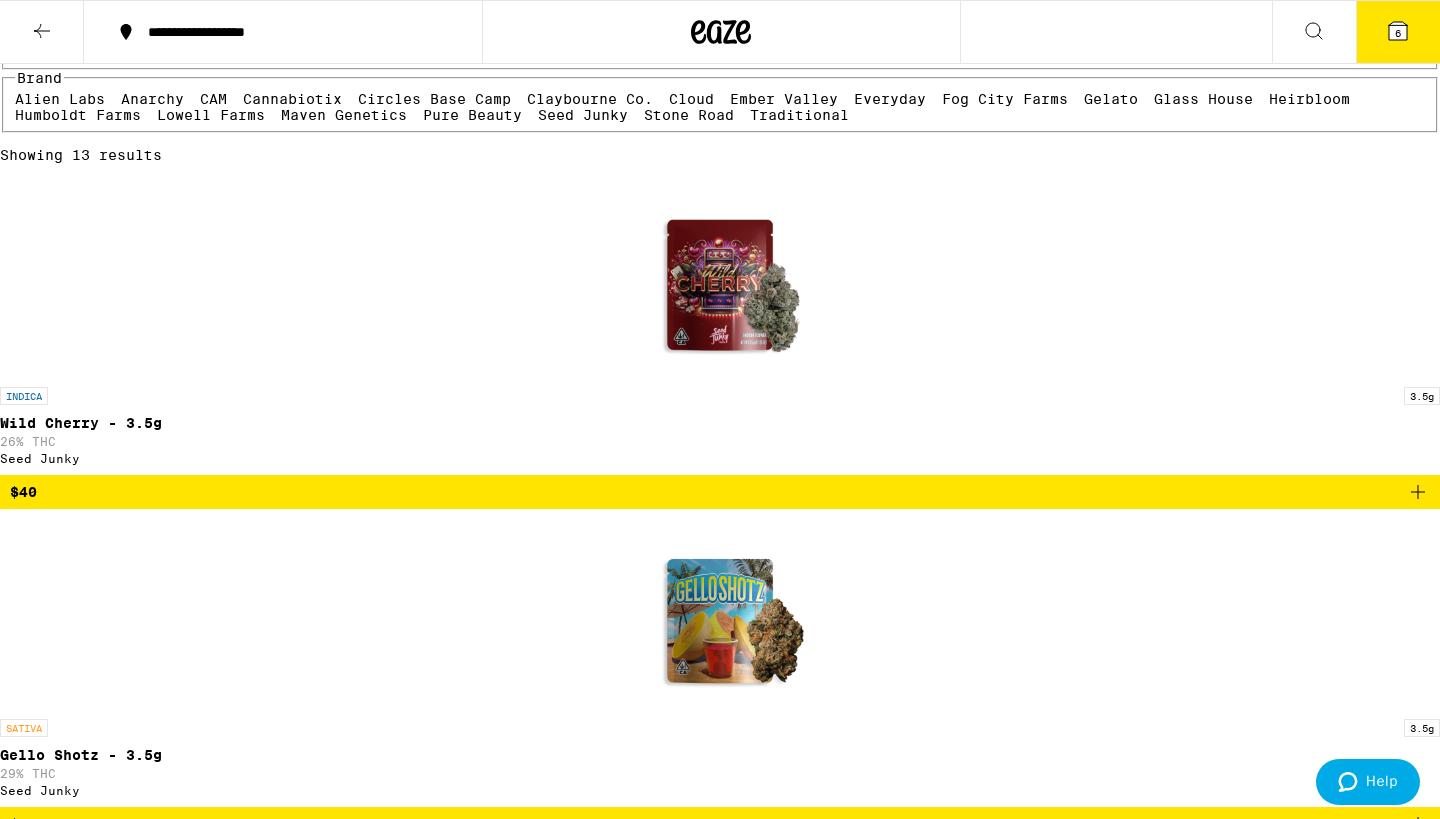 click on "Seed Junky" at bounding box center (583, 115) 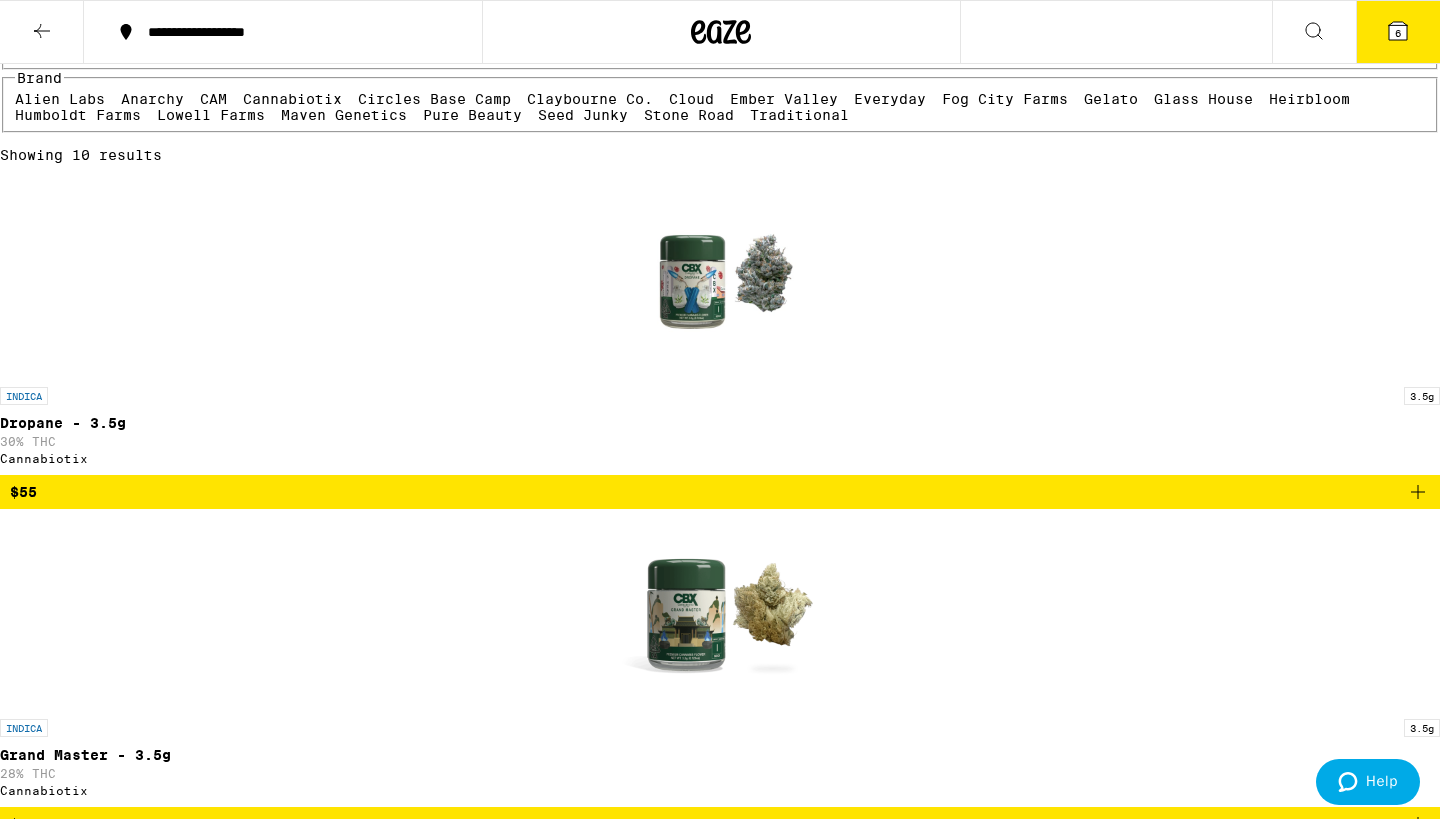 click on "Traditional" at bounding box center (799, 115) 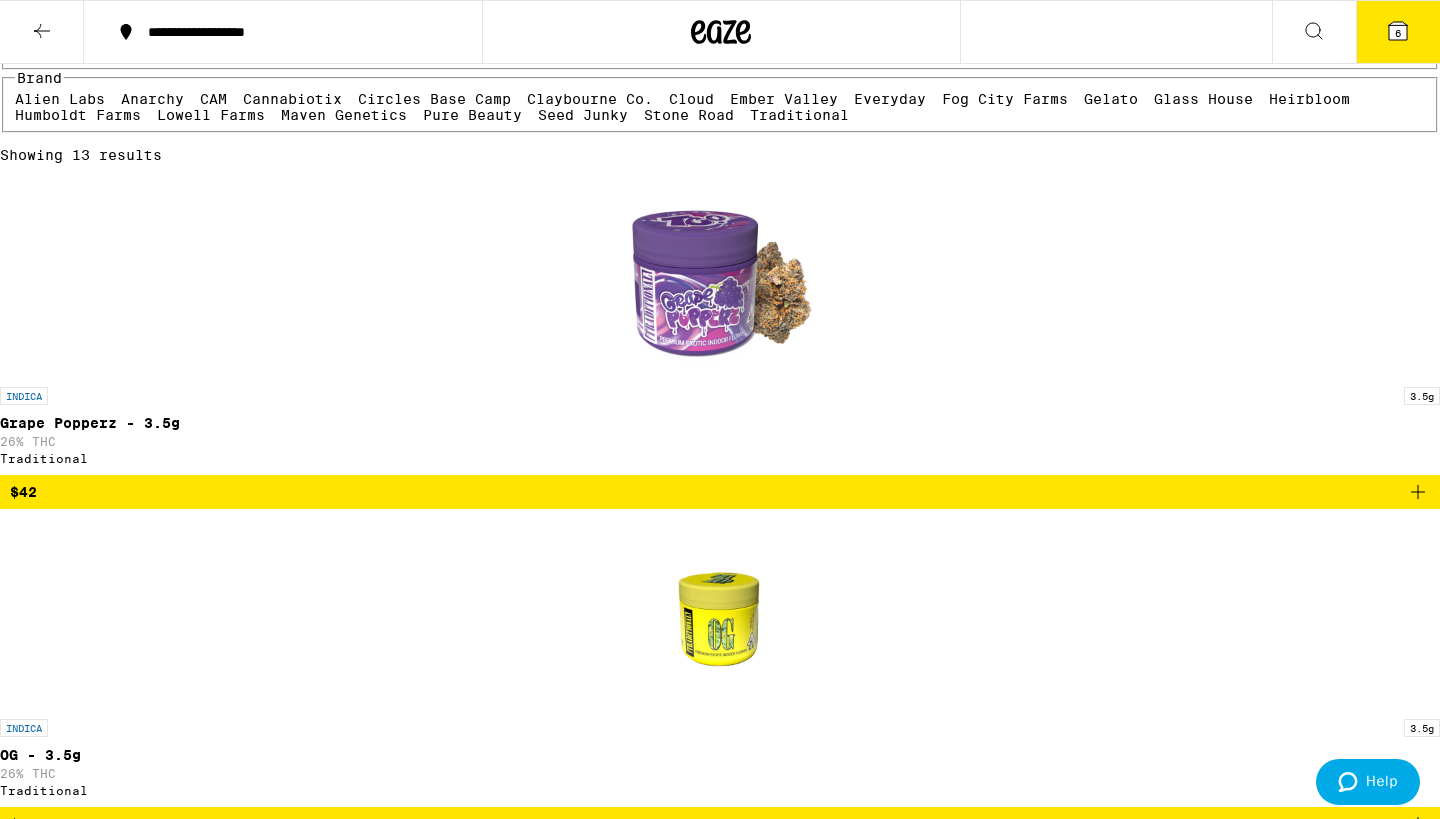click on "Traditional" at bounding box center [799, 115] 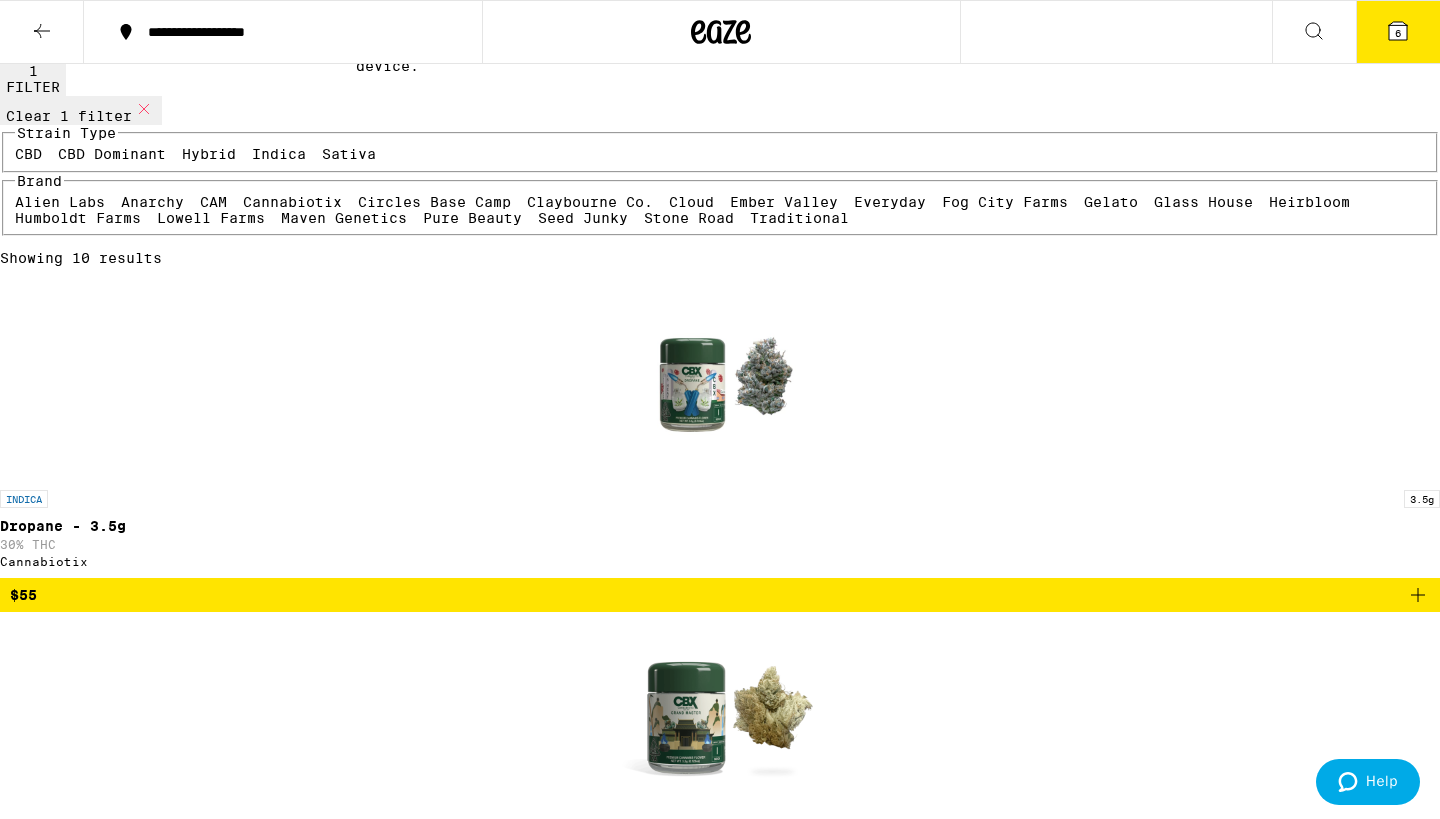 scroll, scrollTop: 132, scrollLeft: 0, axis: vertical 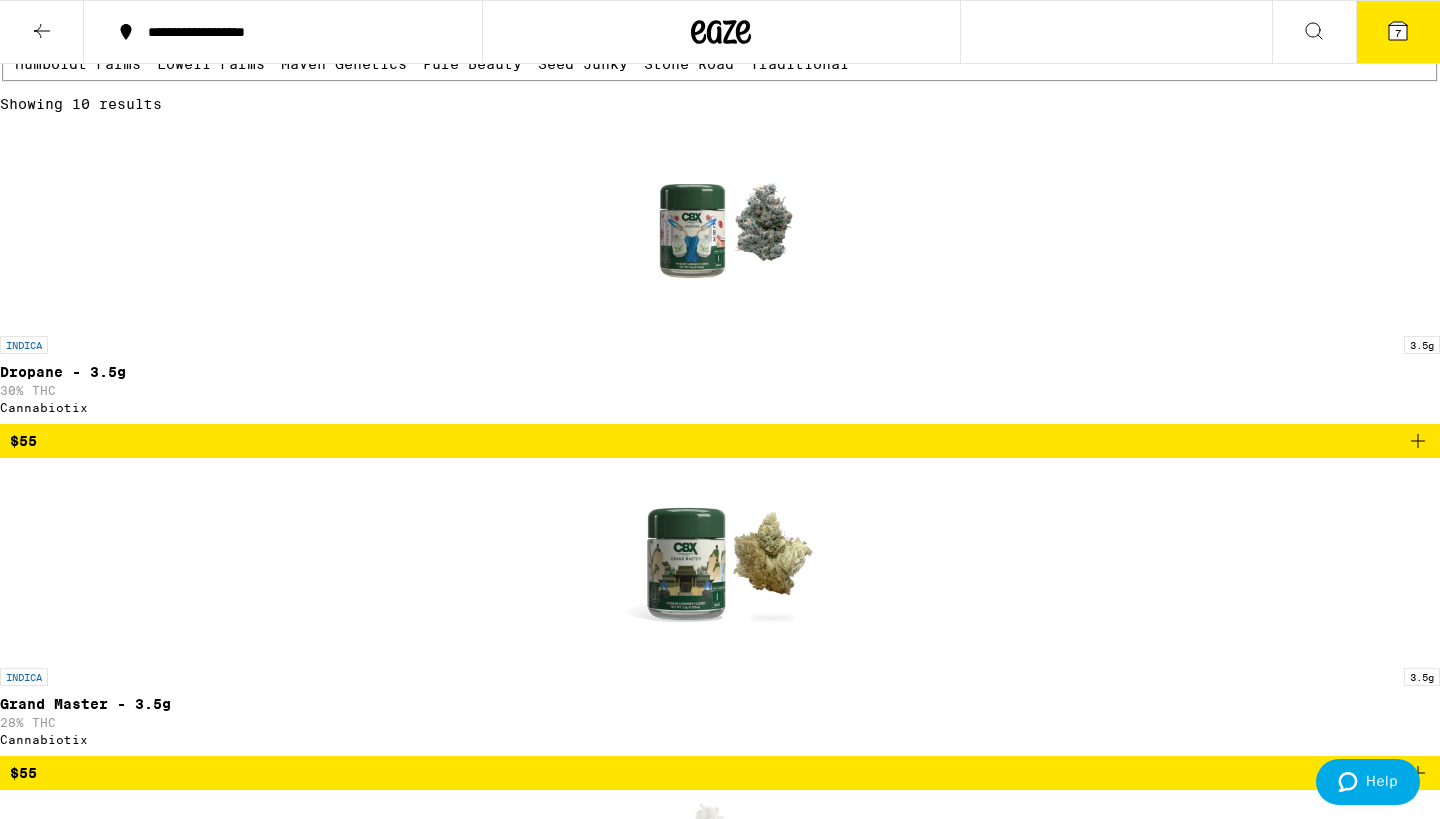 click 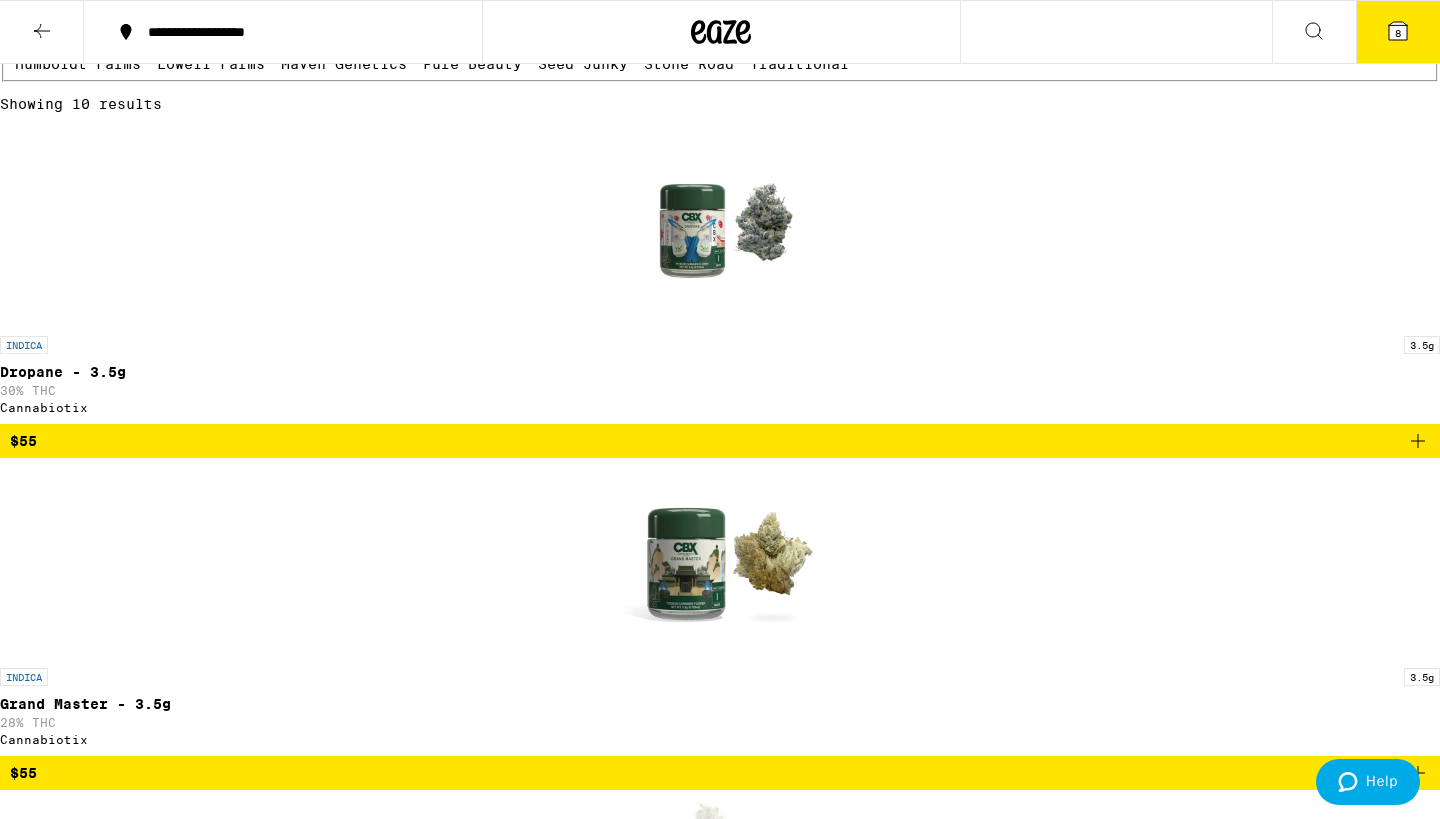 click 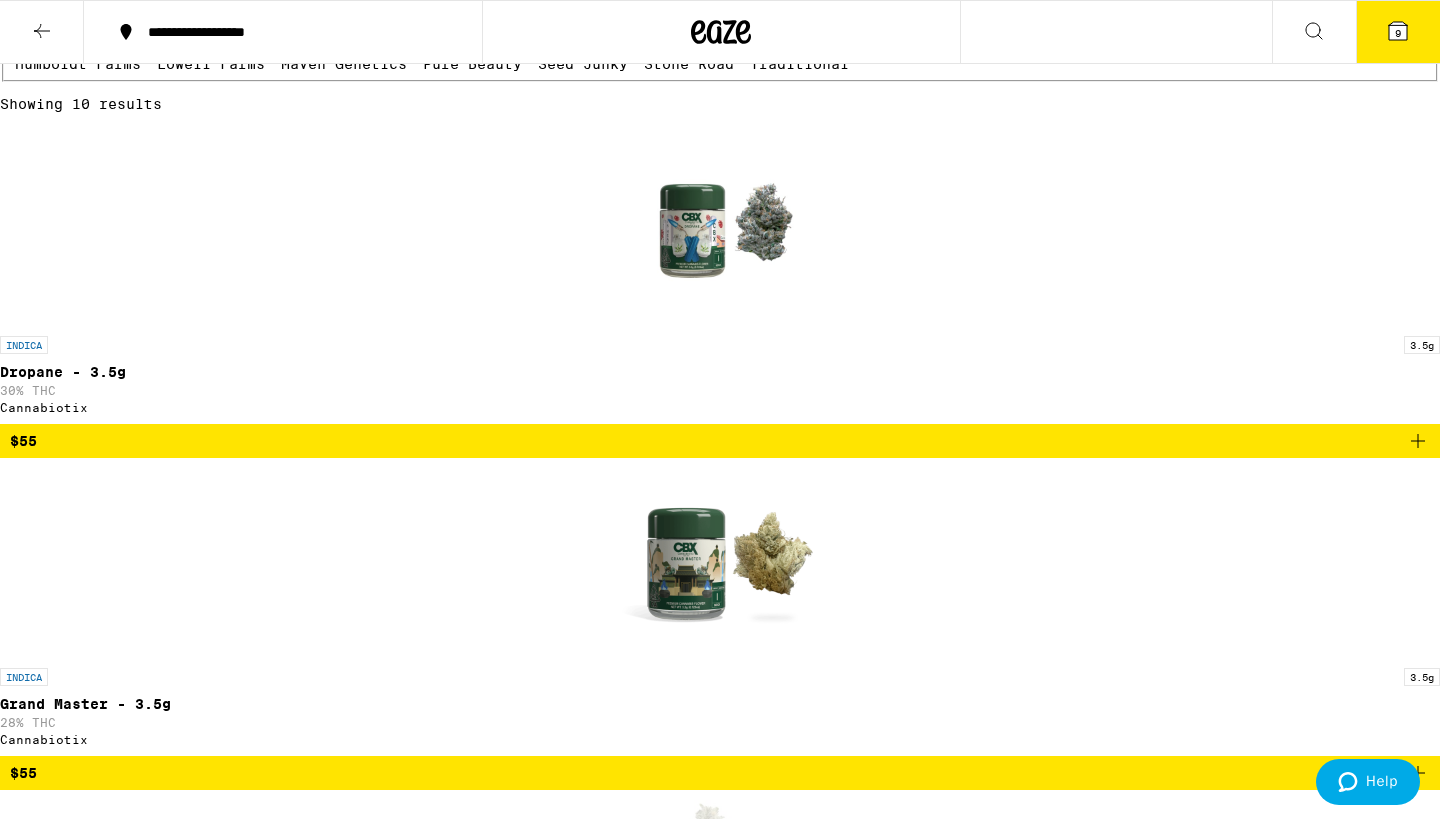 click 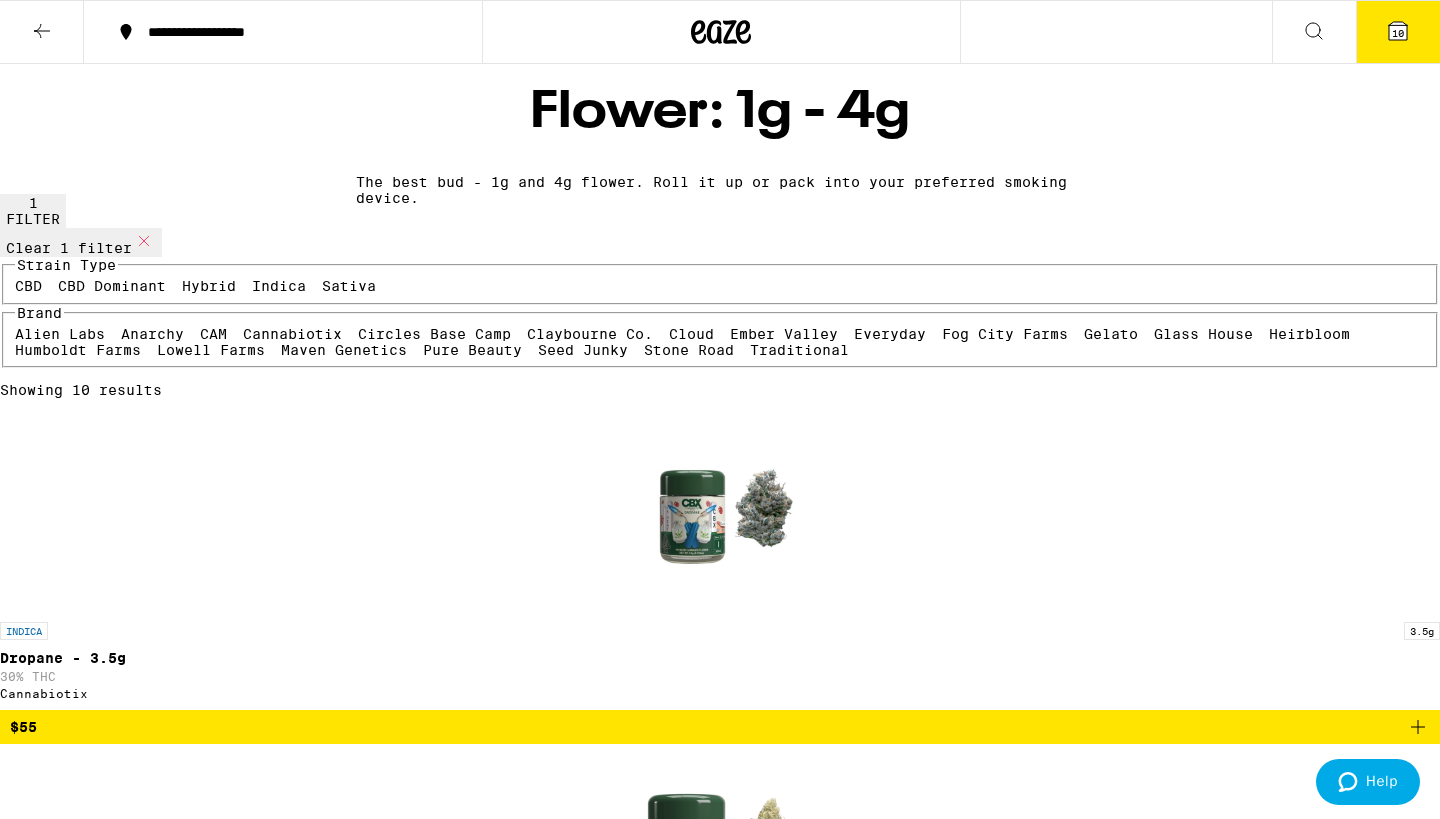scroll, scrollTop: 0, scrollLeft: 0, axis: both 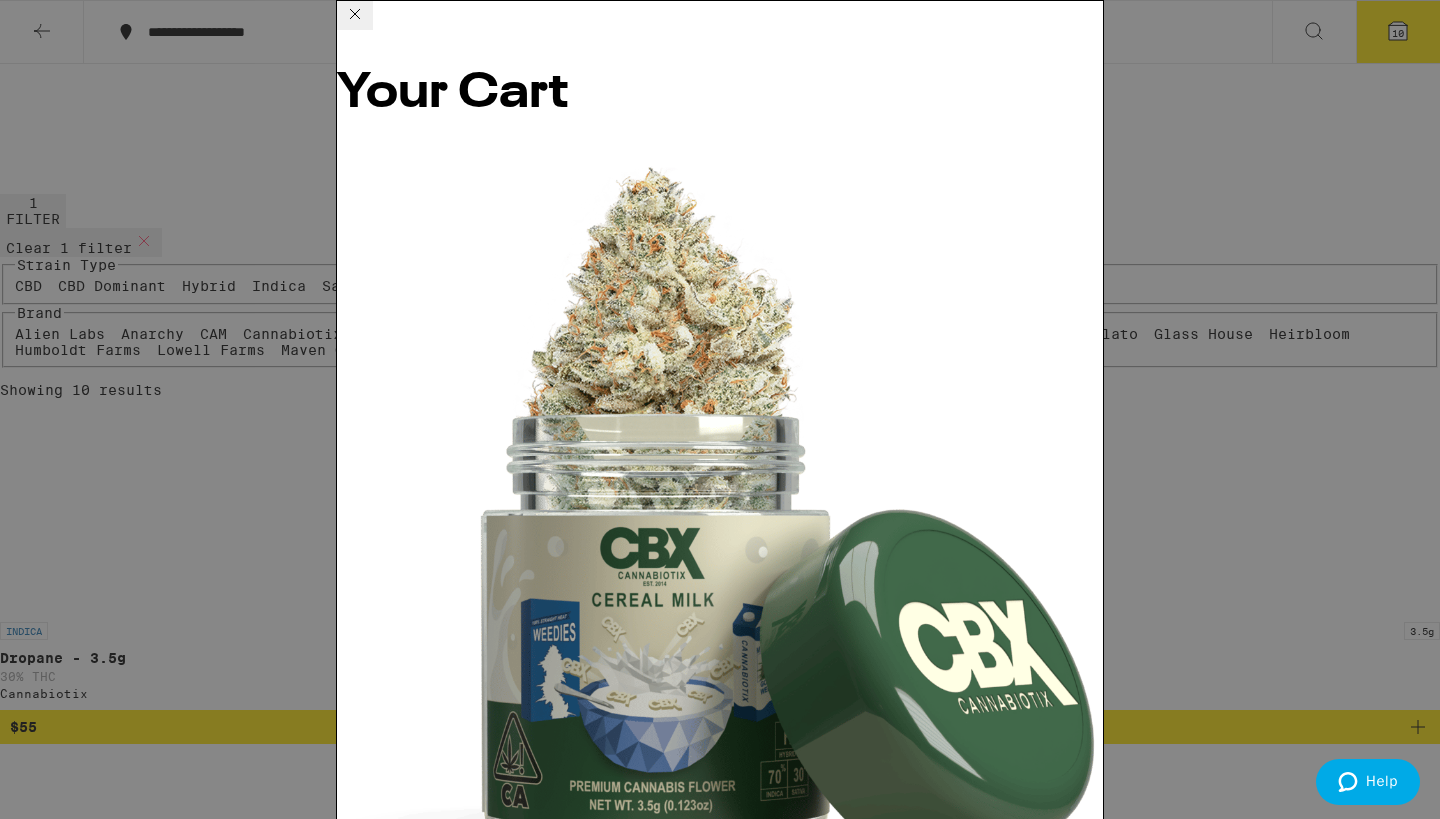 click on "Your Cart Cereal Milk - 3.5g Cannabiotix $55 1 Tropical Lemonade - 3.5g Cannabiotix $55 1 BK Satellite - 1g Alien Labs $14 1 Gemini - 1g Alien Labs $14 1 Atomic Apple - 1g Alien Labs $14 1 Grape Gasby - 3.5g Cannabiotix $55 1 Sweet N' Sour - 3.5g Cannabiotix $55 1 CAM Pop - 3.5g CAM $60 1 Super Silver Haze - 3.5g CAM $60 1 Brain Dead - 3.5g CAM $60 1 You may also like... INDICA 3.5g White Walker OG - 3.5g Cannabiotix $55 INDICA 3.5g Grand Master - 3.5g Cannabiotix $55 INDICA 3.5g Jet Lag OG - 3.5g Cannabiotix $55 SATIVA 3.5g Tropicanna - 3.5g Cannabiotix $55 HYBRID 3.5g Hashburger - 3.5g Fog City Farms $45 INDICA 3.5g Pacific Gas - 3.5g Fog City Farms $45 INDICA 3.5g OG - 3.5g Traditional $42 INDICA 3.5g Gold Cuts: The Judge - 3.5g Claybourne Co. $60 SATIVA 3.5g Mango Haze - 3.5g Claybourne Co. $45 INDICA 3.5g Mule Fuel - 3.5g Claybourne Co. $45 Subtotal $442.00 Delivery $5.00 Free delivery for $75+ orders! Taxes & Fees More Info $178.94 Promo: HIGHUP -$48.60 Order Total $572.34 ⚠️ www.P65Warnings.ca.gov" at bounding box center (720, 409) 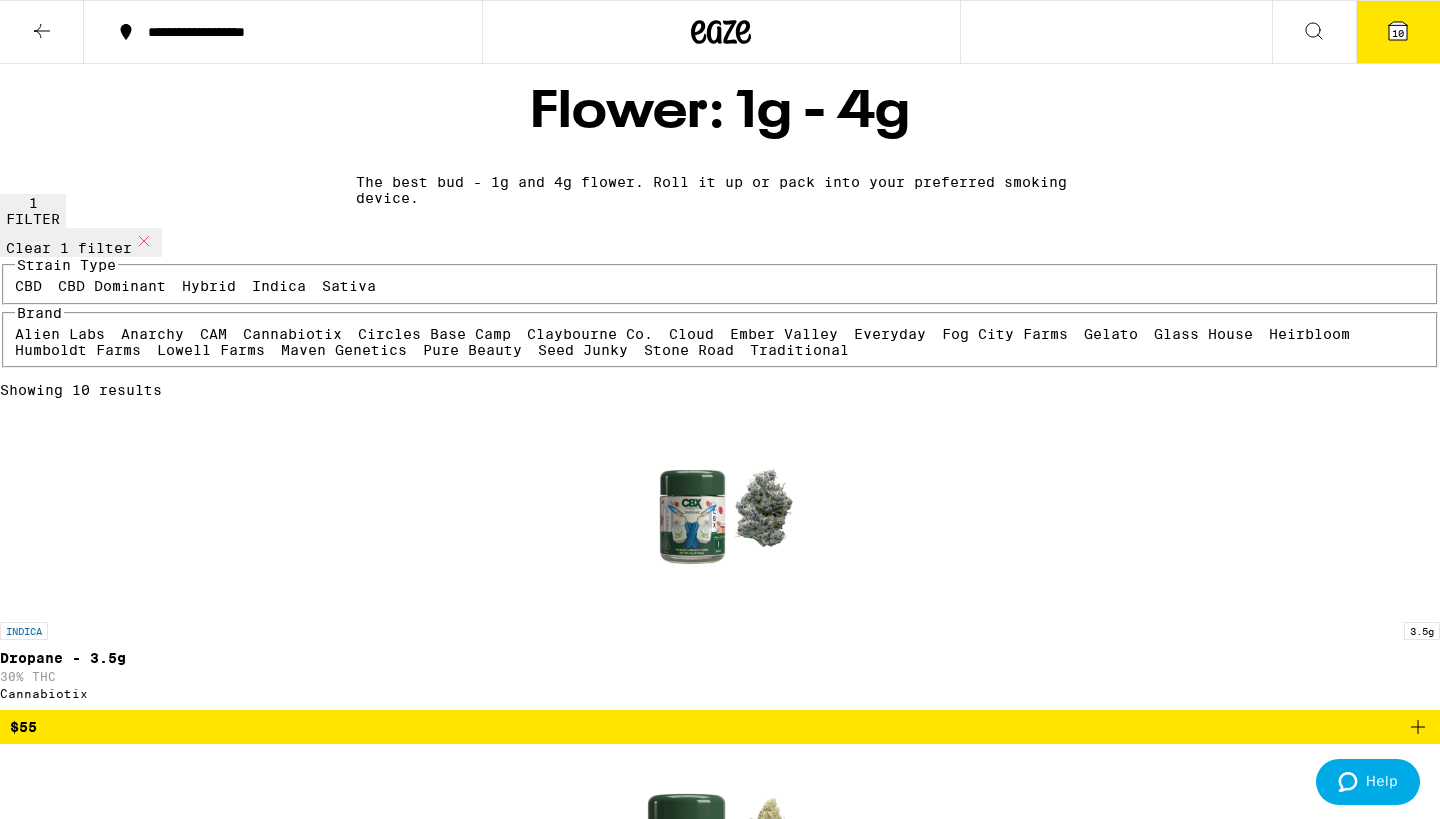 scroll, scrollTop: 0, scrollLeft: 0, axis: both 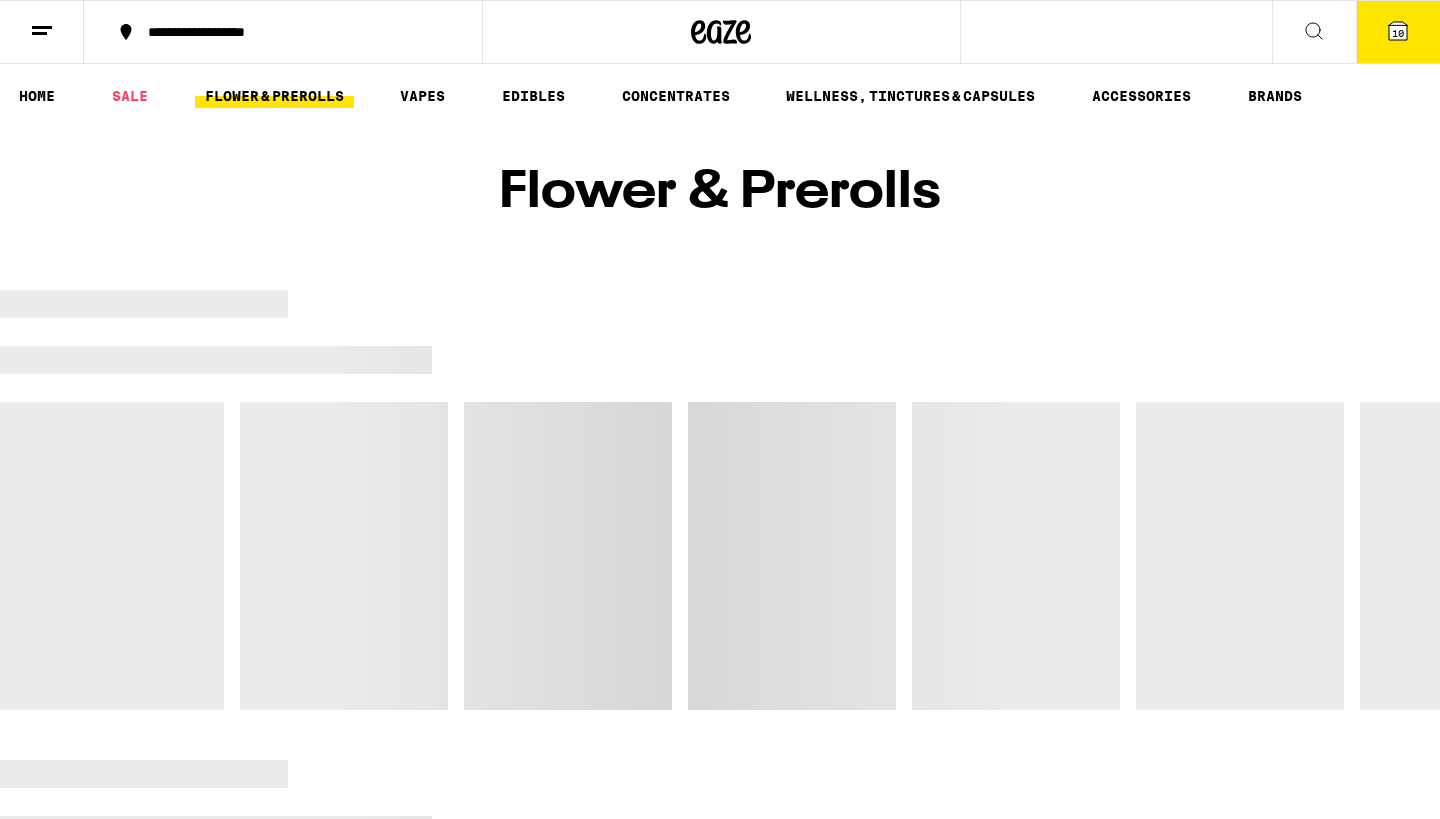 click 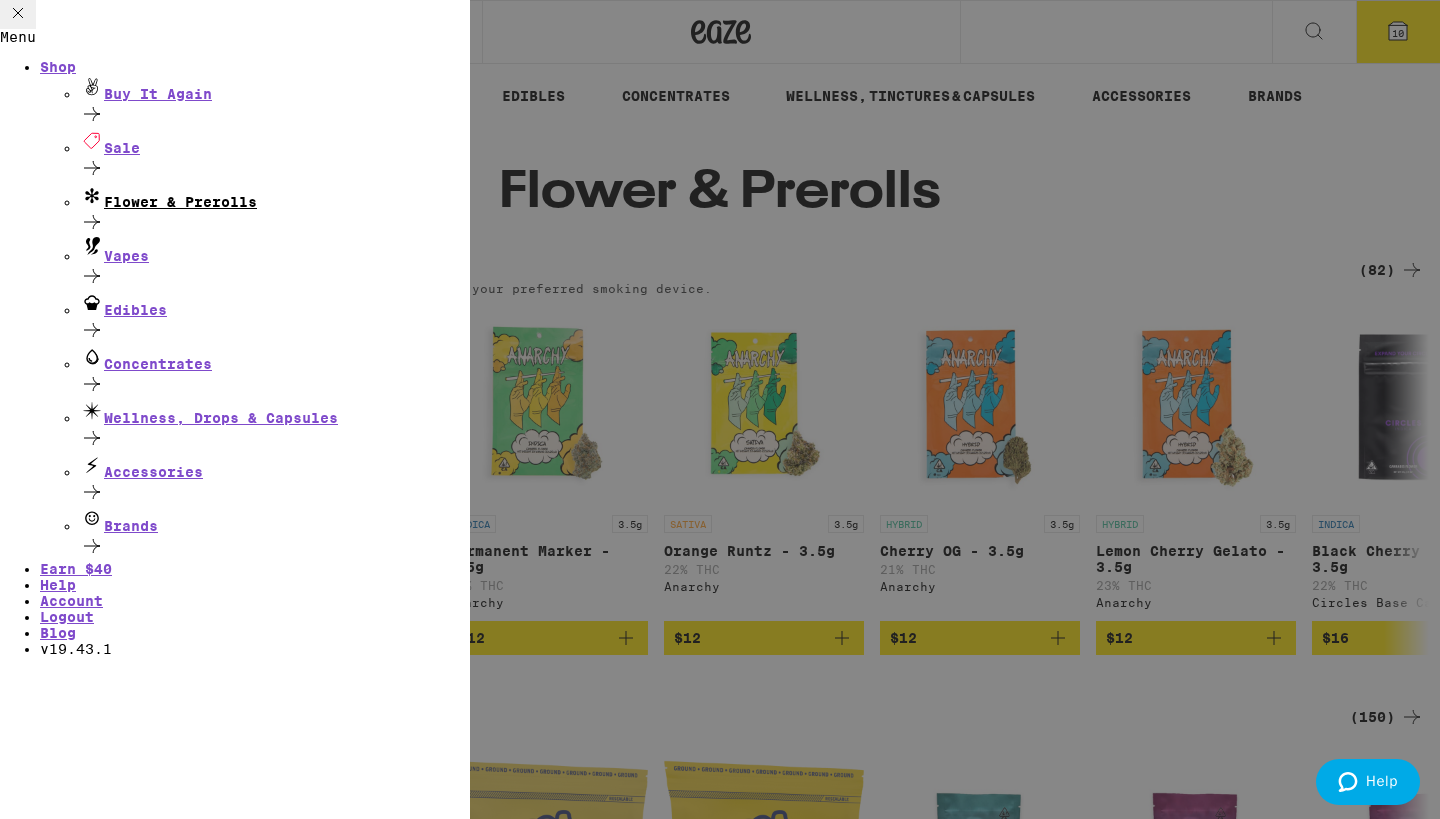 click on "Flower & Prerolls" at bounding box center [275, 196] 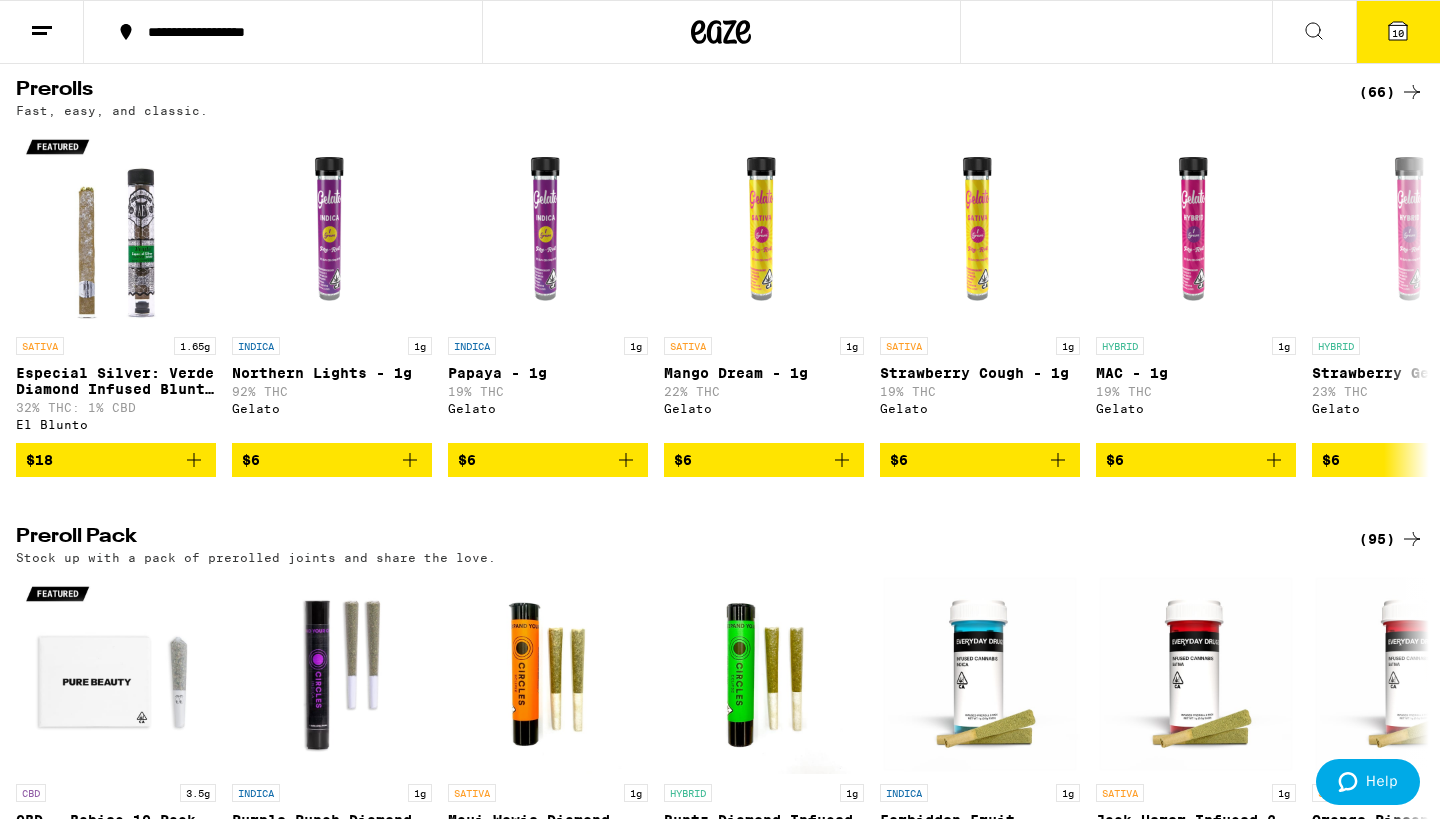 scroll, scrollTop: 1105, scrollLeft: 0, axis: vertical 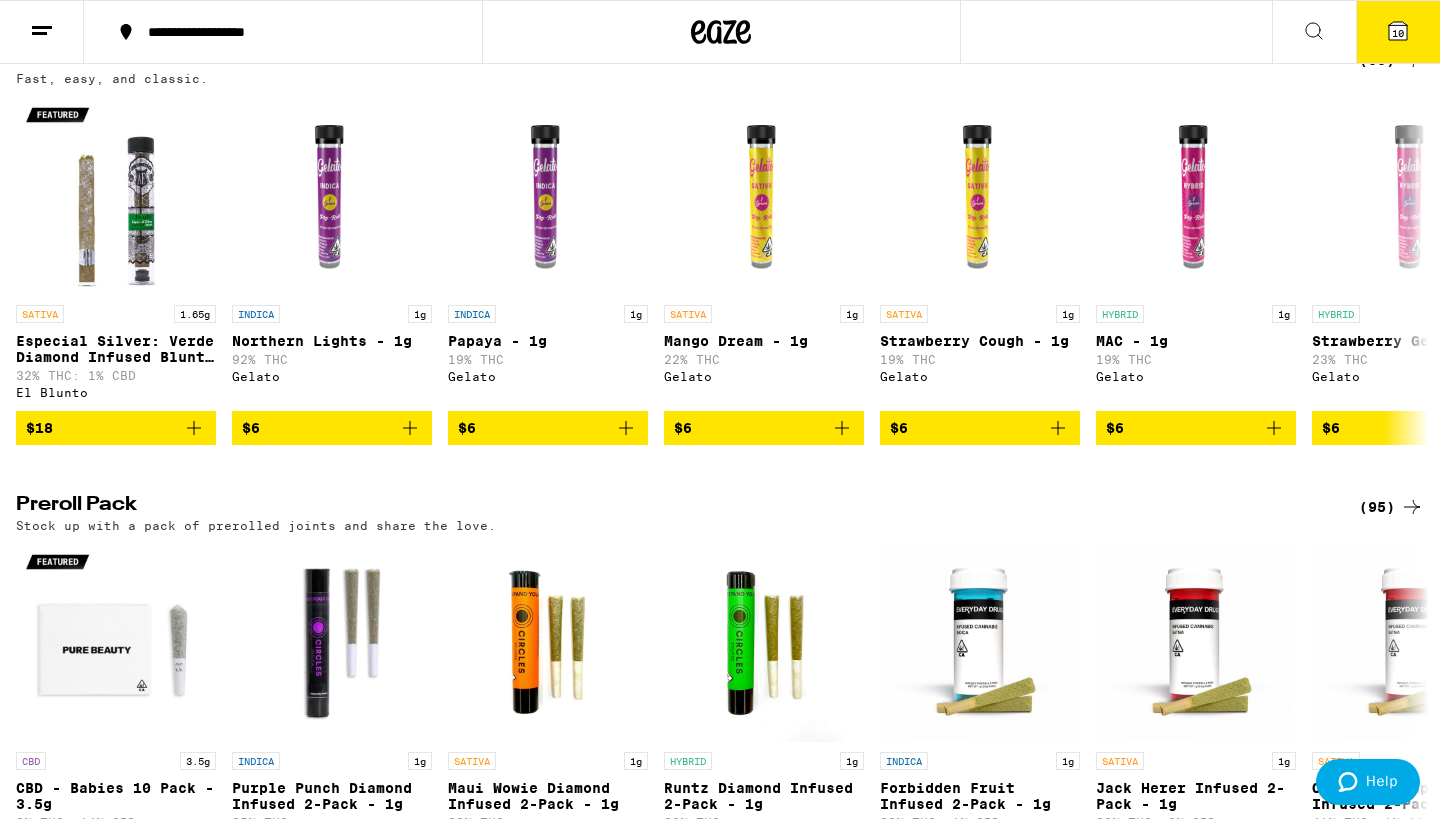 click on "(66)" at bounding box center [1391, 60] 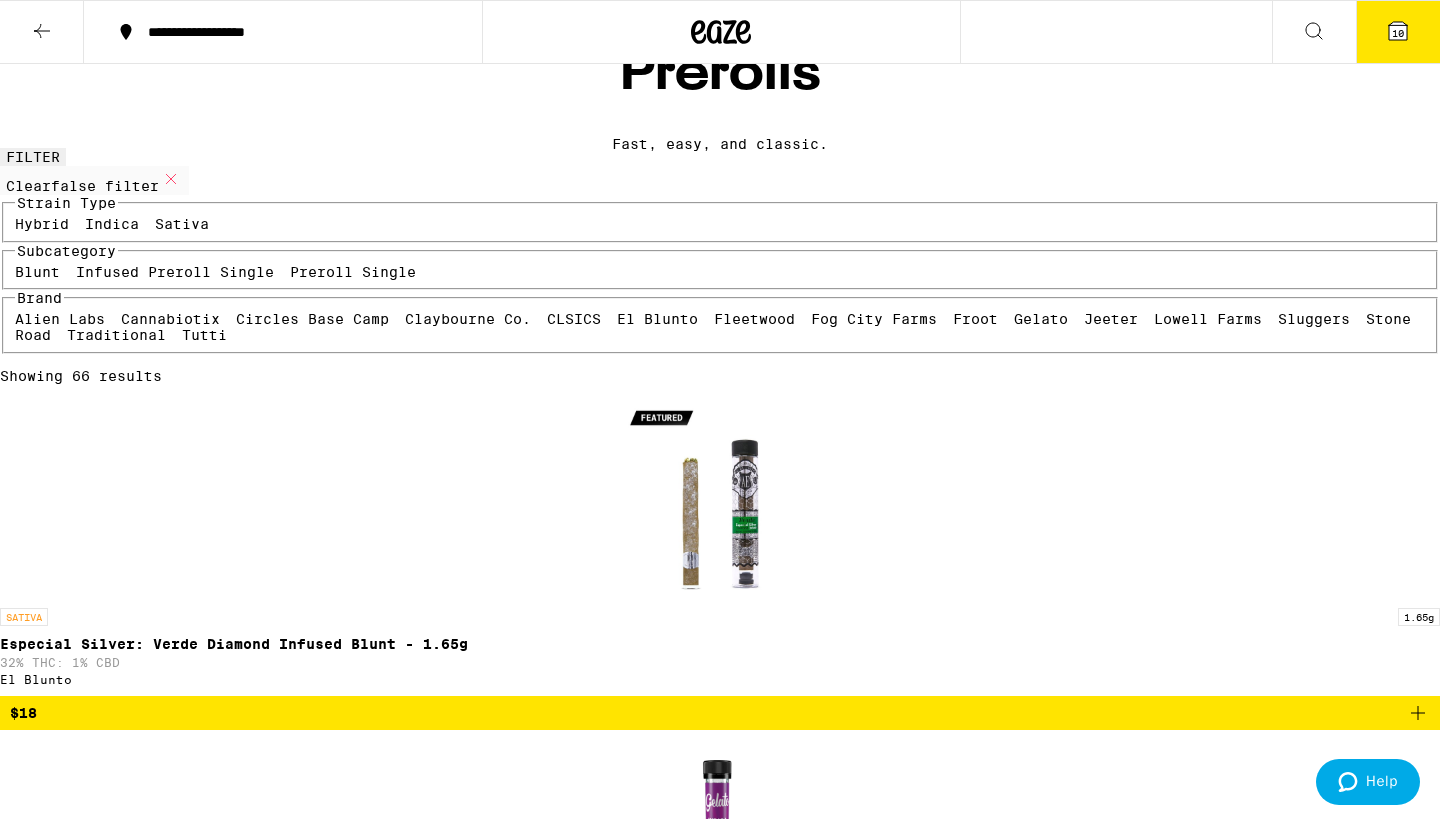 scroll, scrollTop: 75, scrollLeft: 0, axis: vertical 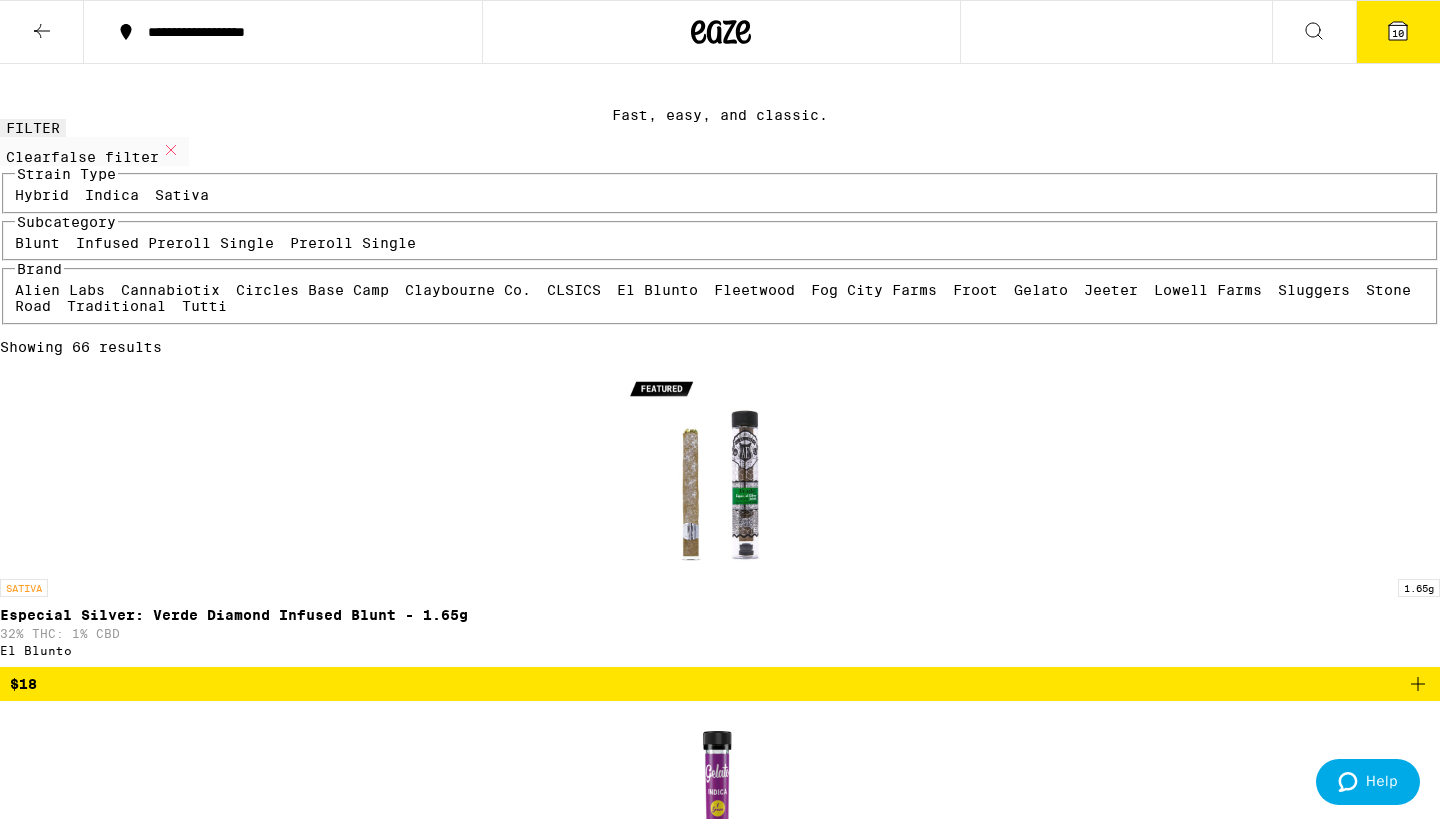 click on "Alien Labs" at bounding box center (60, 290) 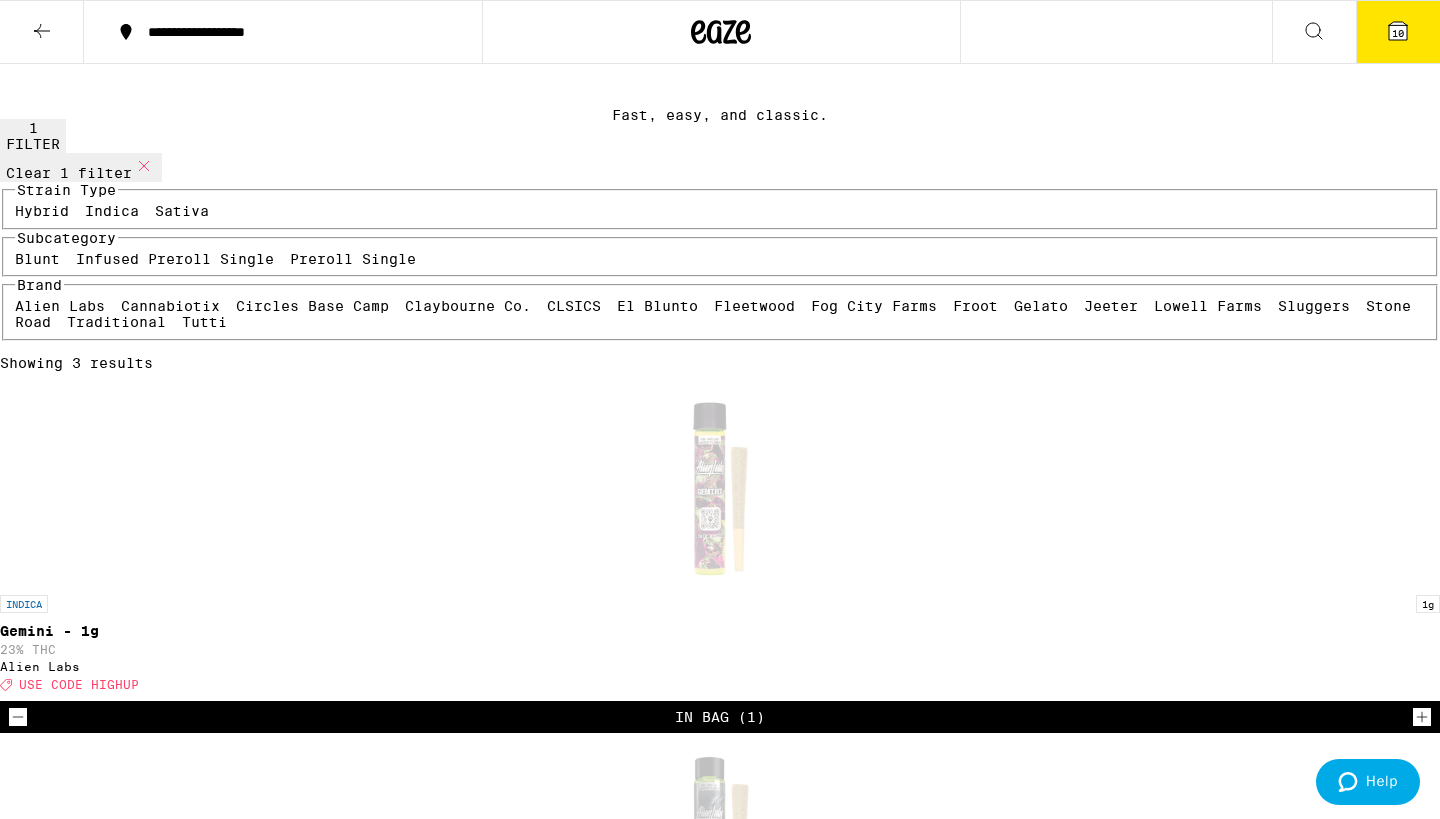 click on "Cannabiotix" at bounding box center [170, 306] 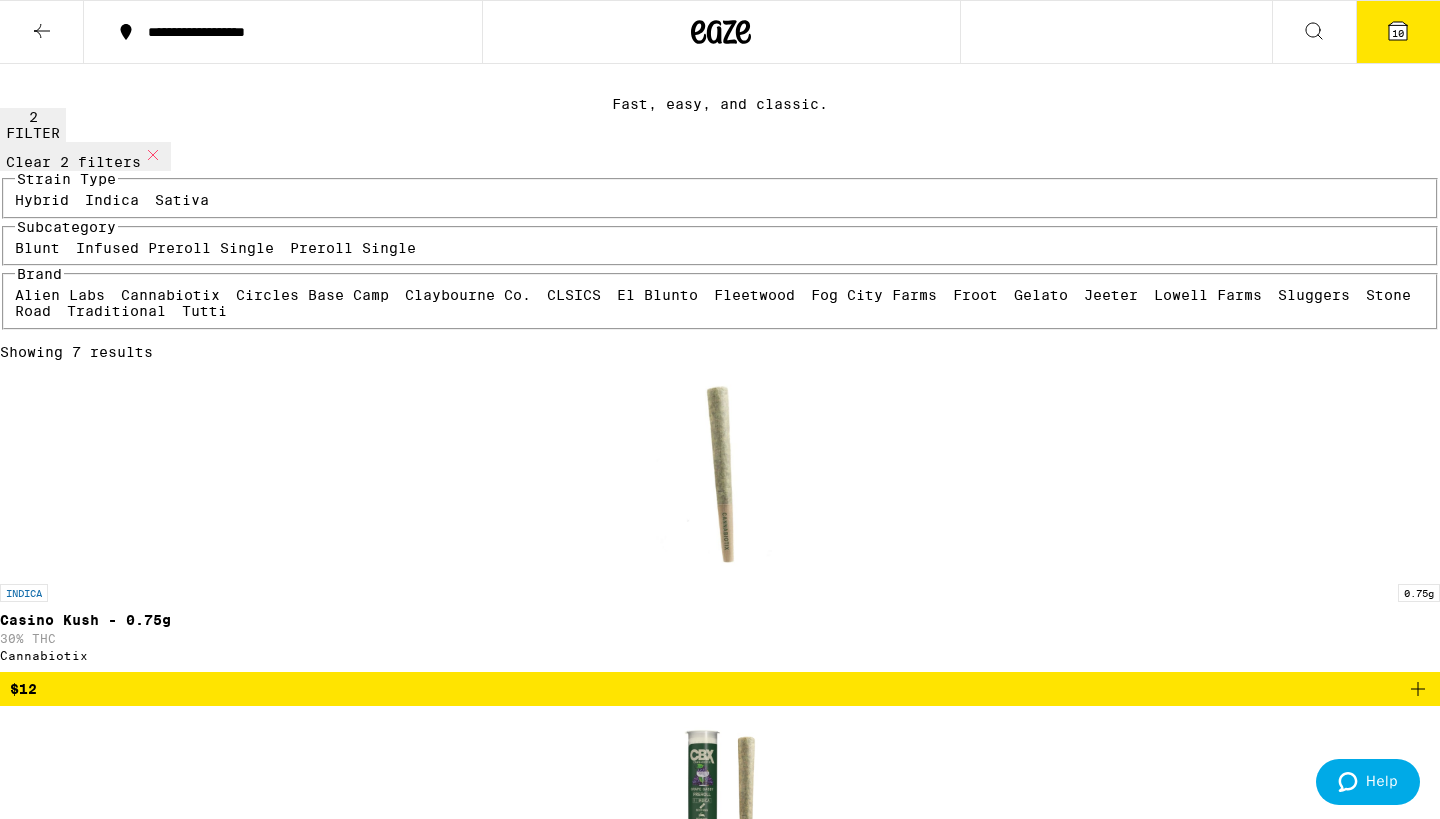 scroll, scrollTop: 88, scrollLeft: 0, axis: vertical 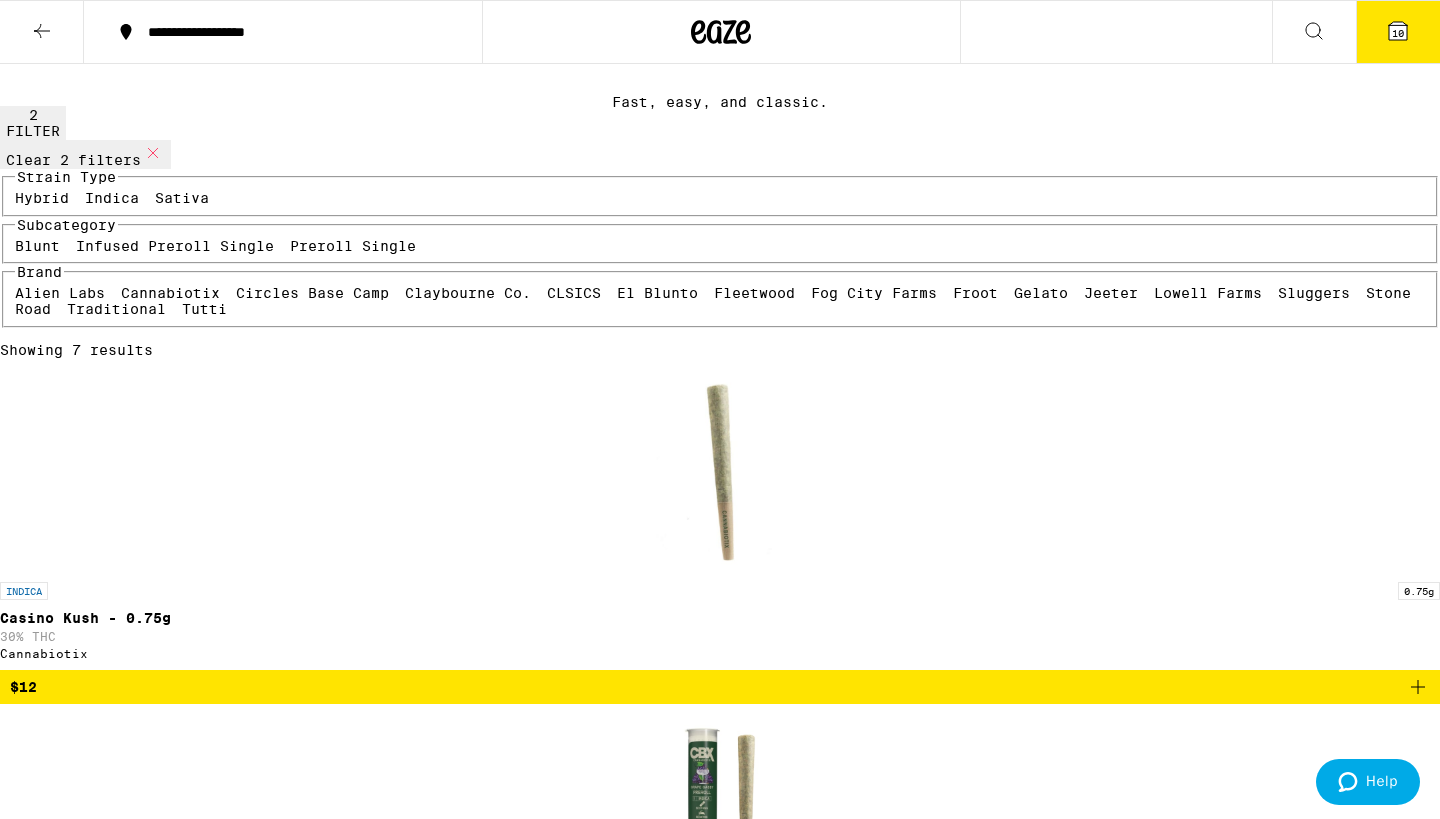 click 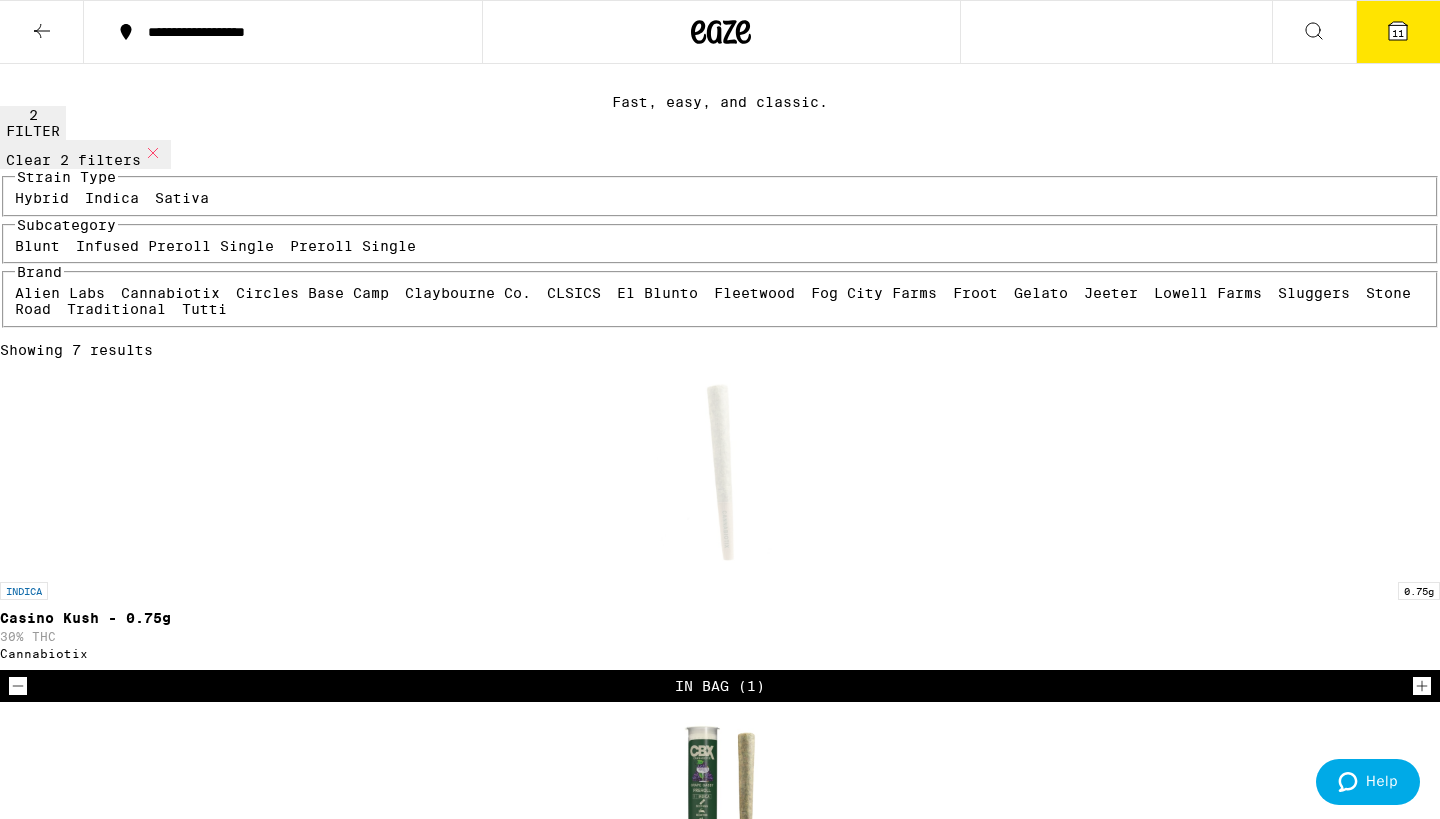 click 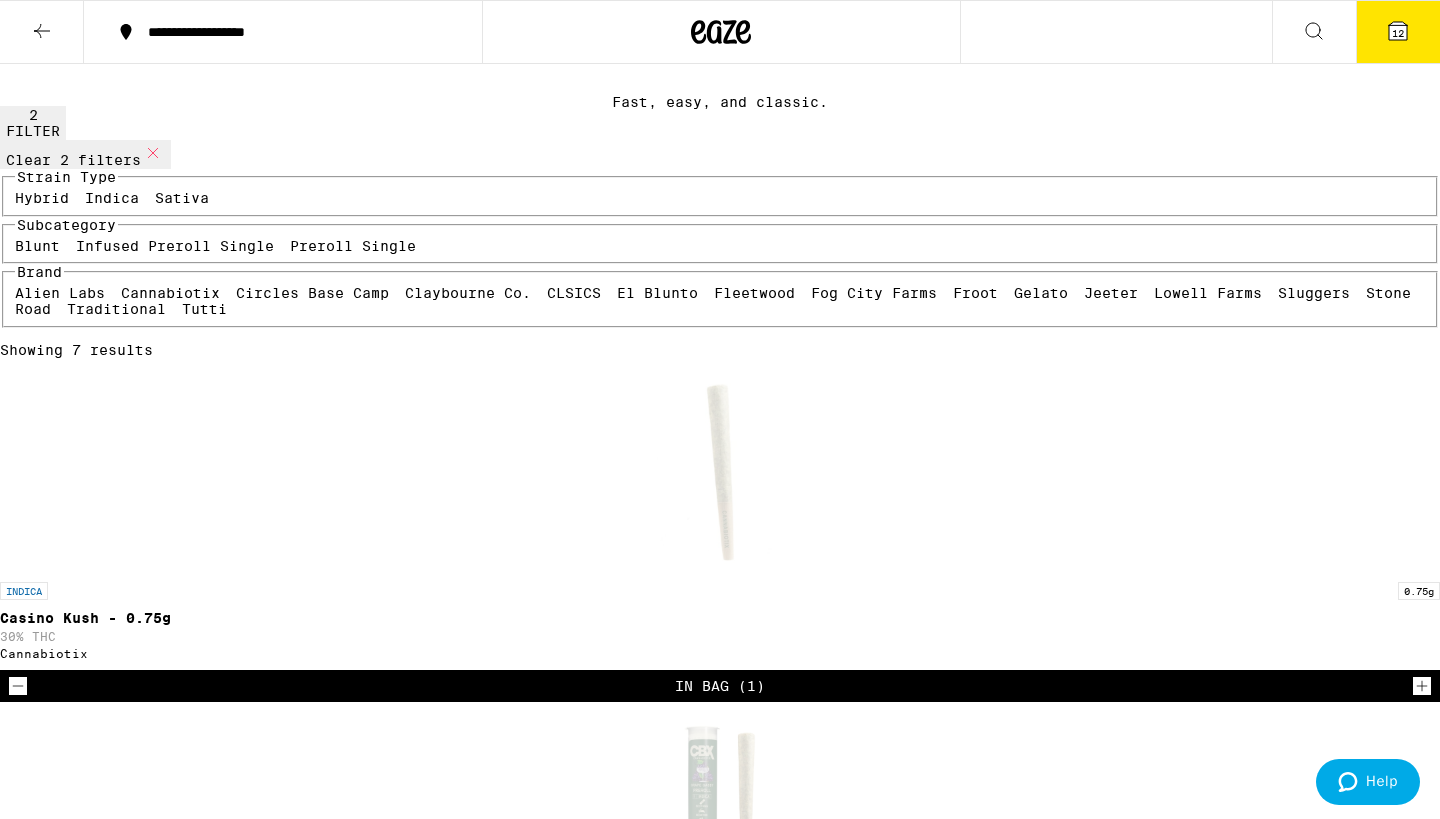 click 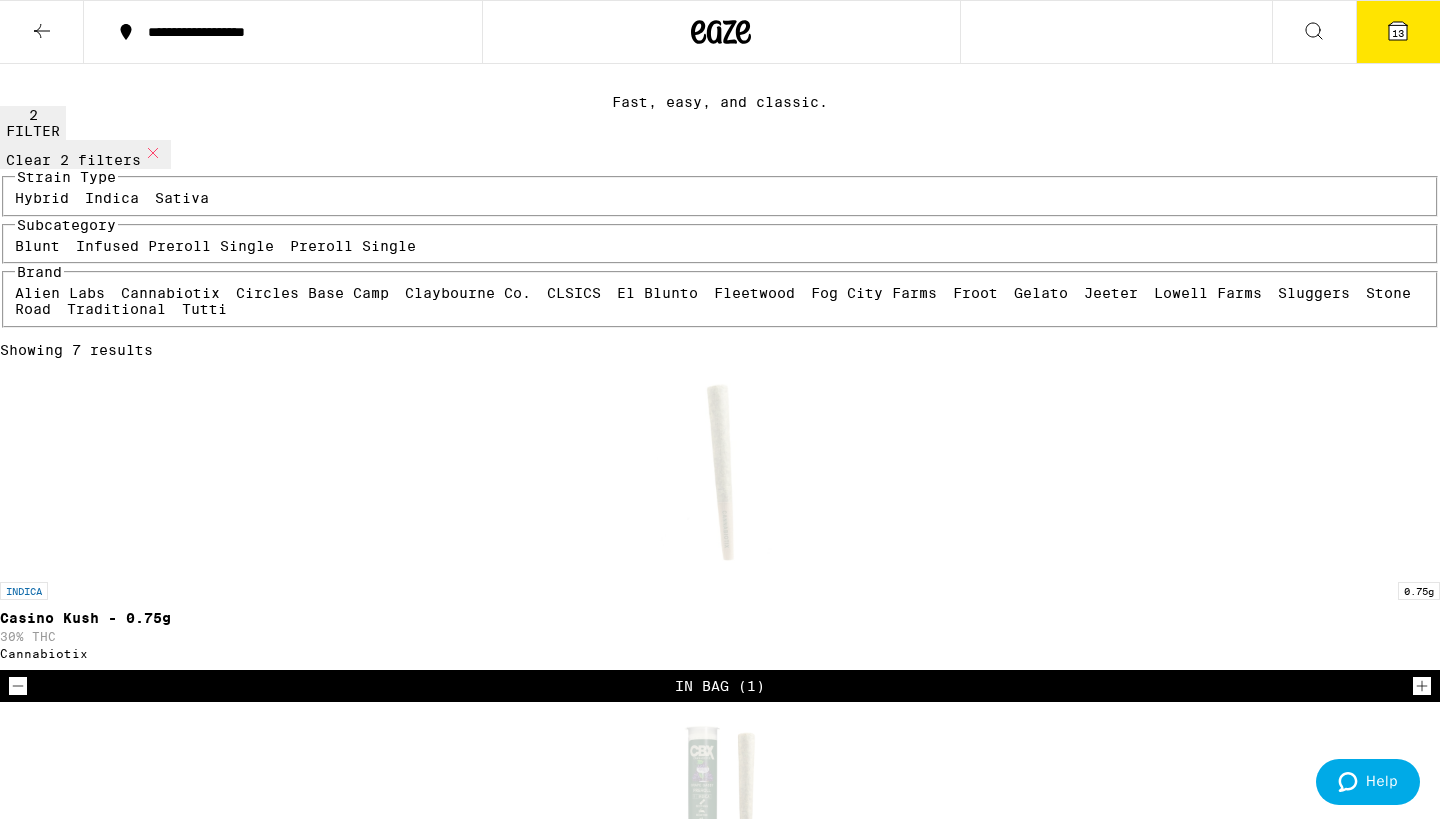 click 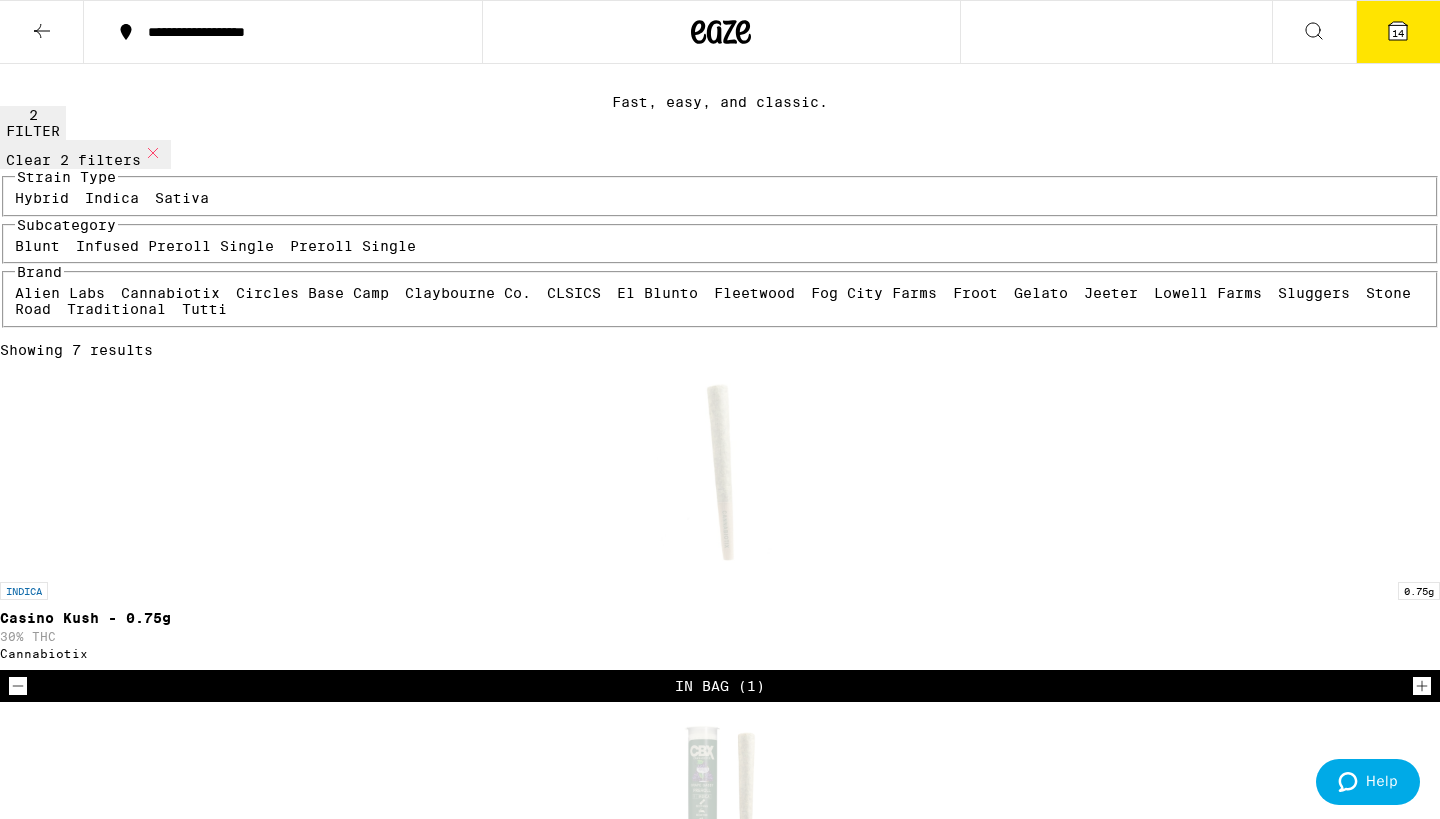 click 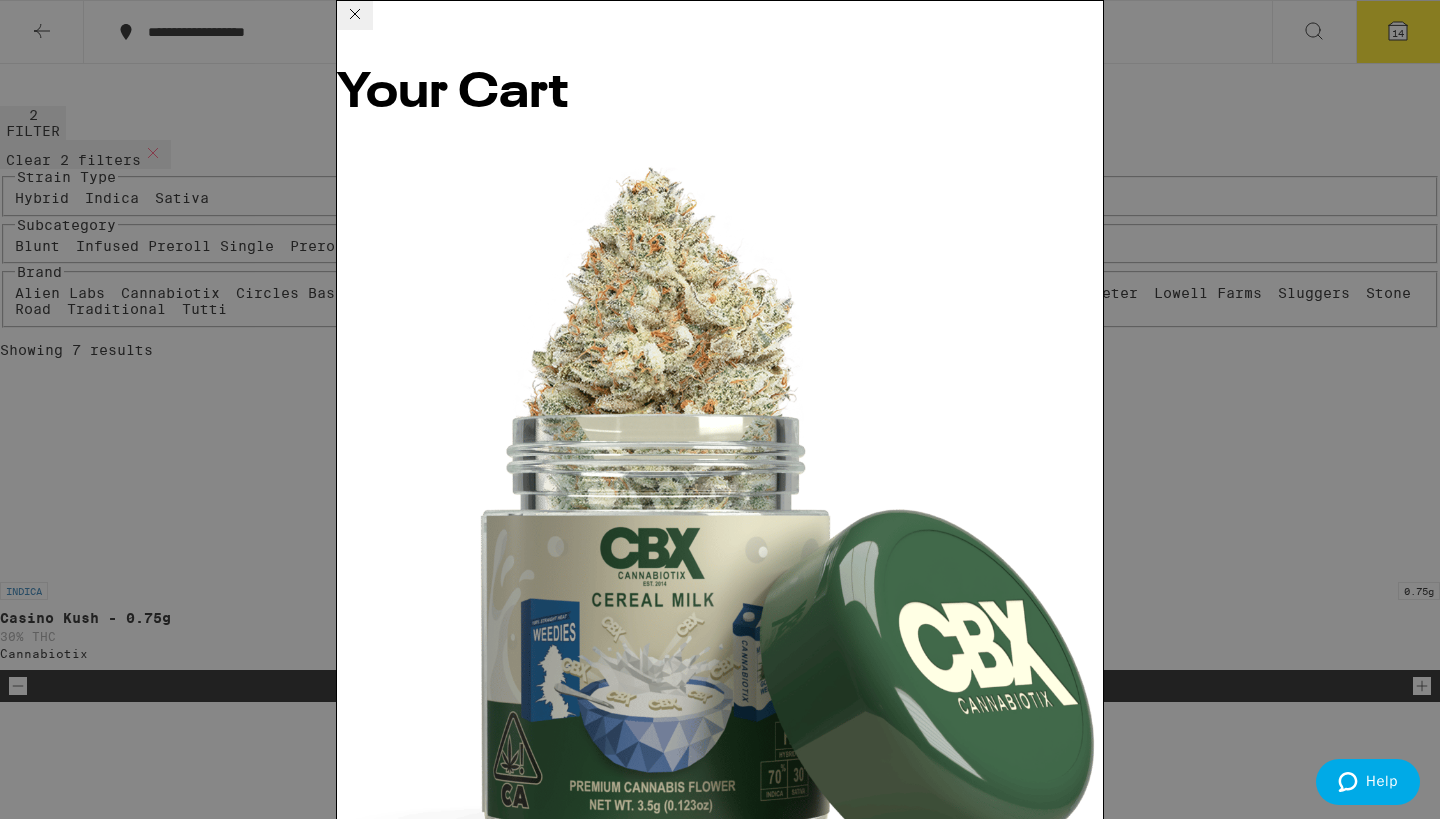 click 